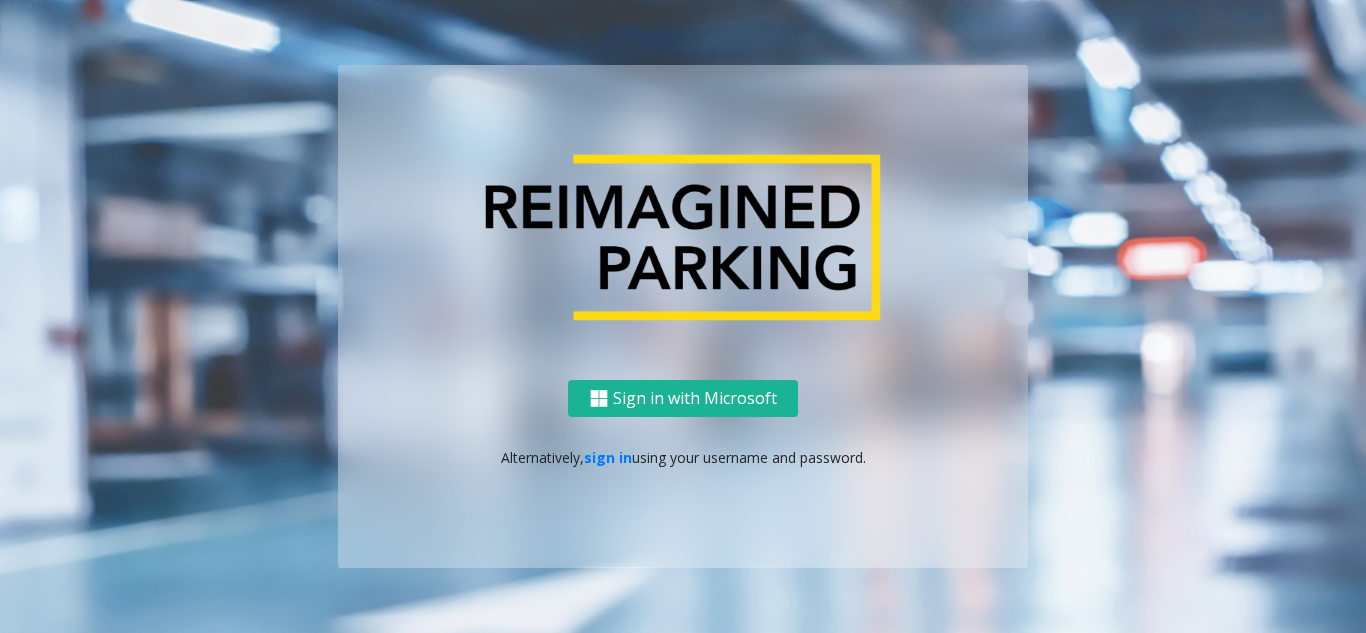 scroll, scrollTop: 0, scrollLeft: 0, axis: both 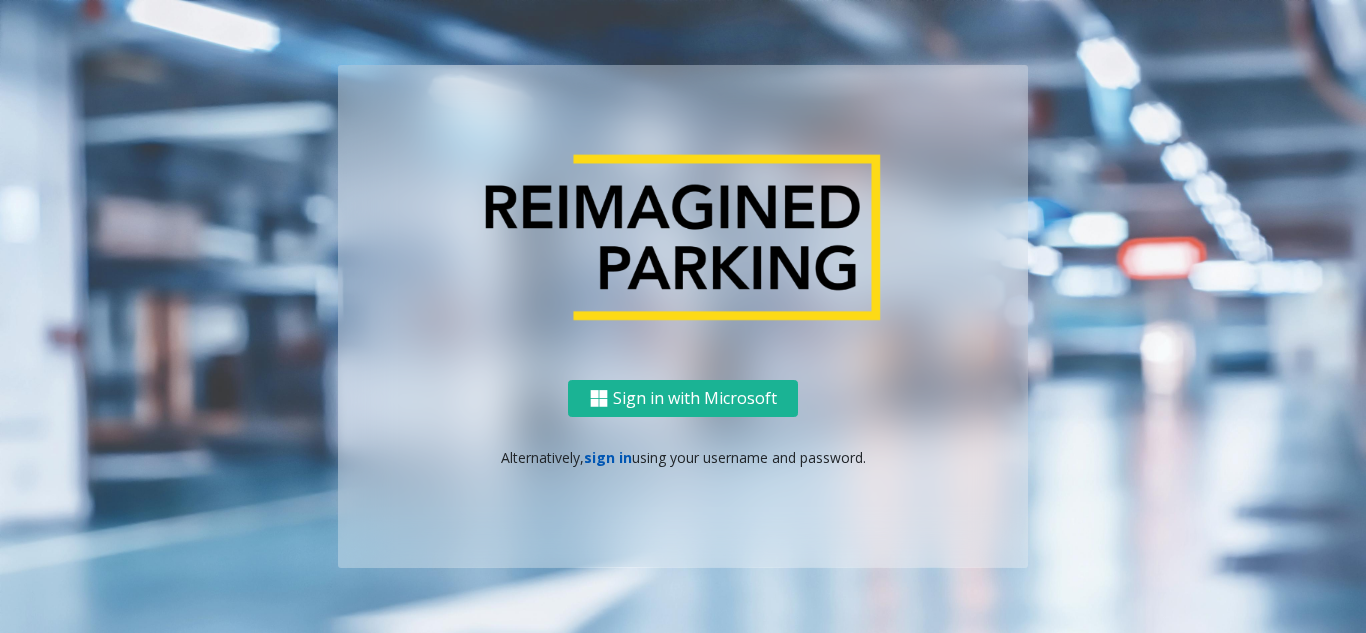 click on "sign in" 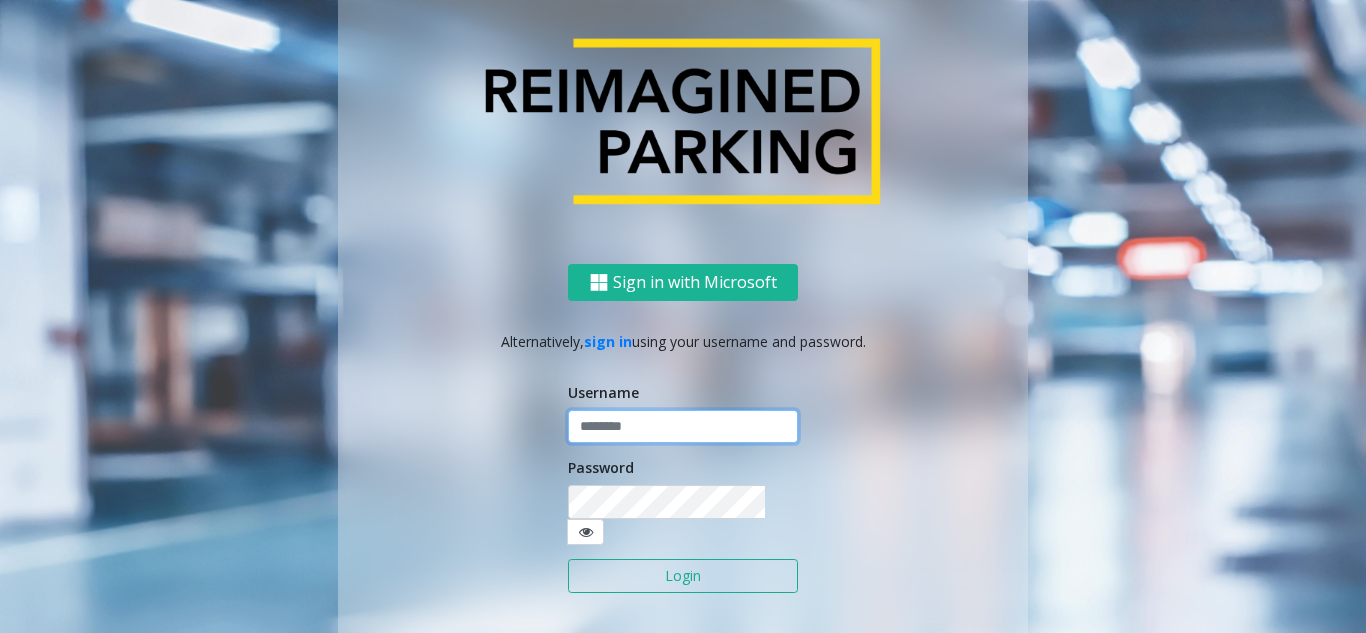 click 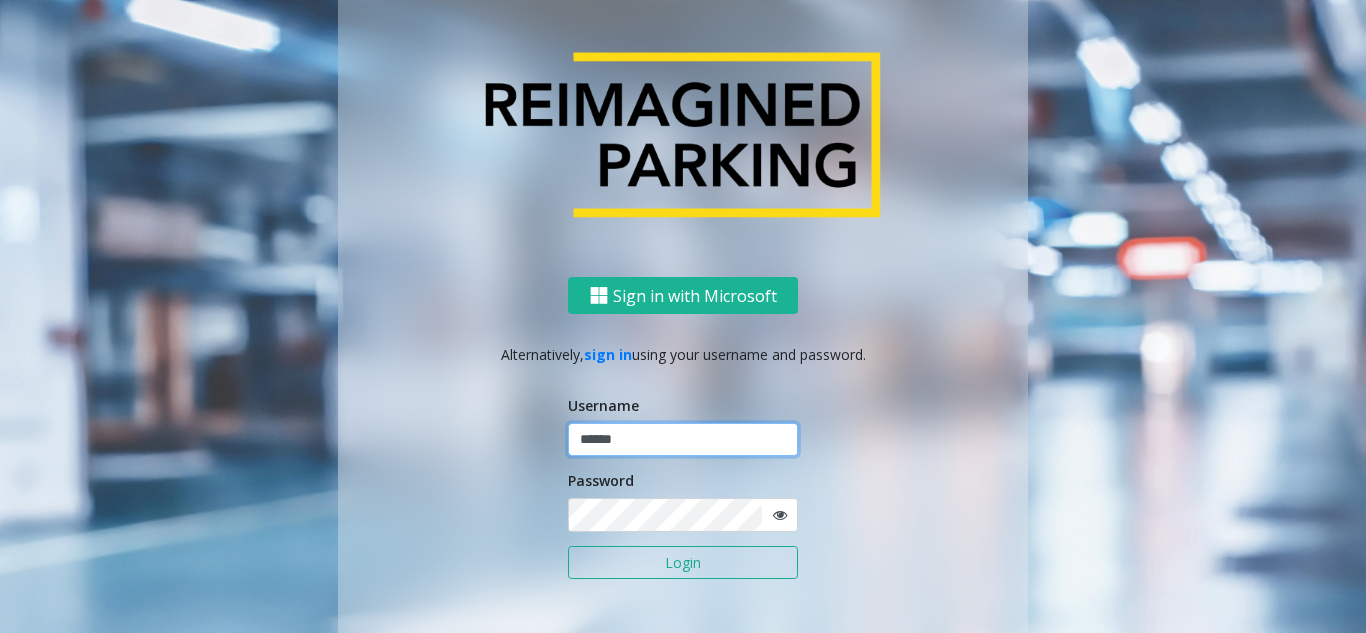 type on "******" 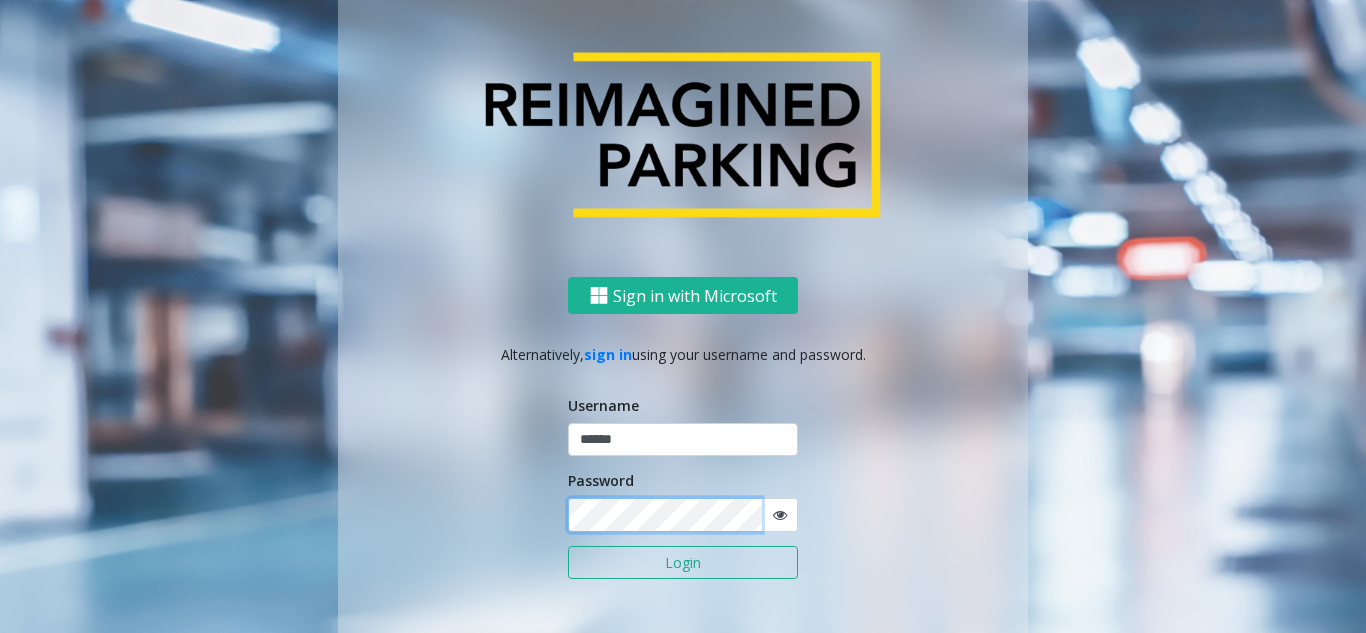 click on "Login" 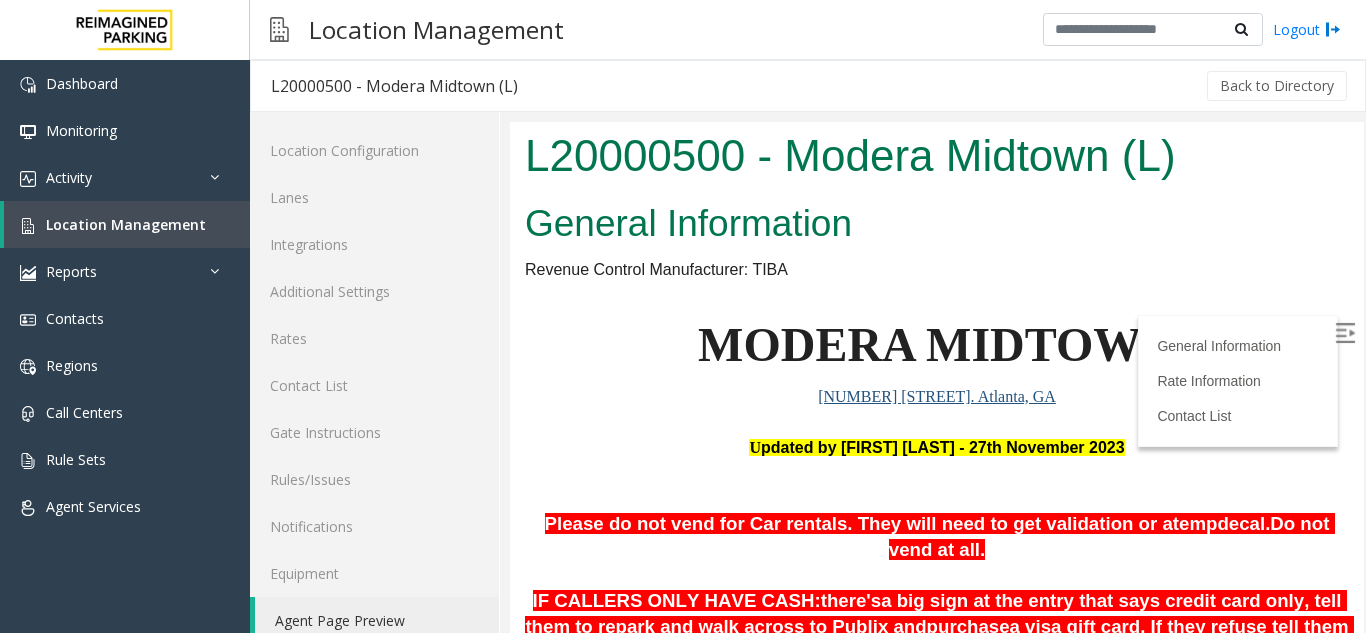 scroll, scrollTop: 0, scrollLeft: 0, axis: both 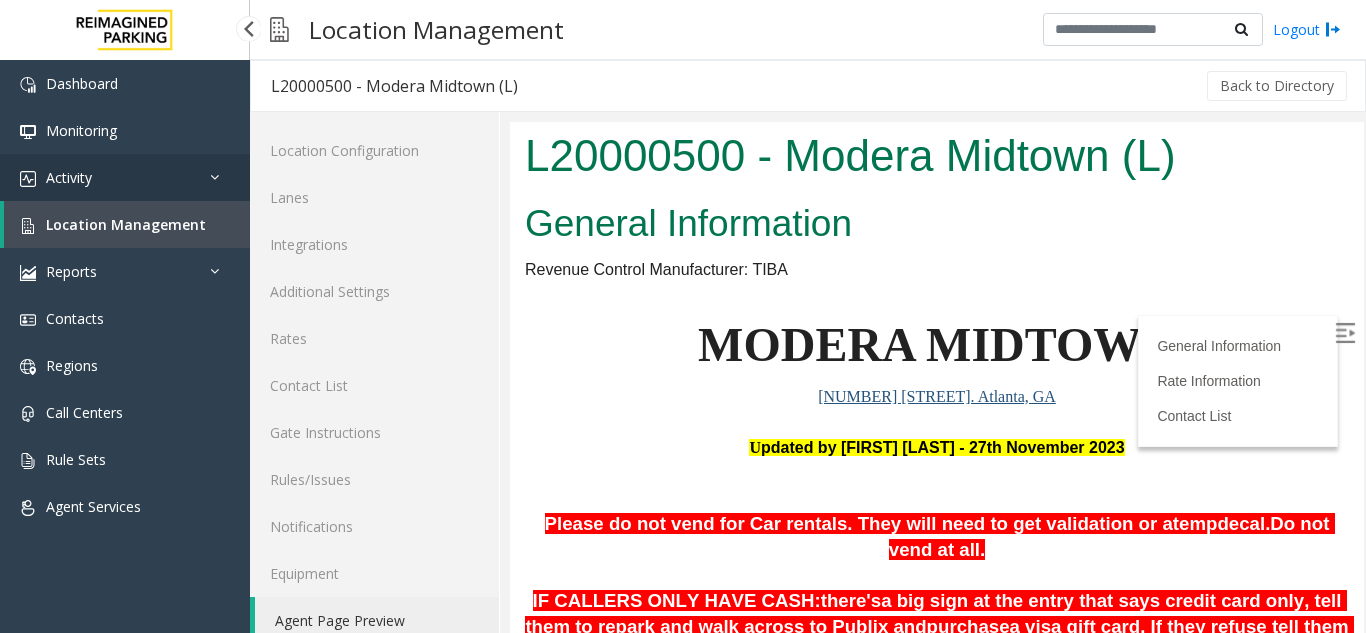 click on "Activity" at bounding box center (125, 177) 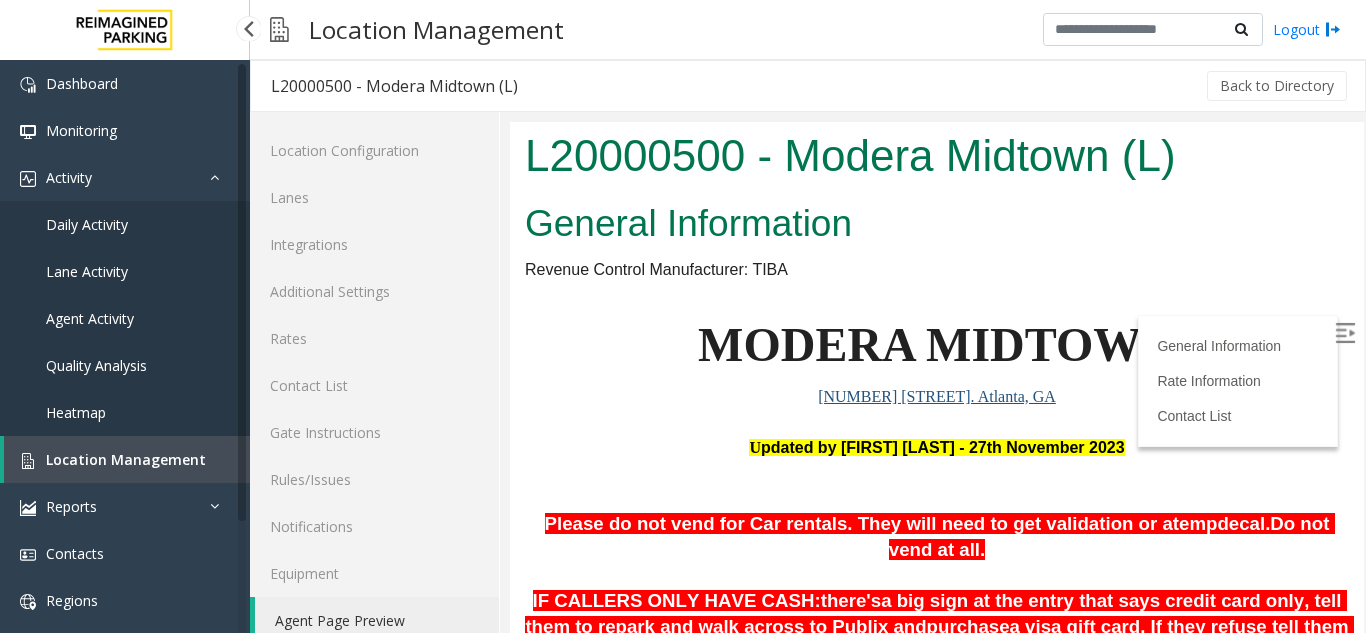click on "Daily Activity" at bounding box center (125, 224) 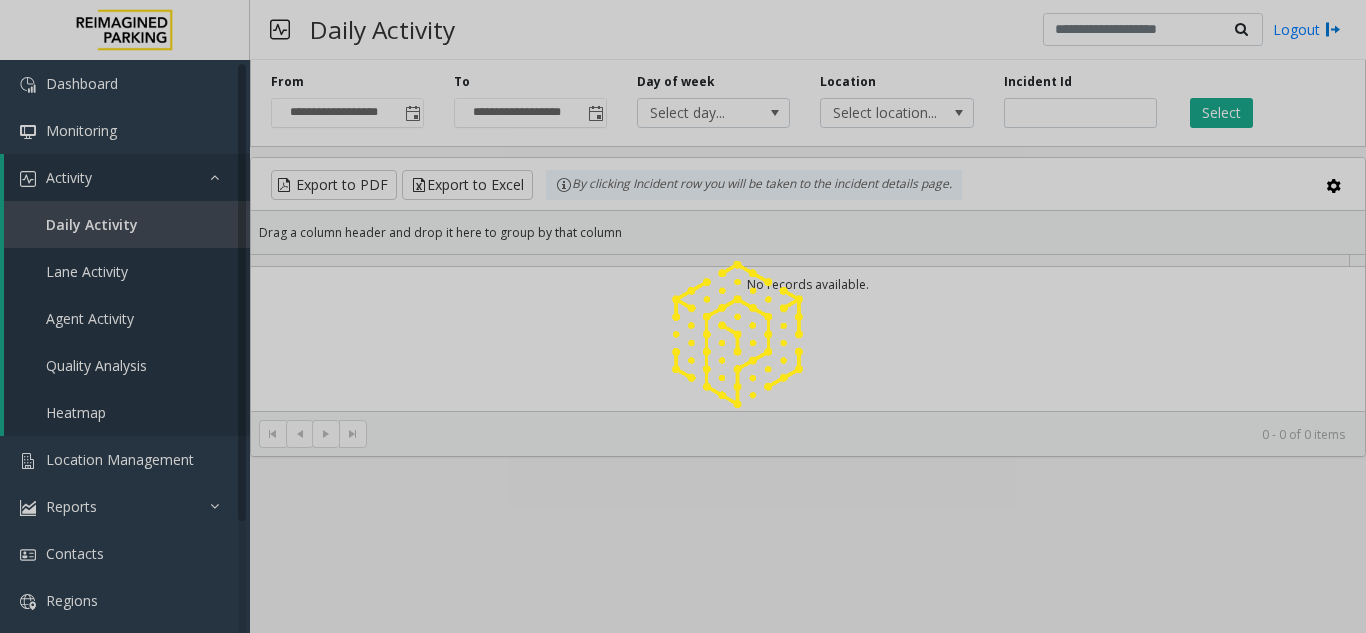click 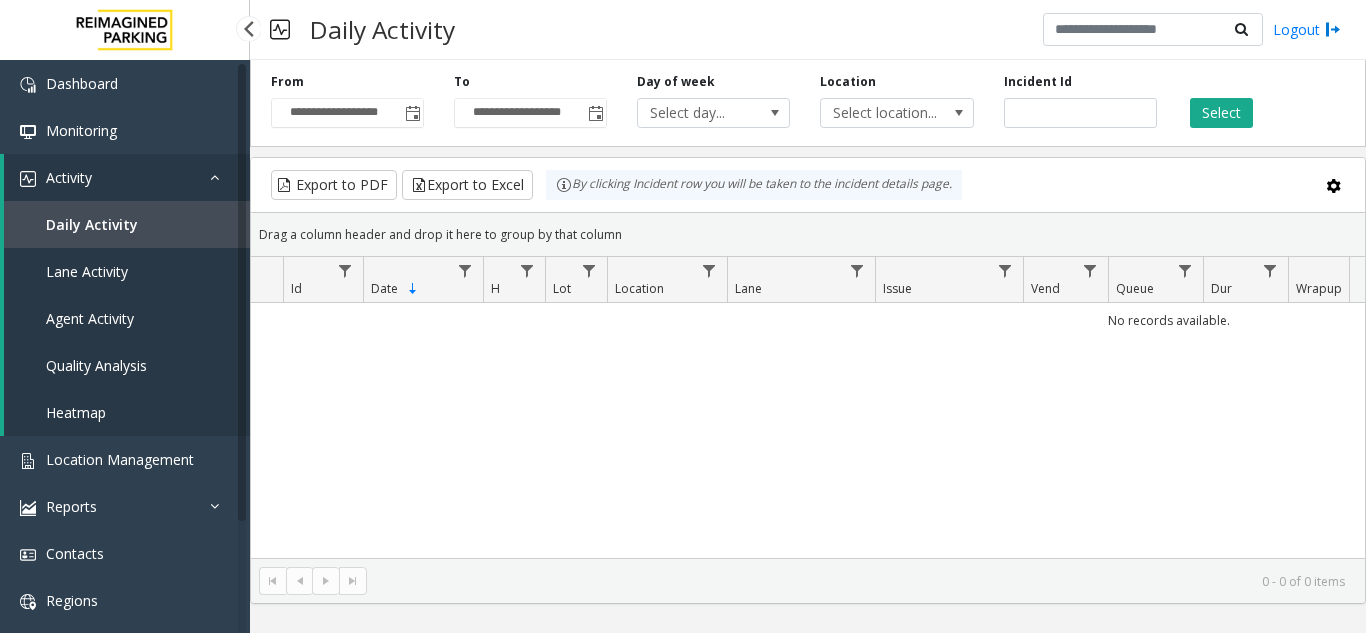 click on "Daily Activity" at bounding box center [127, 224] 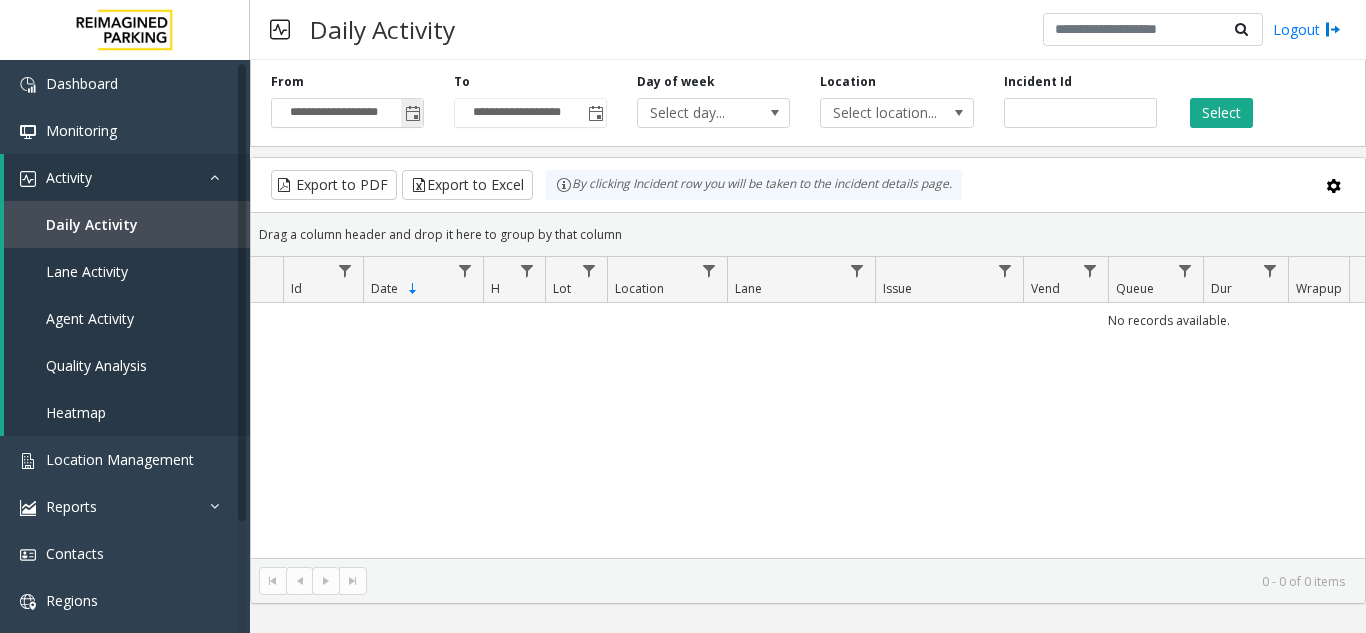 click 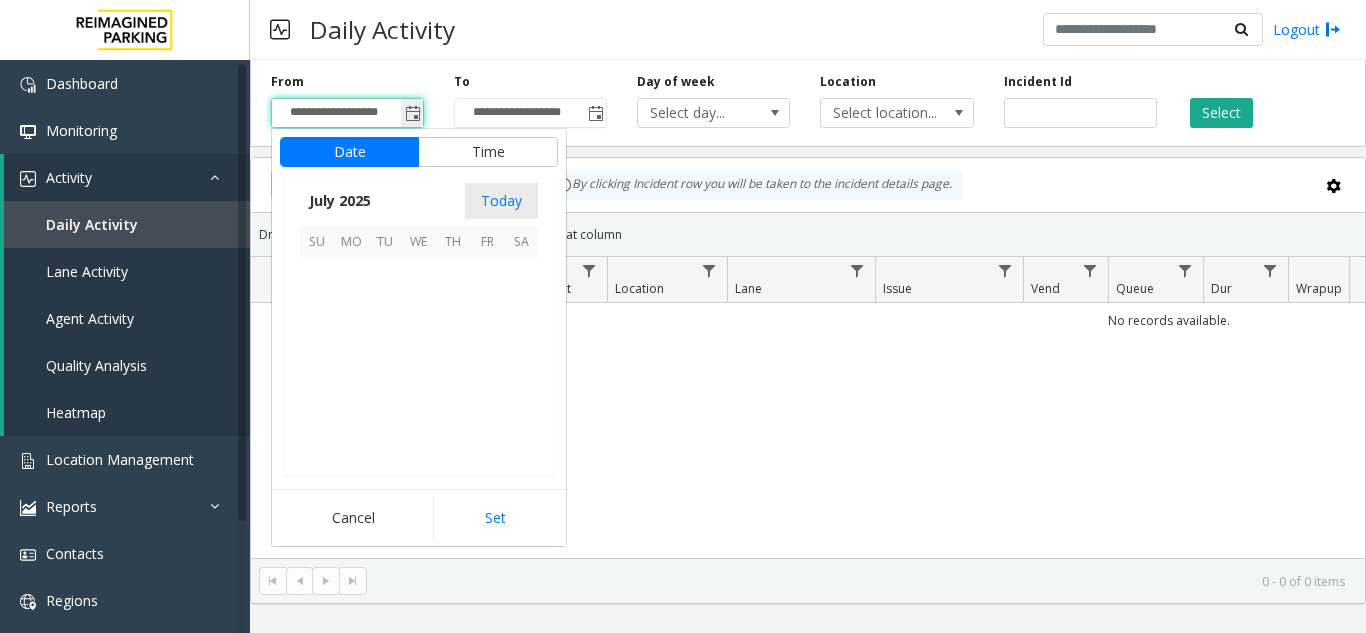 scroll, scrollTop: 358428, scrollLeft: 0, axis: vertical 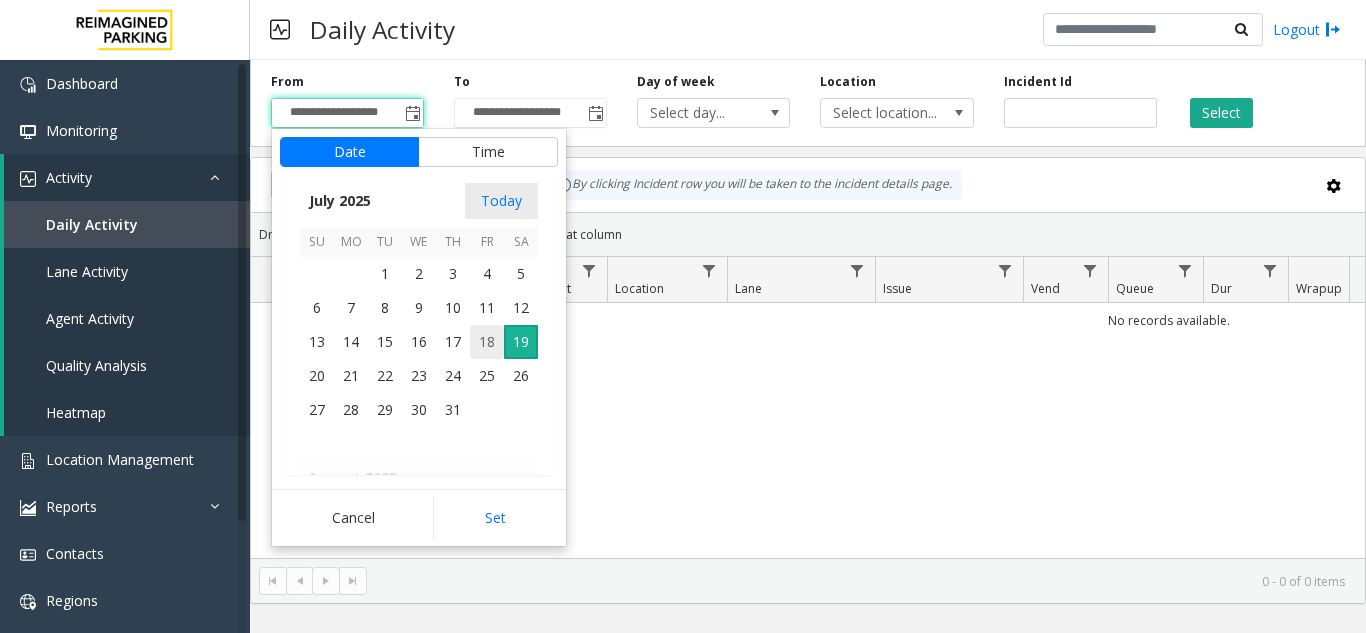 click on "18" at bounding box center (487, 342) 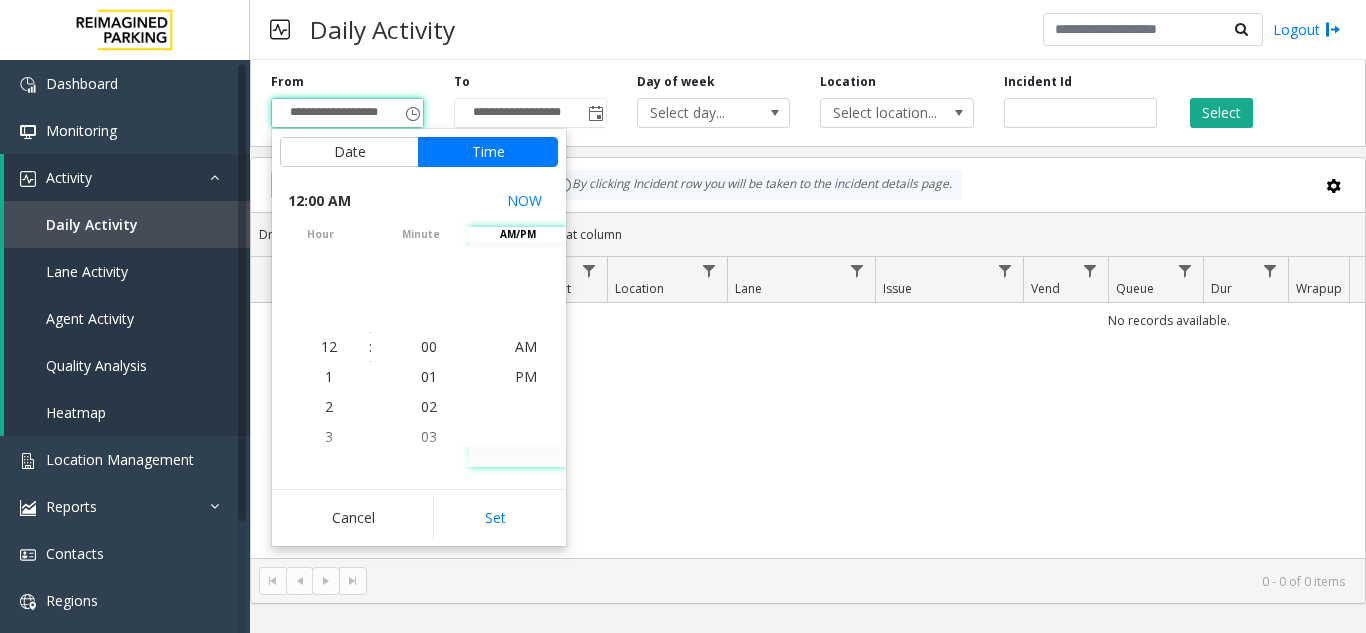 drag, startPoint x: 522, startPoint y: 524, endPoint x: 586, endPoint y: 494, distance: 70.68239 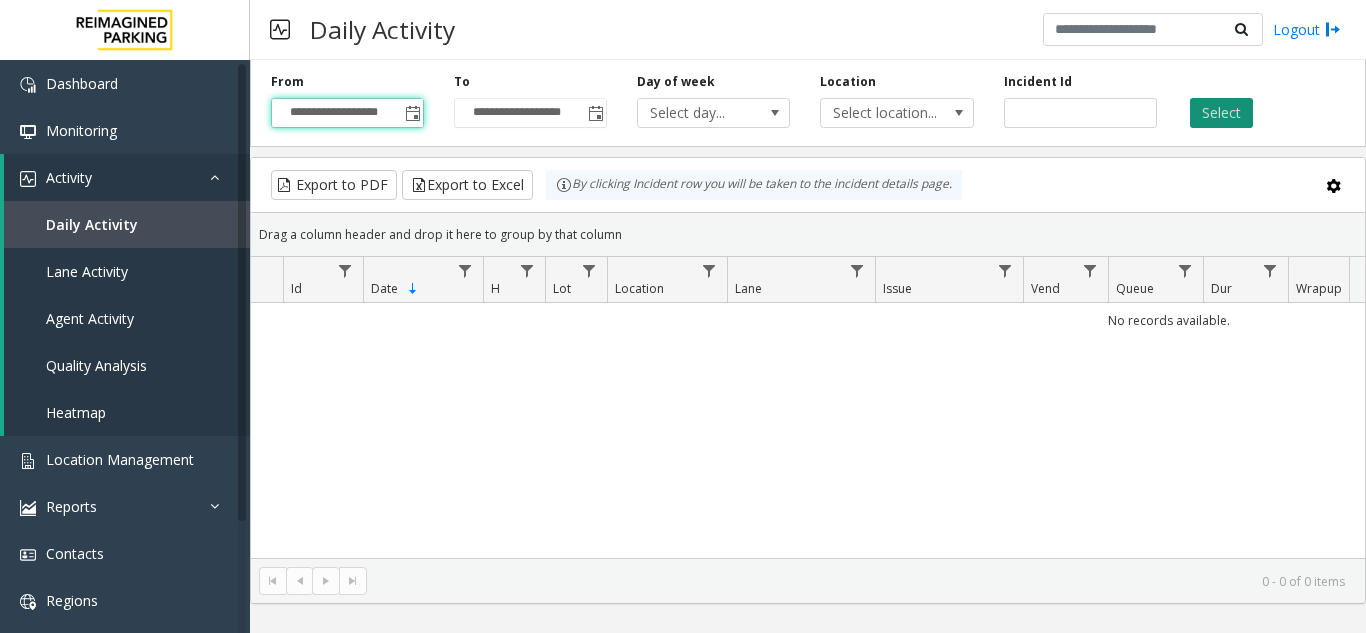 click on "Select" 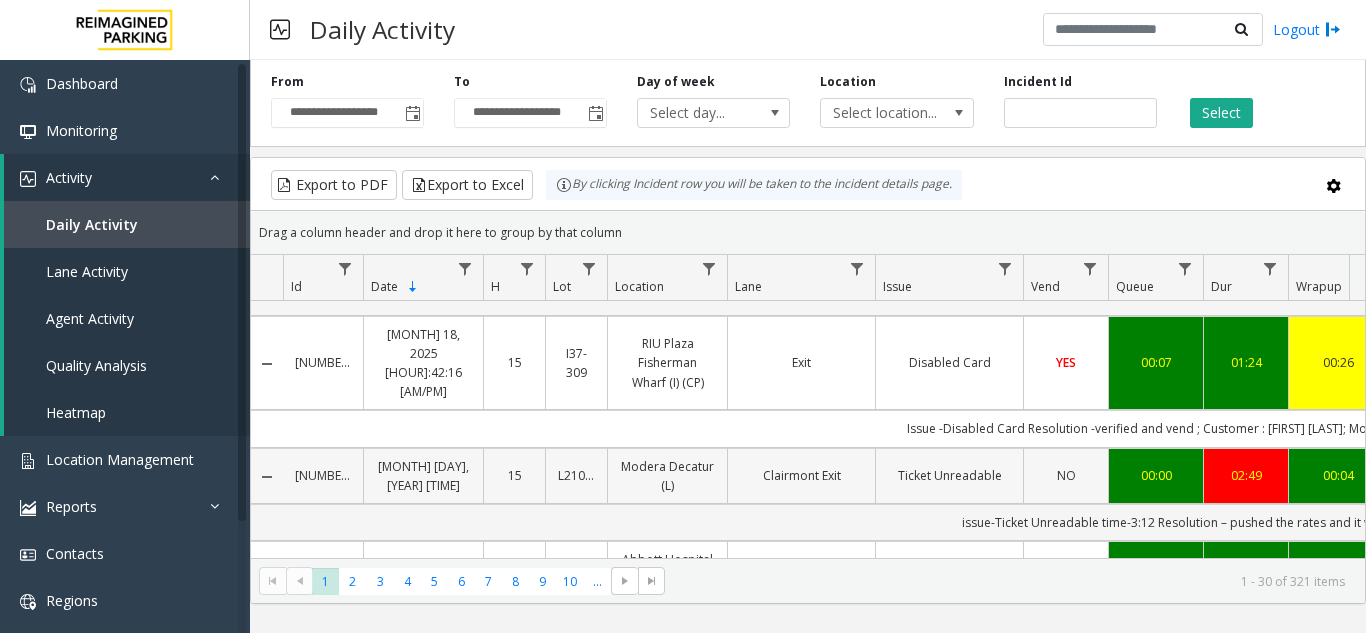 scroll, scrollTop: 600, scrollLeft: 0, axis: vertical 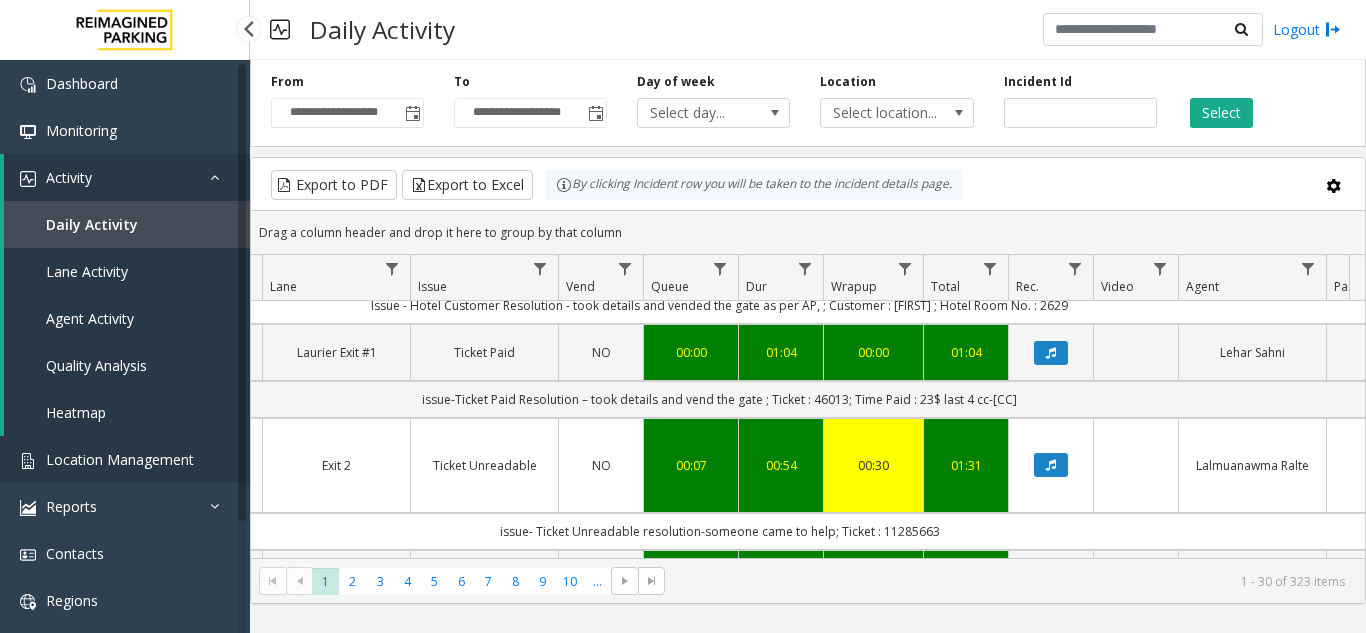 click on "Location Management" at bounding box center [120, 459] 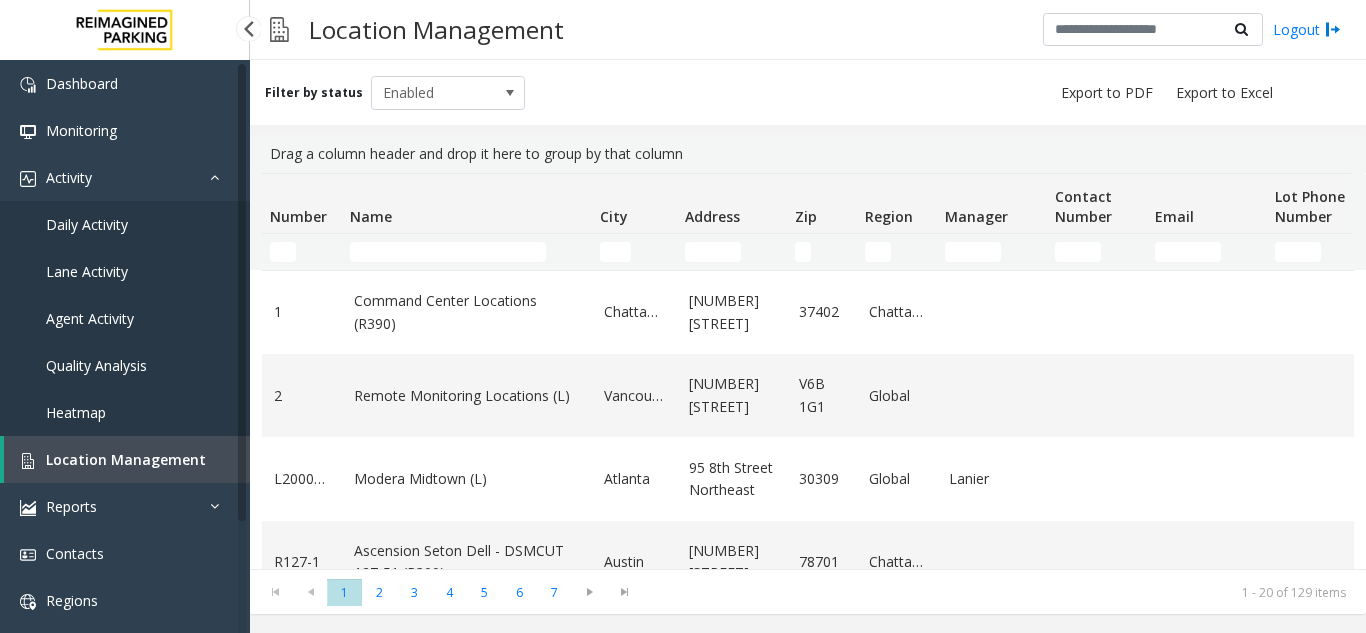 click on "Daily Activity" at bounding box center (125, 224) 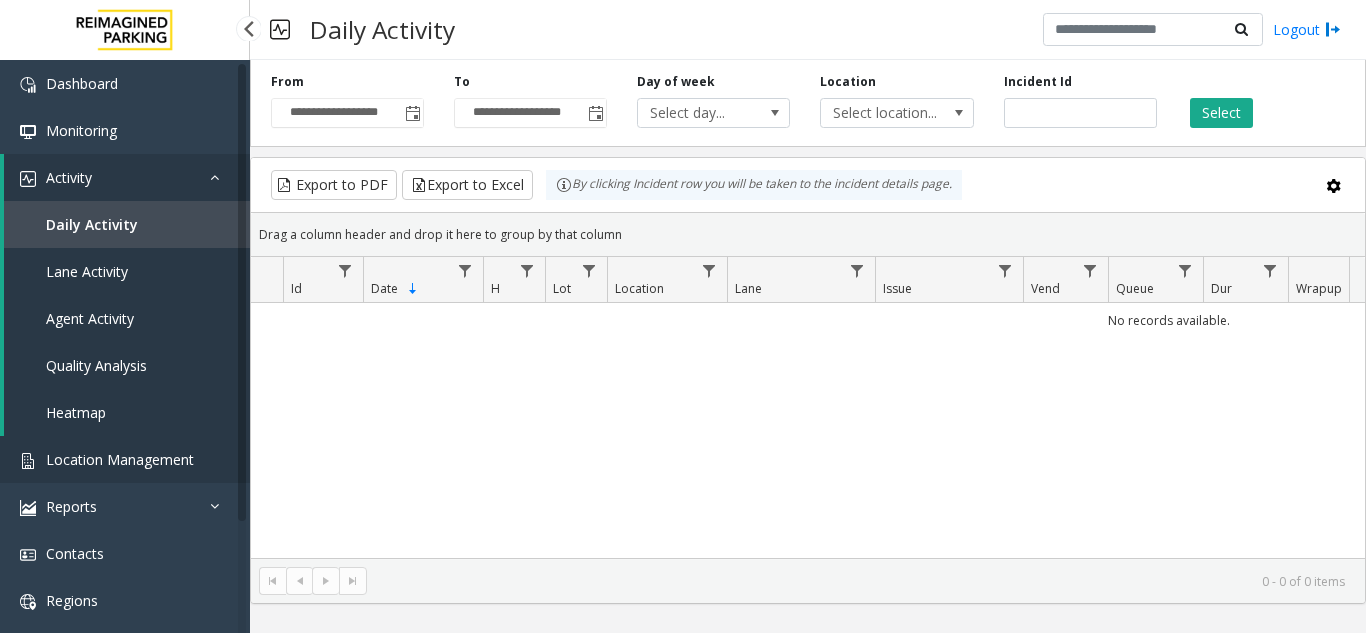 click on "Location Management" at bounding box center [125, 459] 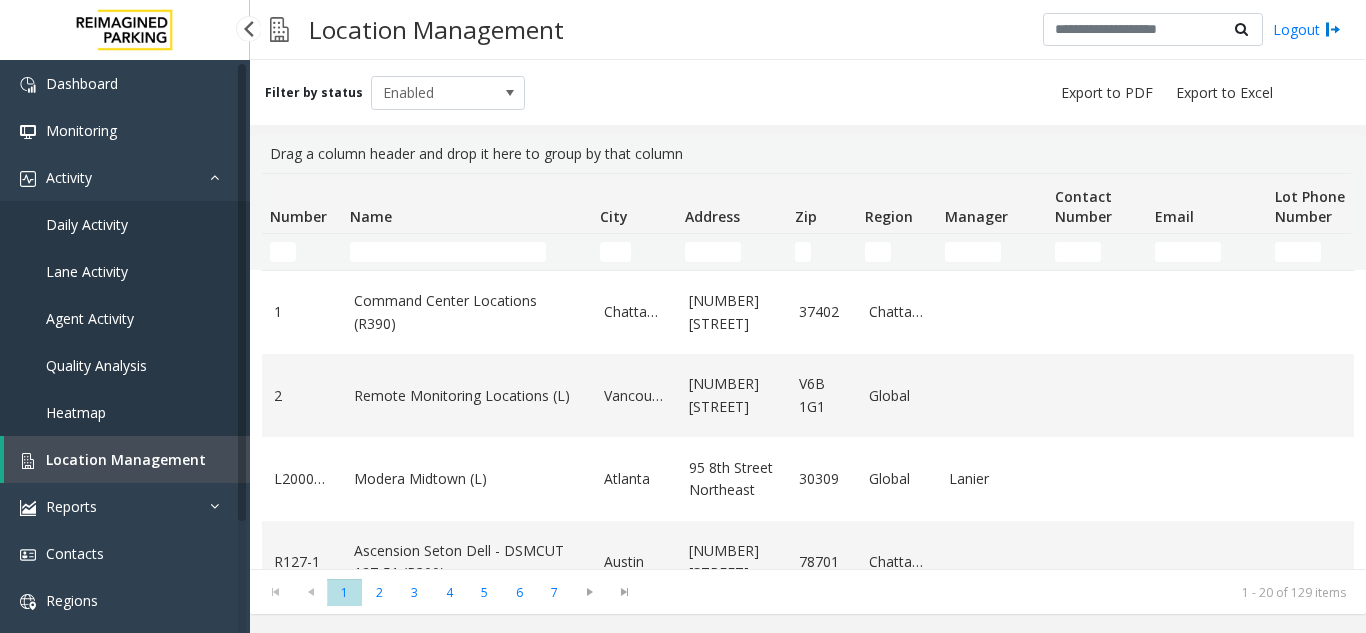 click on "Daily Activity" at bounding box center (87, 224) 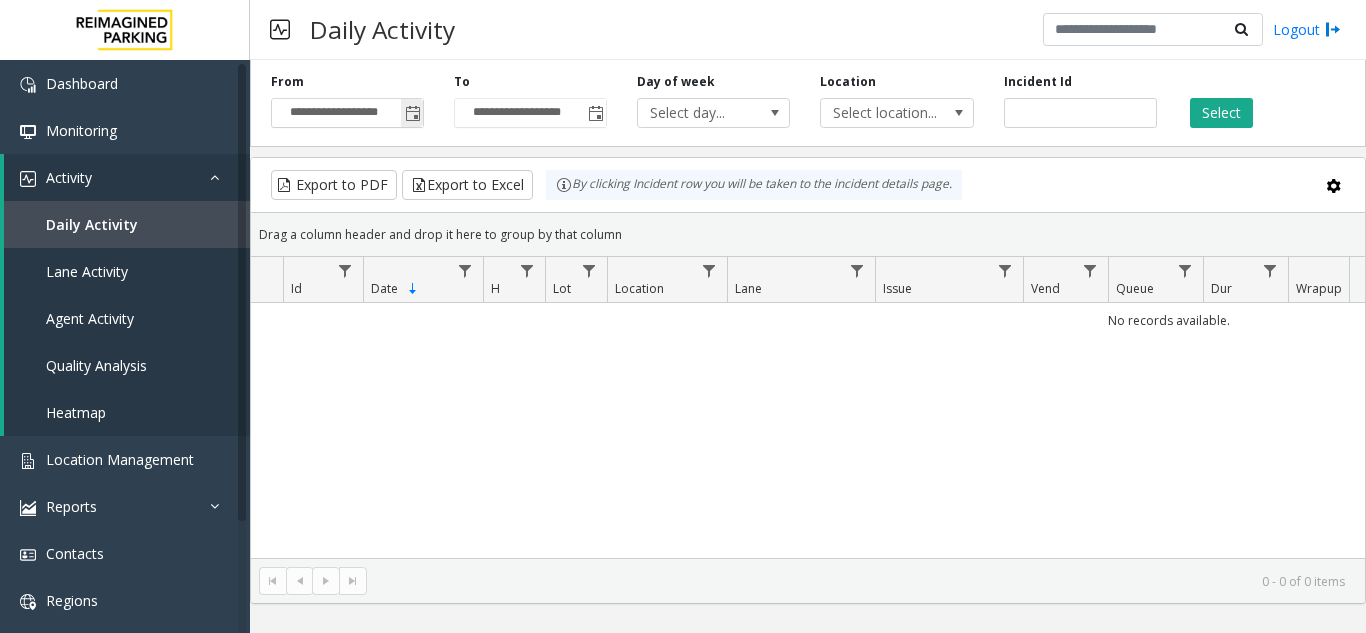 click 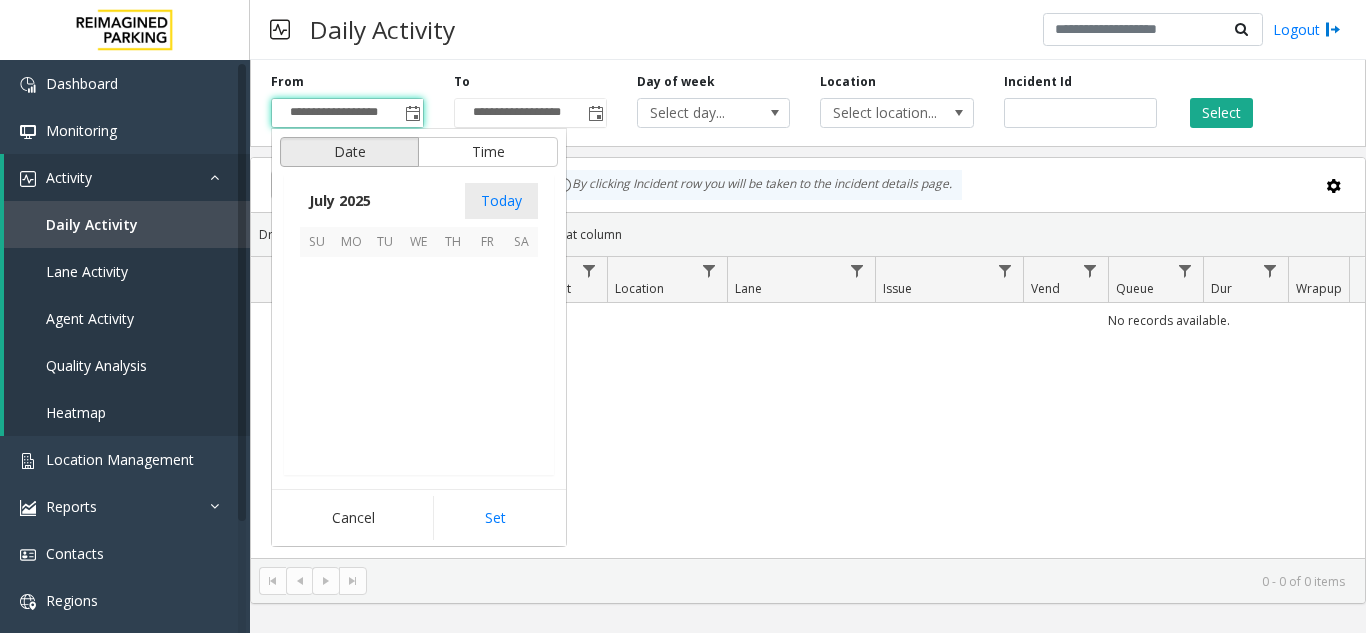 scroll, scrollTop: 358428, scrollLeft: 0, axis: vertical 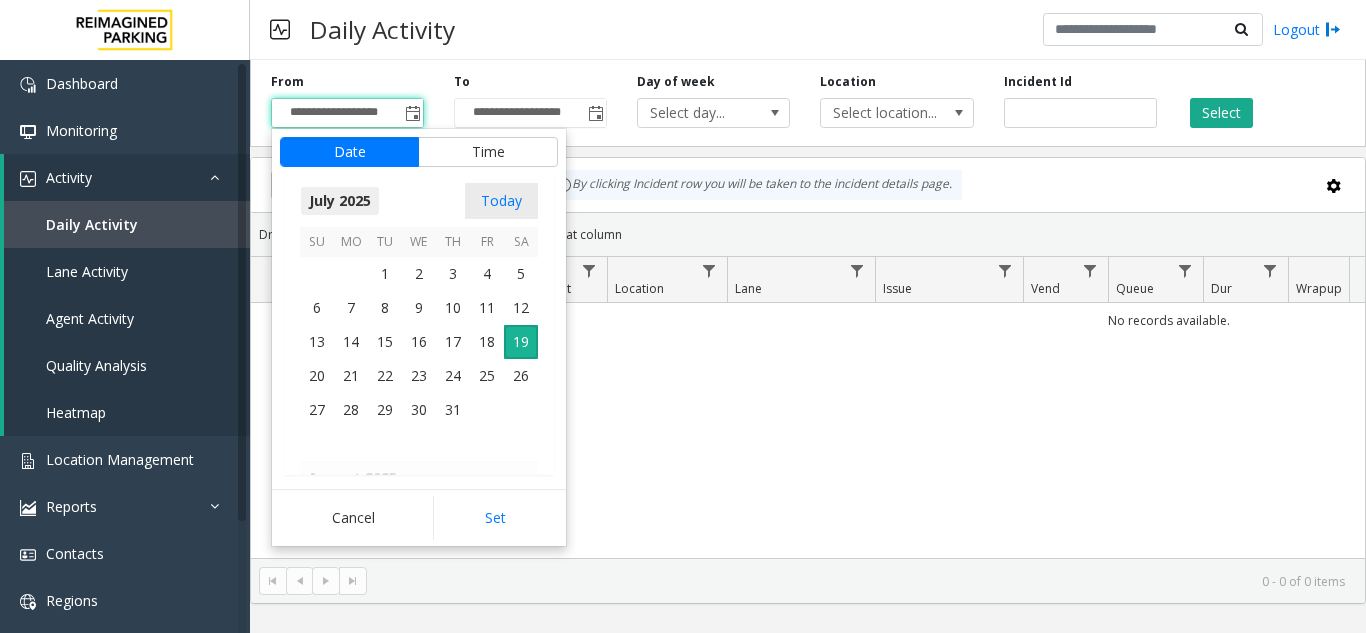 click on "July 2025" at bounding box center [340, 201] 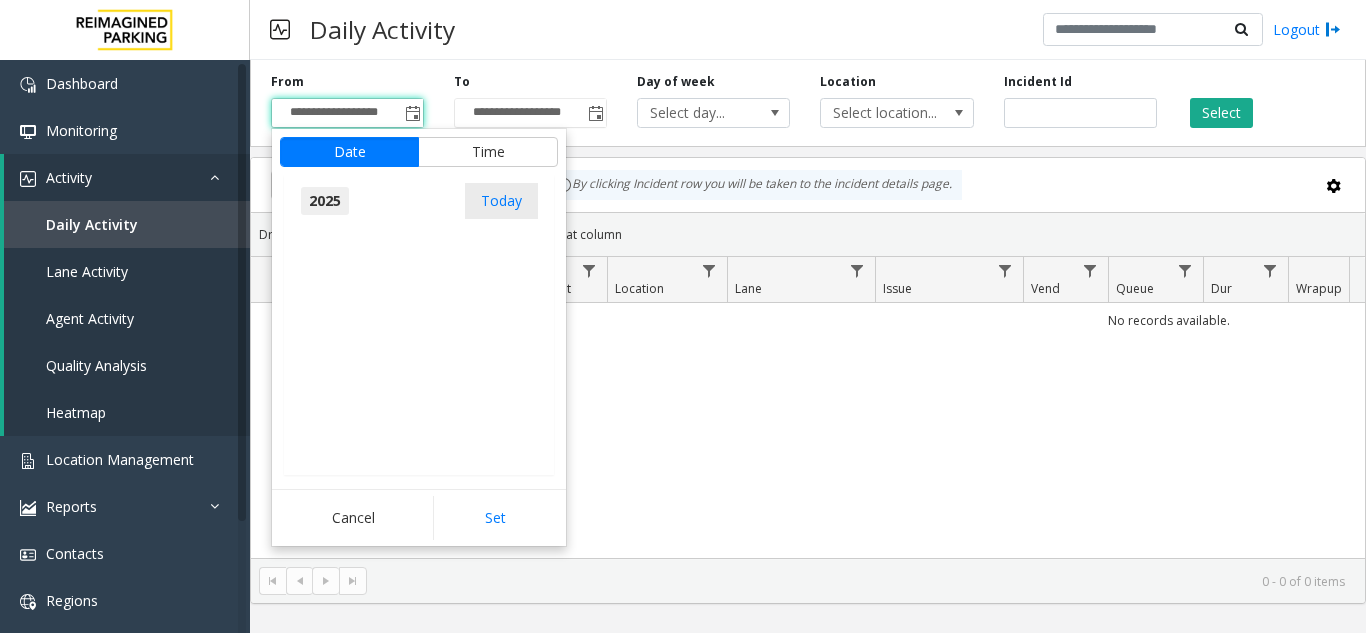 scroll, scrollTop: 21348, scrollLeft: 0, axis: vertical 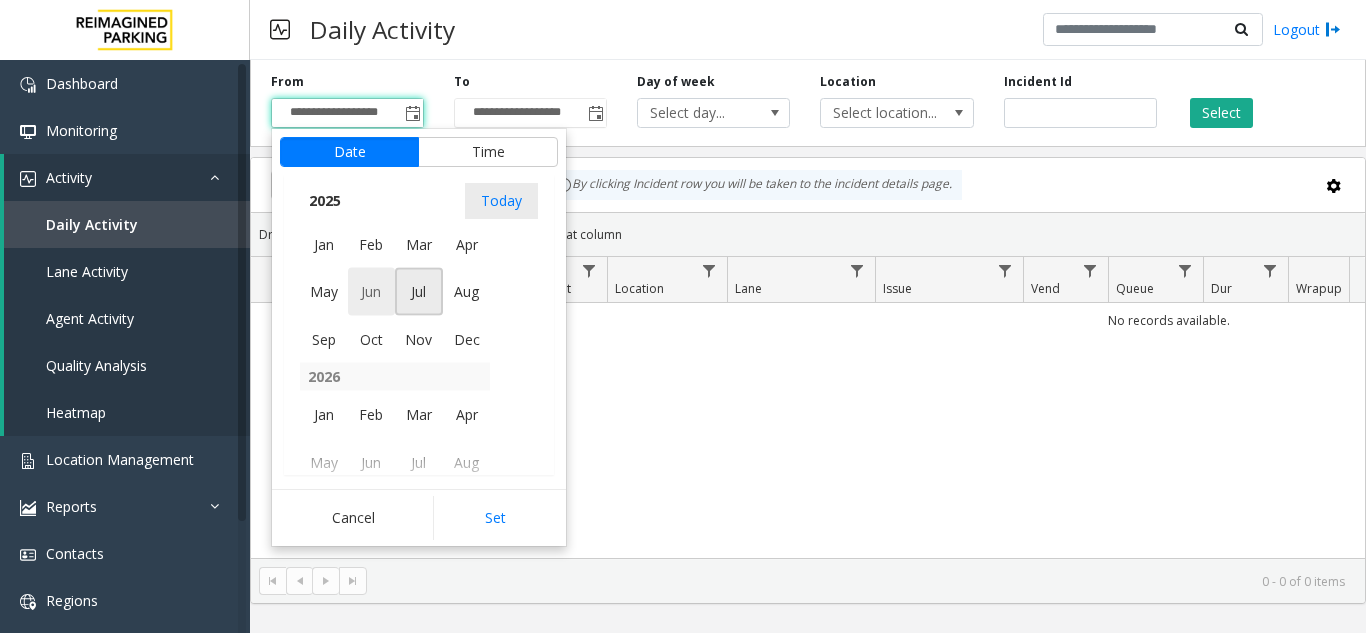 click on "Jun" at bounding box center (372, 292) 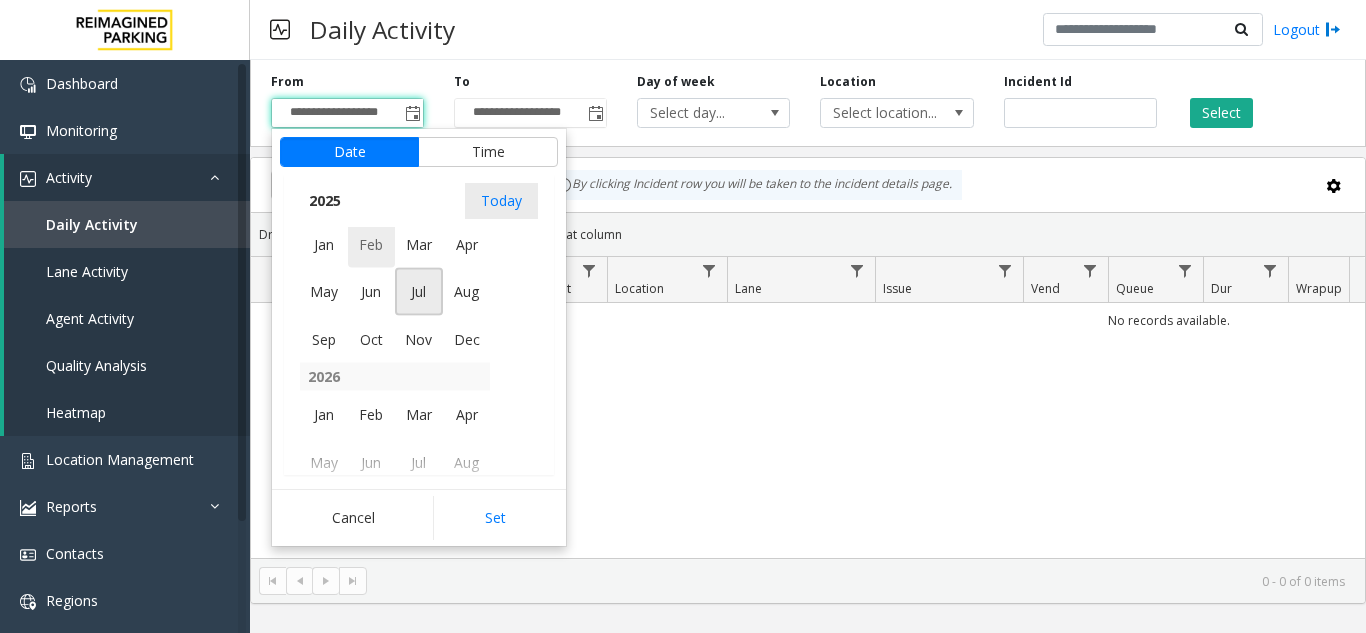 scroll, scrollTop: 358190, scrollLeft: 0, axis: vertical 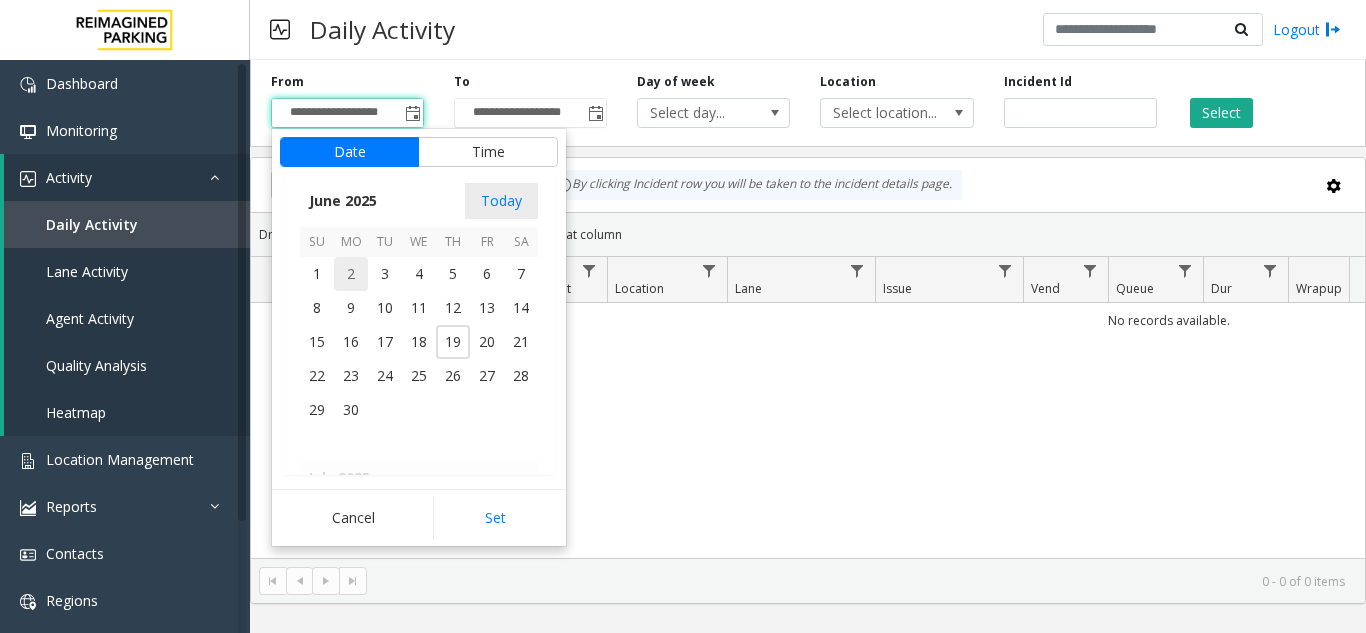 click on "2" at bounding box center (351, 274) 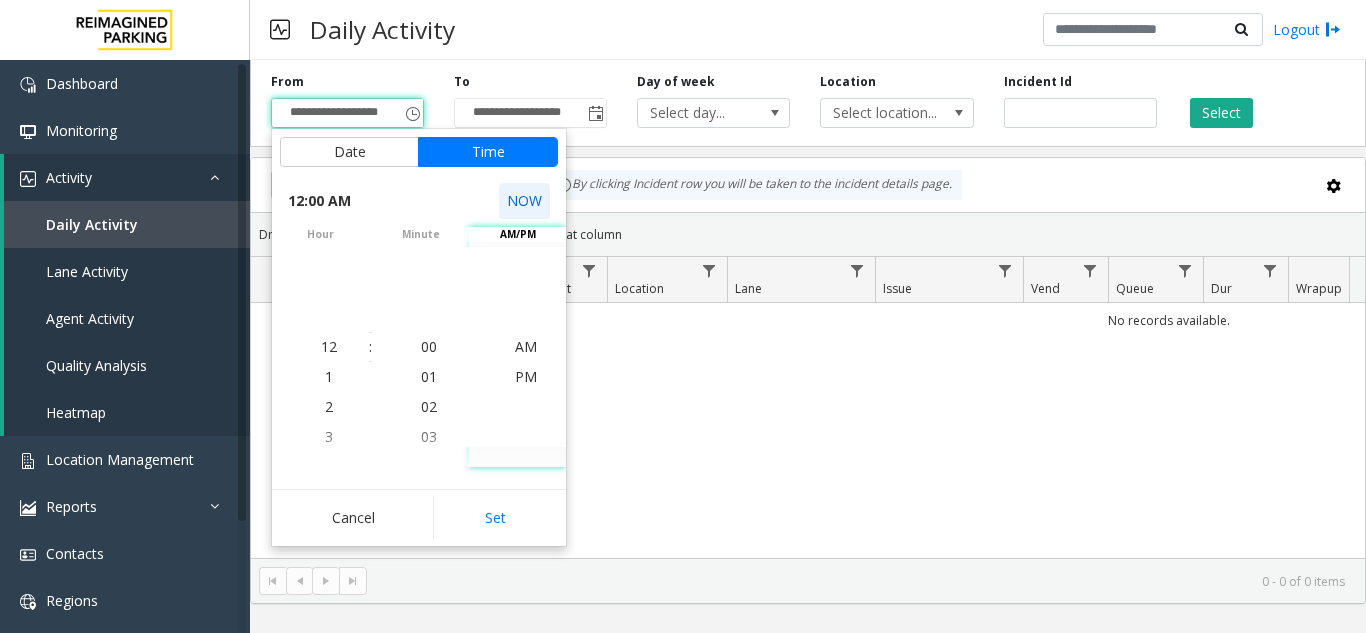 click on "NOW" 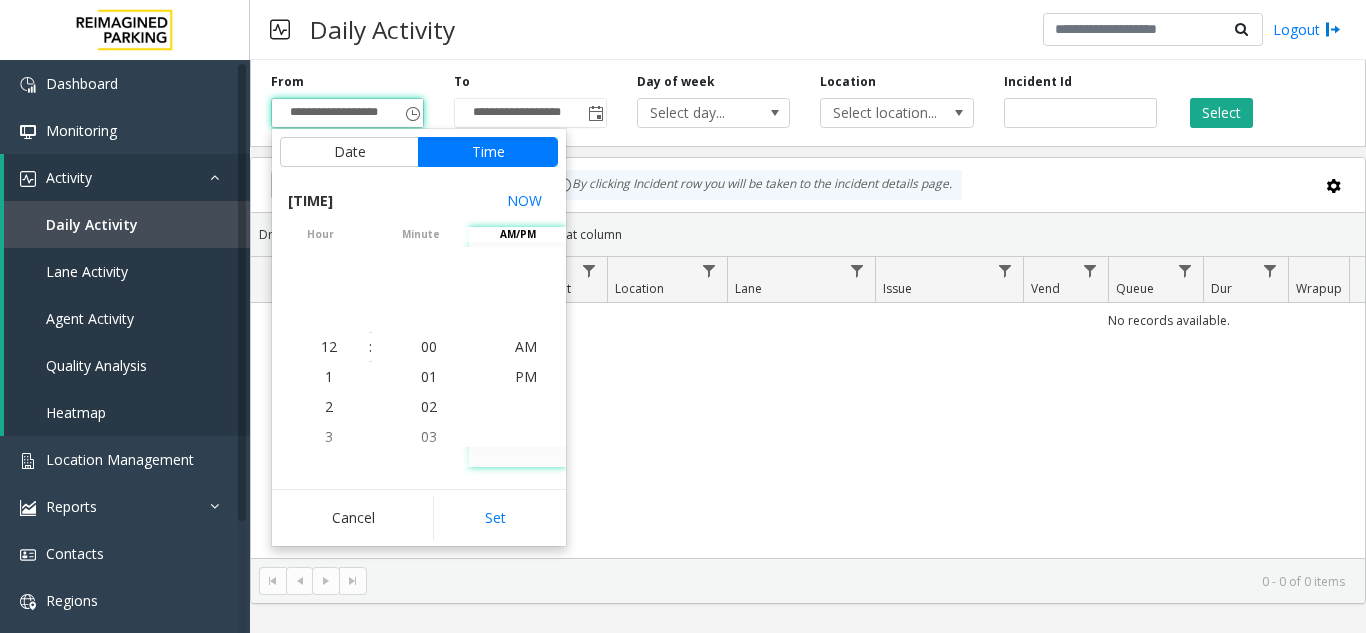 scroll, scrollTop: 1081, scrollLeft: 0, axis: vertical 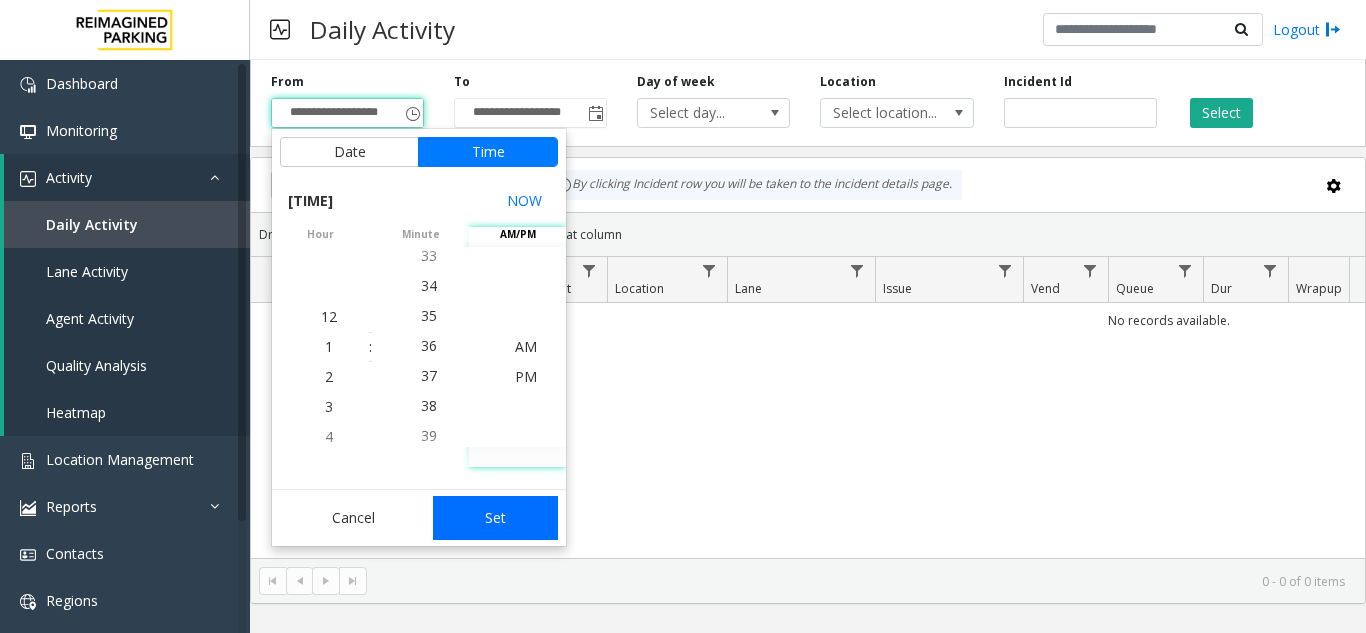 click on "Set" 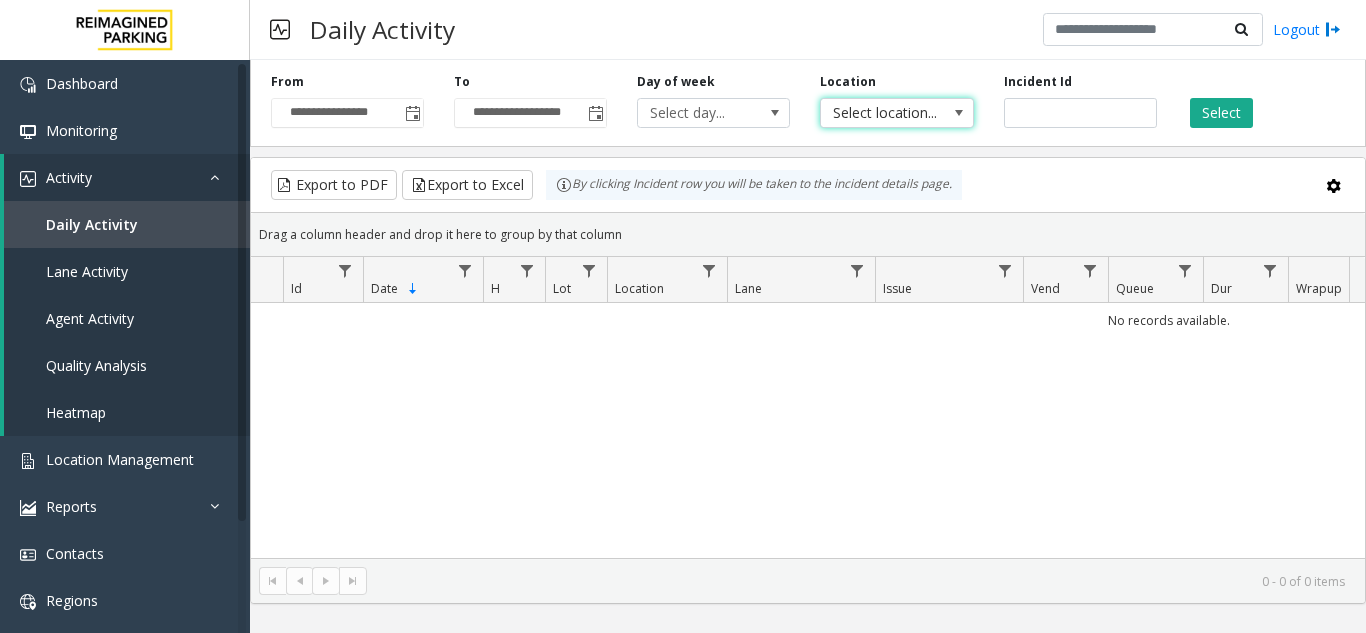 click on "Select location..." at bounding box center [881, 113] 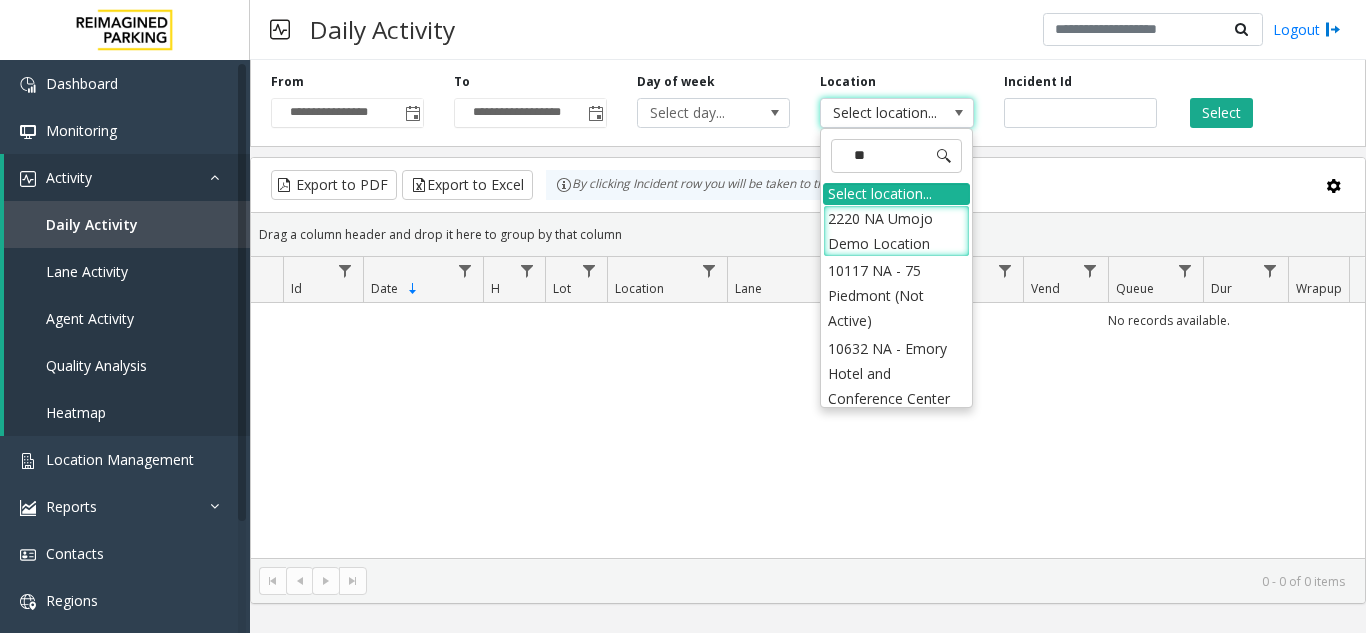 type on "***" 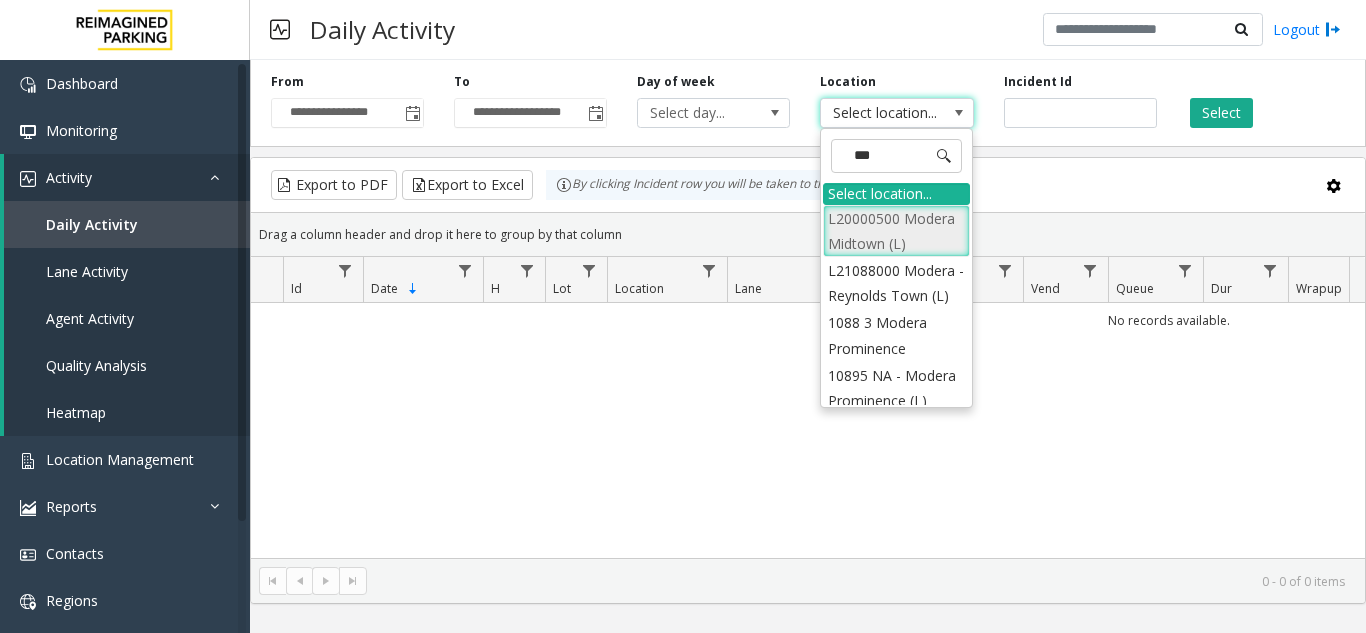 click on "L20000500 Modera Midtown	(L)" at bounding box center (896, 231) 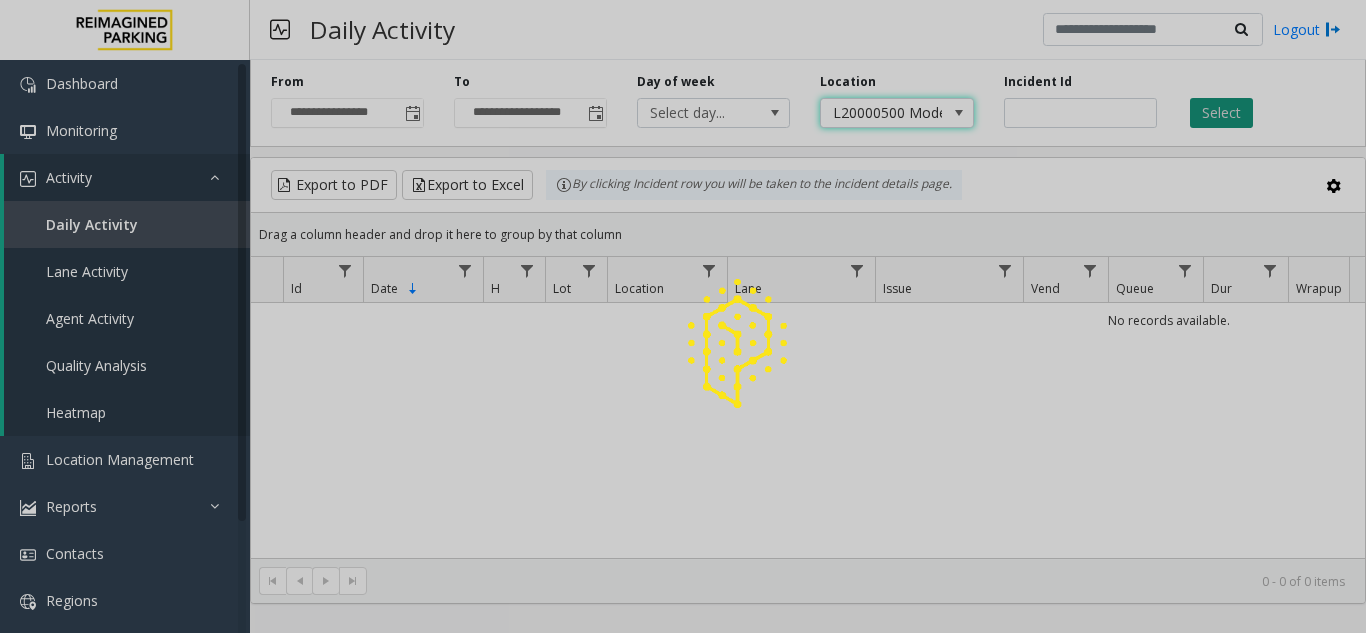 click on "Select" 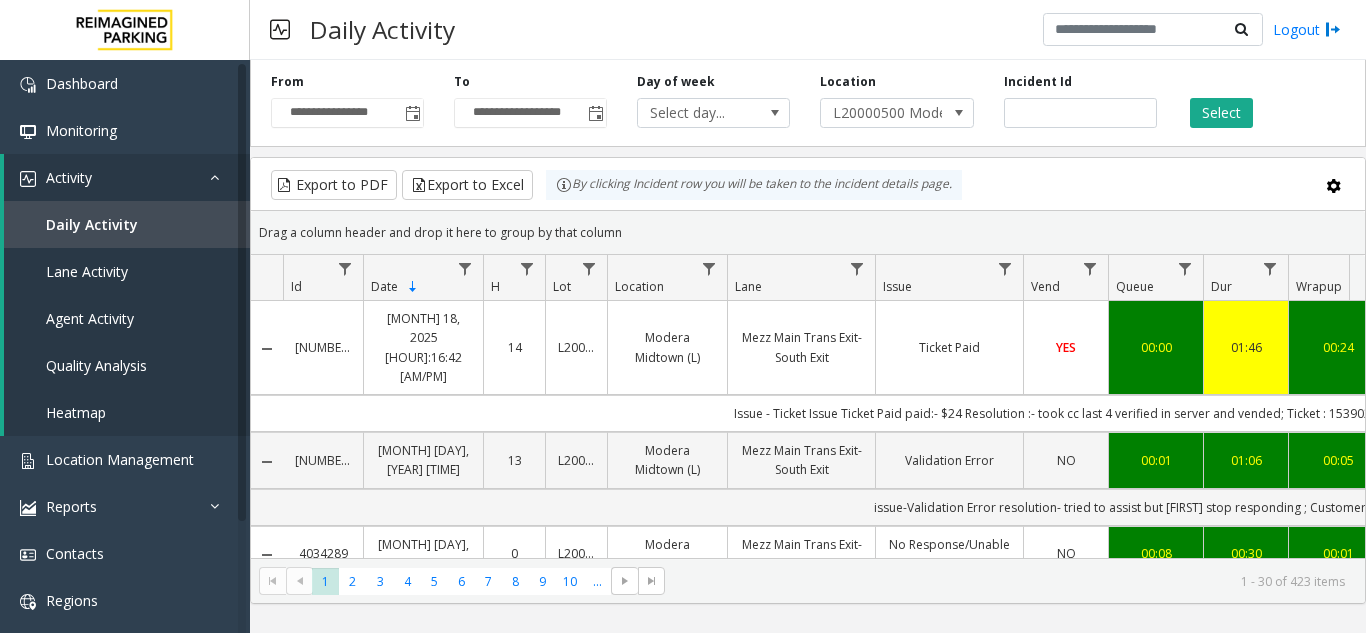 scroll, scrollTop: 0, scrollLeft: 45, axis: horizontal 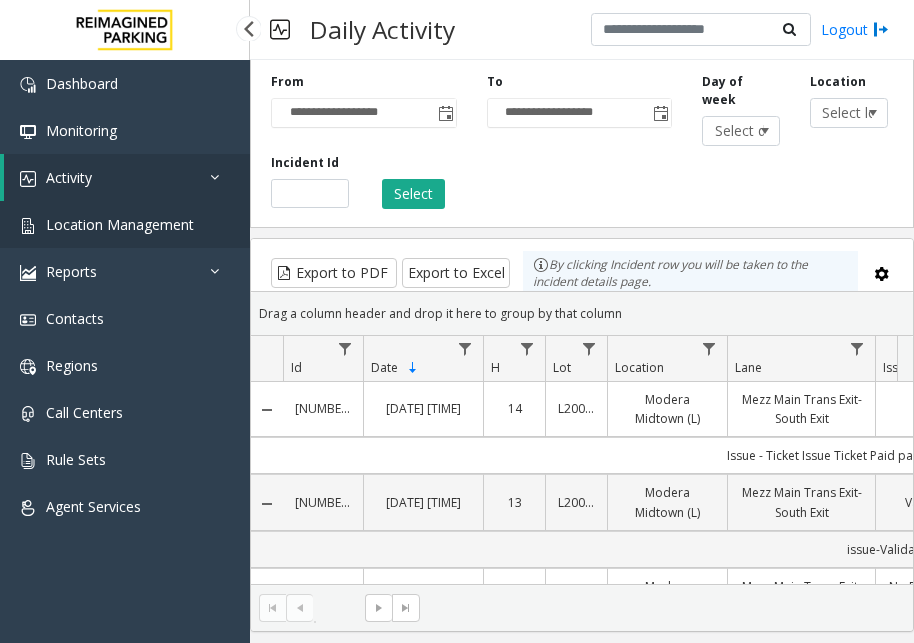 click on "Location Management" at bounding box center (125, 224) 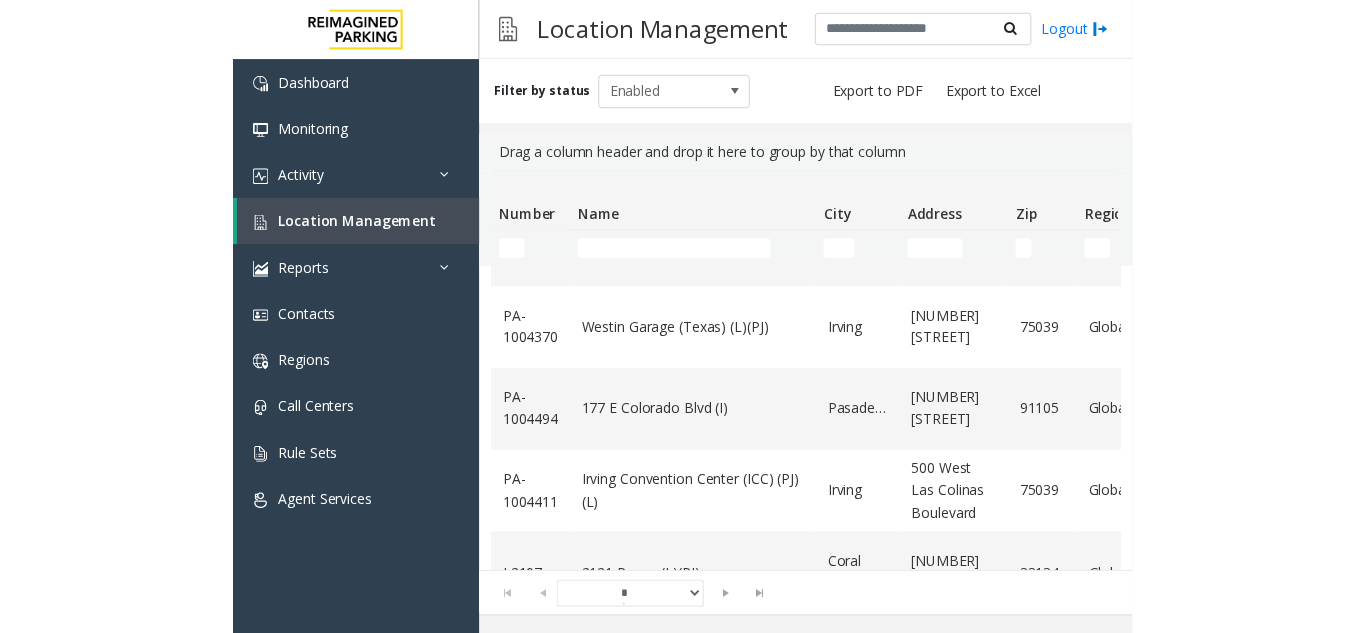 scroll, scrollTop: 1372, scrollLeft: 0, axis: vertical 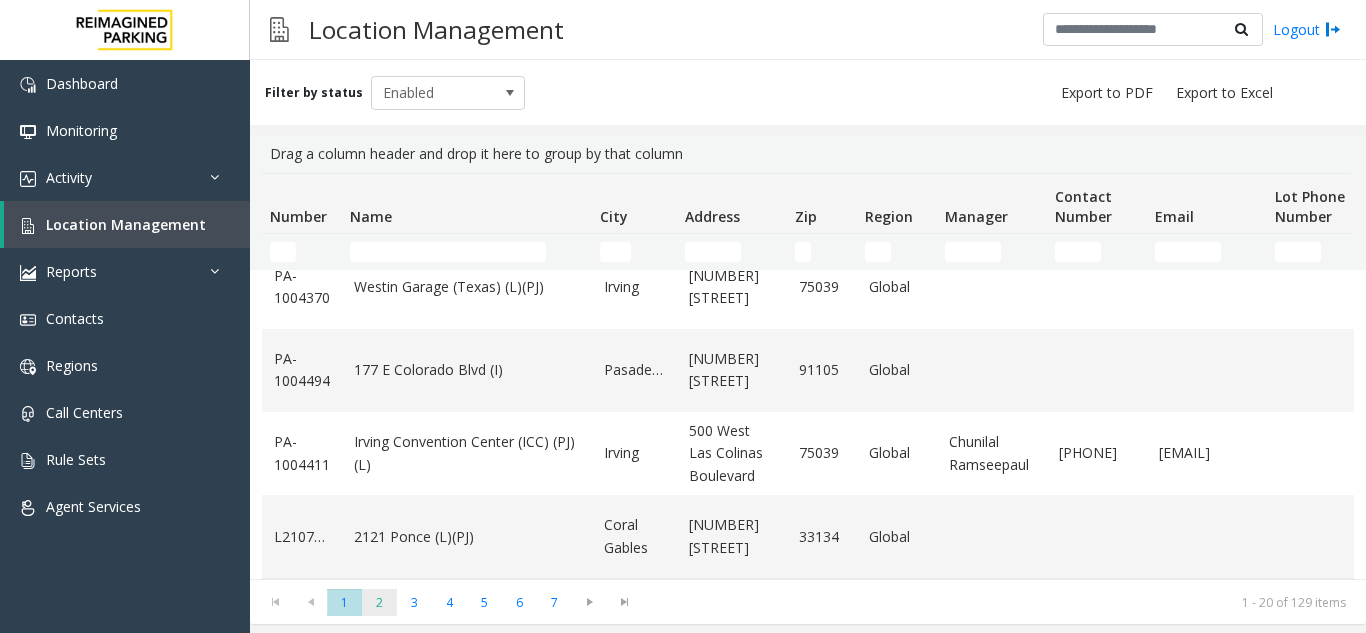 click on "2" 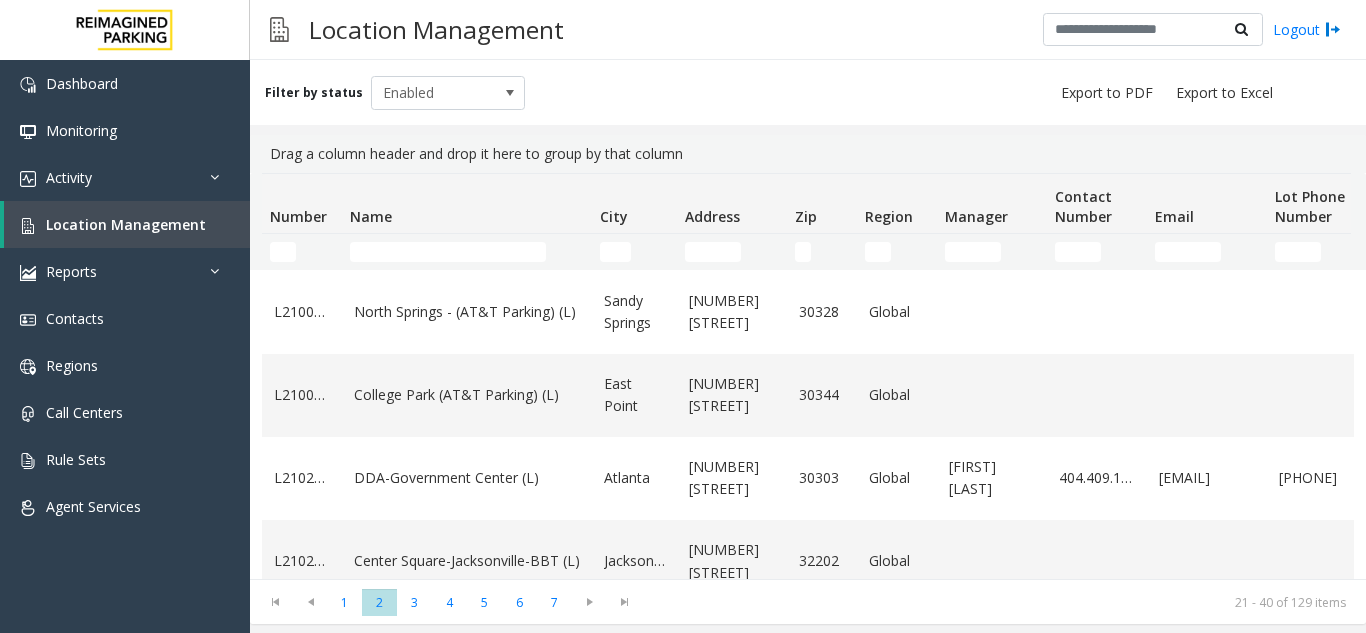 scroll, scrollTop: 600, scrollLeft: 0, axis: vertical 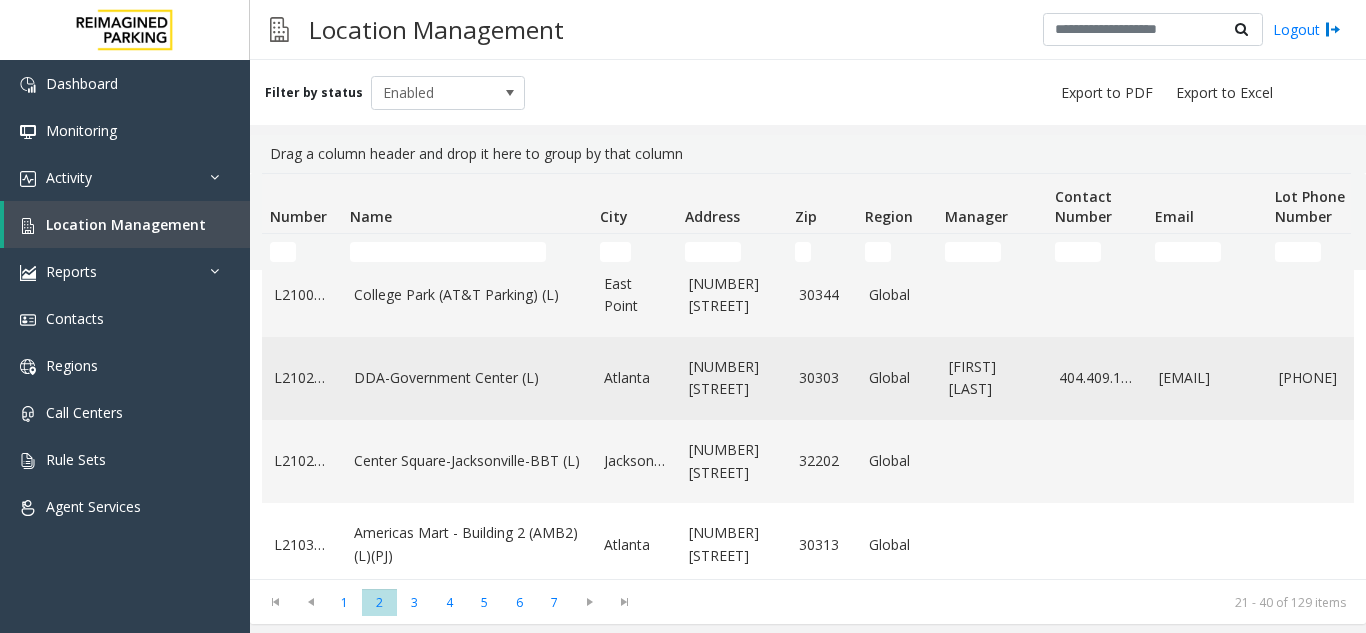 click on "DDA-Government Center (L)" 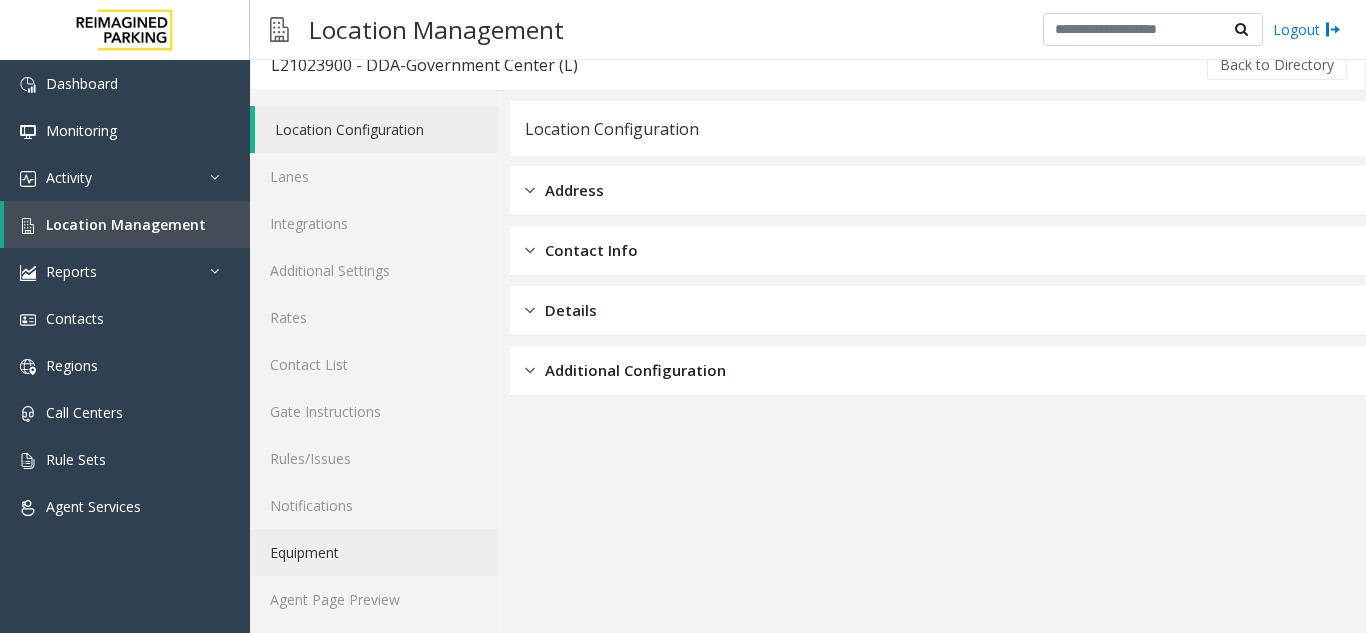 scroll, scrollTop: 26, scrollLeft: 0, axis: vertical 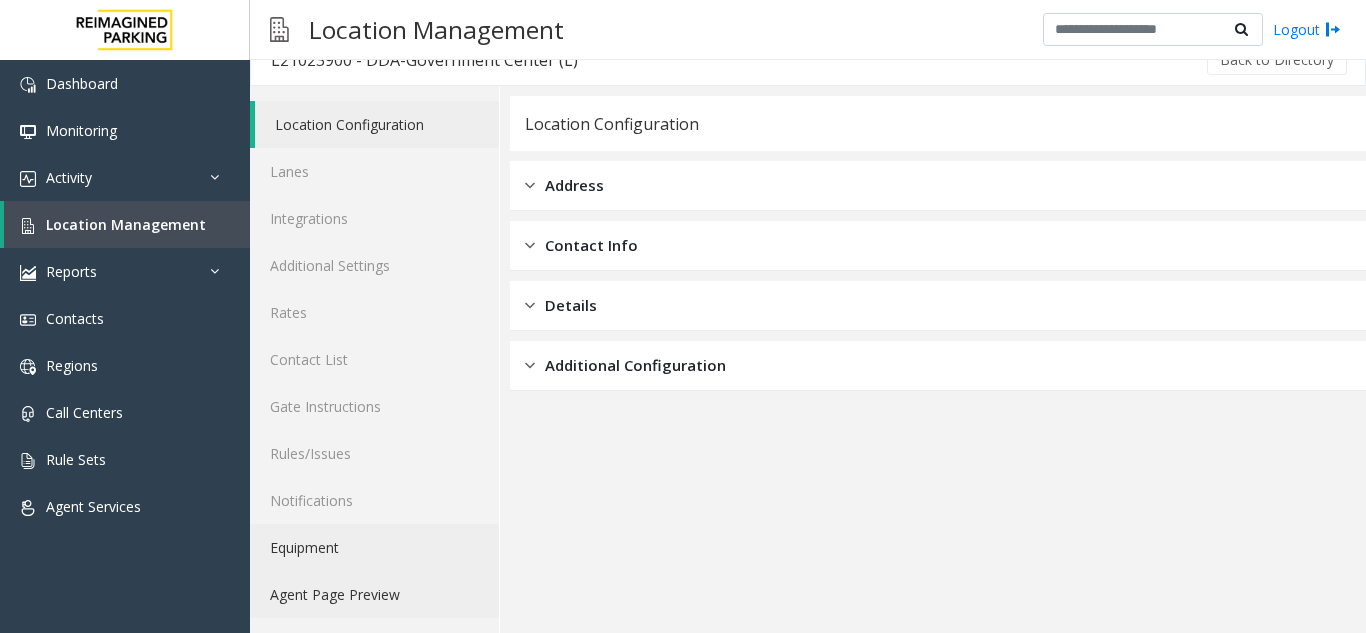 click on "Agent Page Preview" 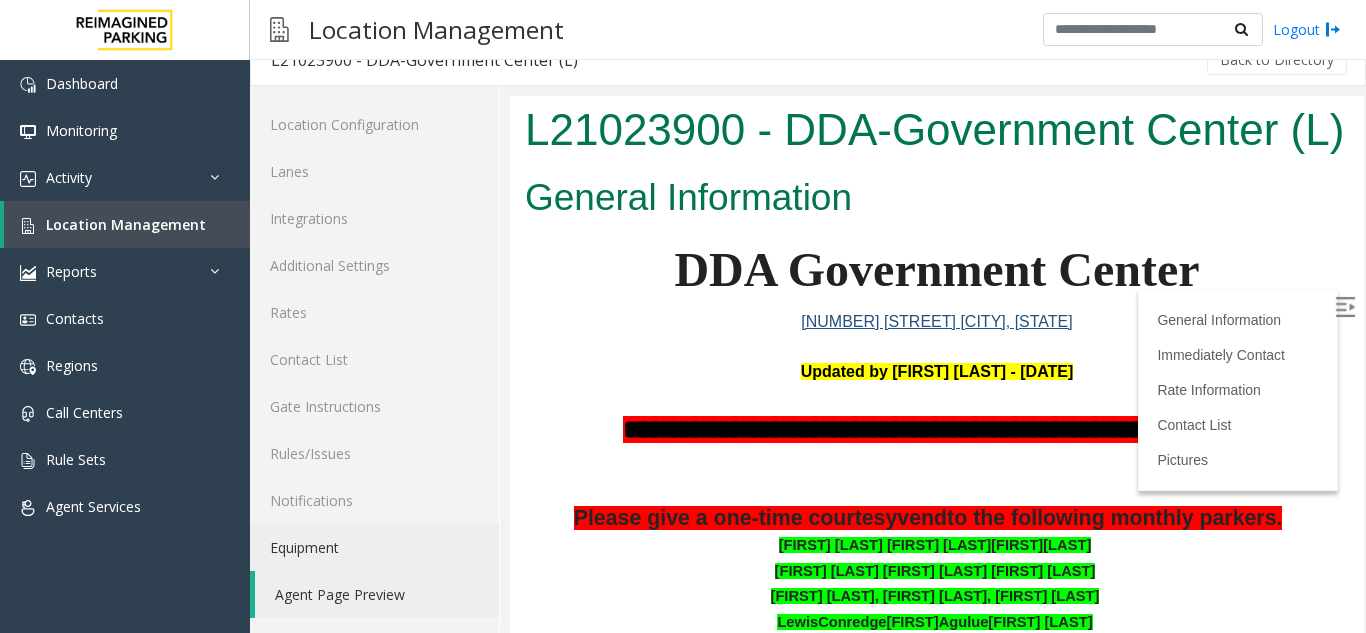 scroll, scrollTop: 0, scrollLeft: 0, axis: both 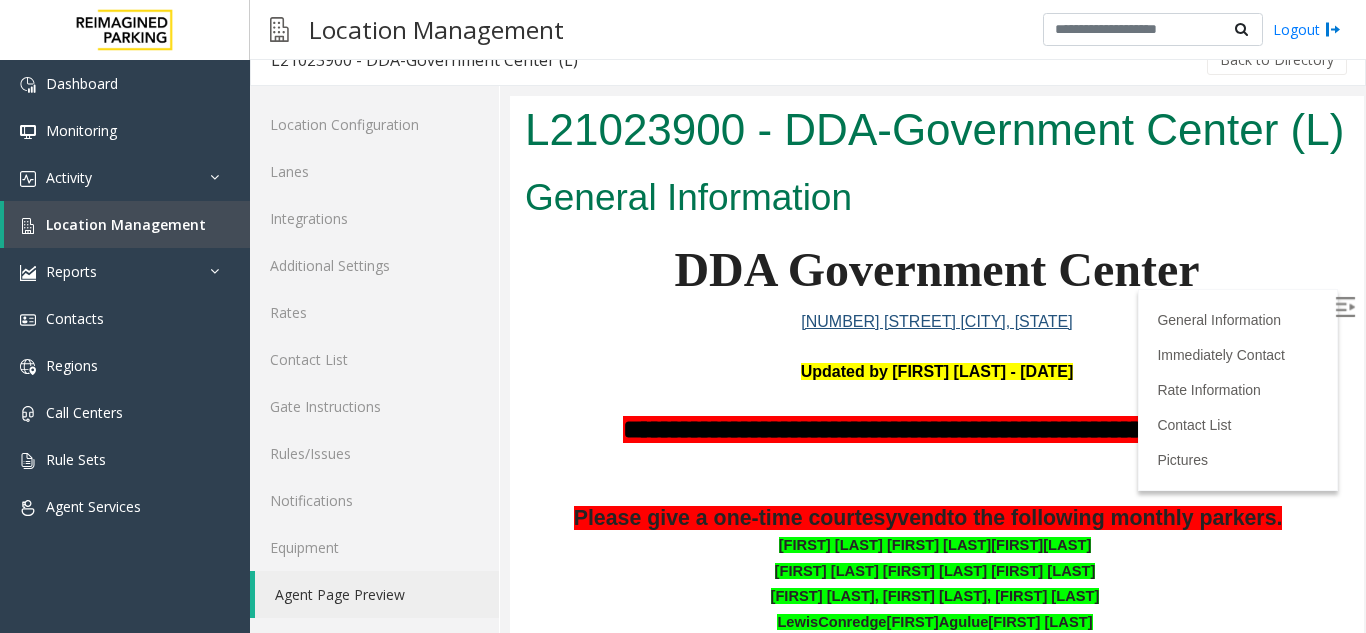 click at bounding box center [1345, 307] 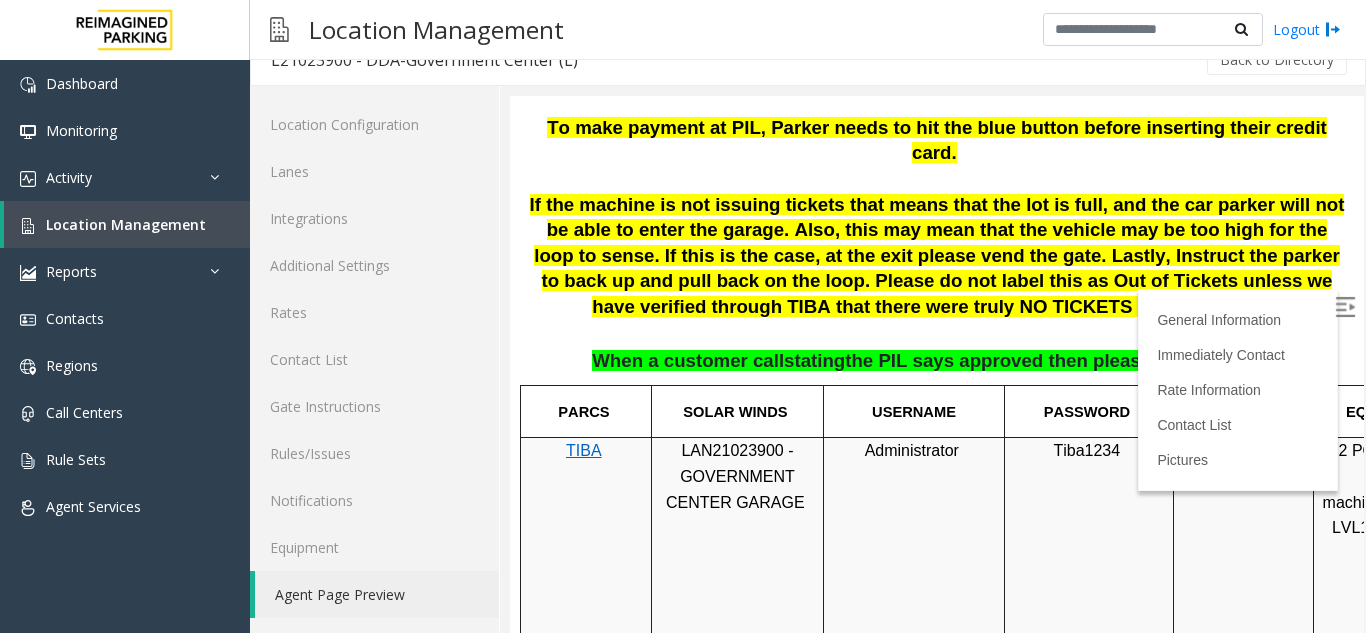 scroll, scrollTop: 800, scrollLeft: 0, axis: vertical 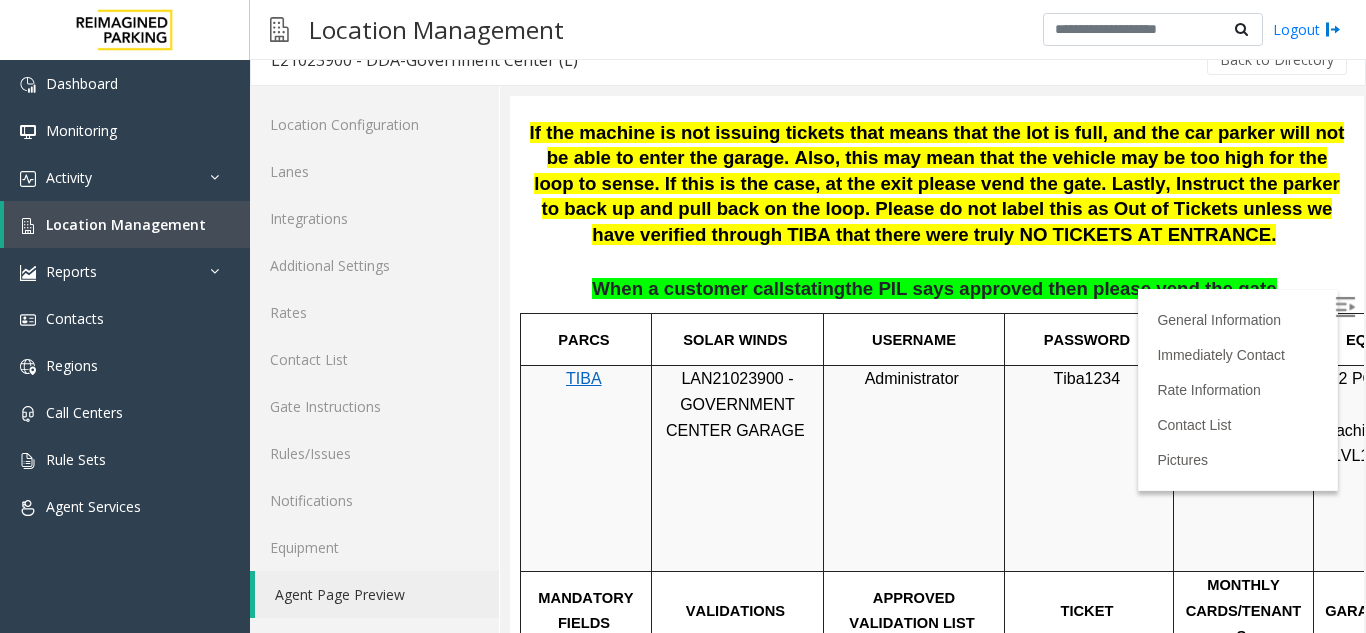 click on "LAN21023900 - GOVERNMENT CENTER GARAGE" at bounding box center [735, 404] 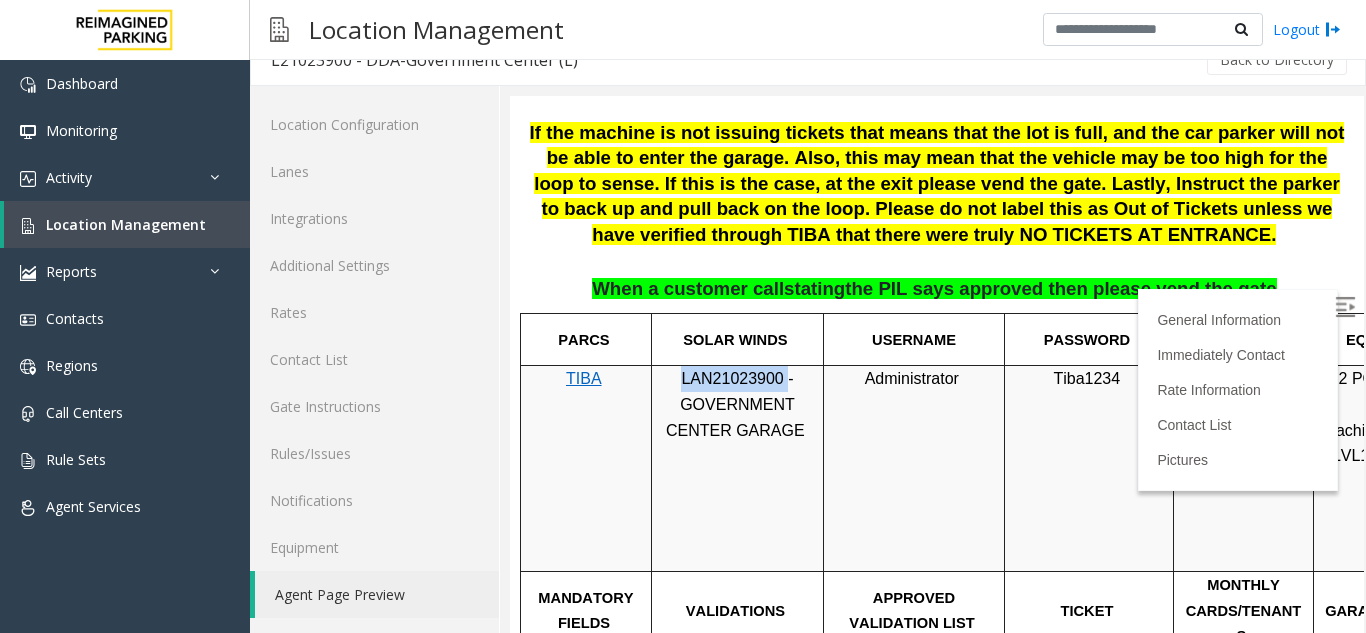 click on "LAN21023900 - GOVERNMENT CENTER GARAGE" at bounding box center [735, 404] 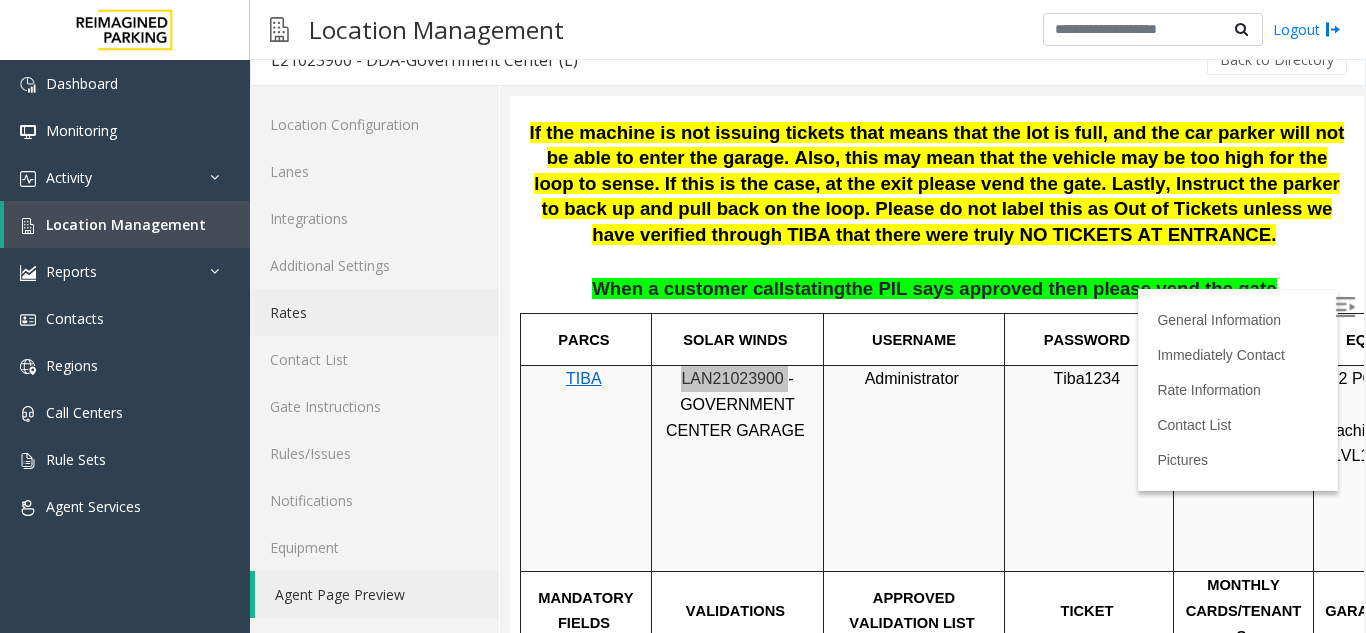click on "Rates" 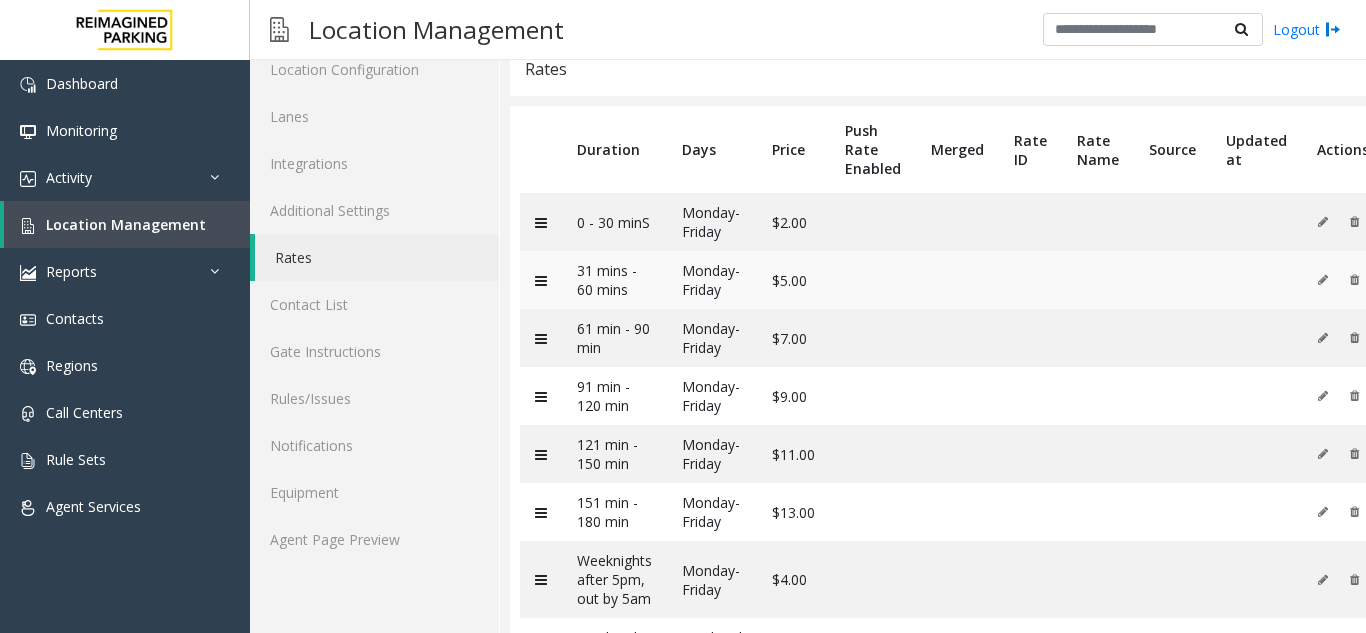 scroll, scrollTop: 126, scrollLeft: 0, axis: vertical 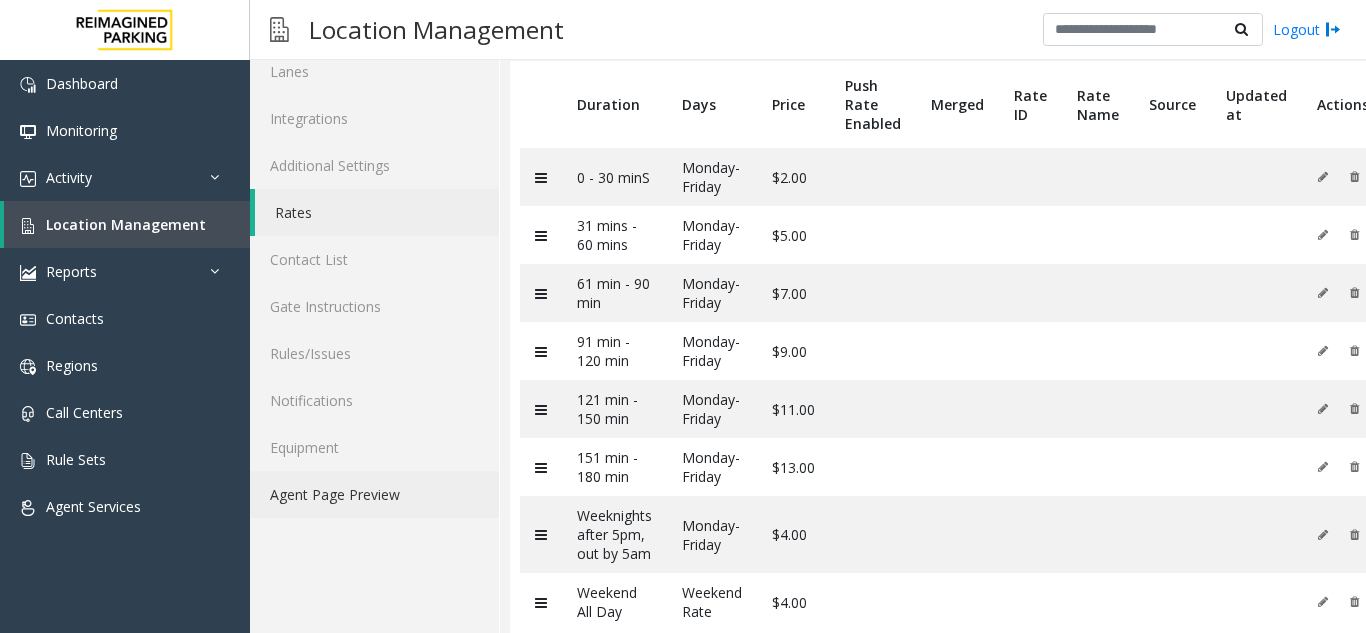 click on "Agent Page Preview" 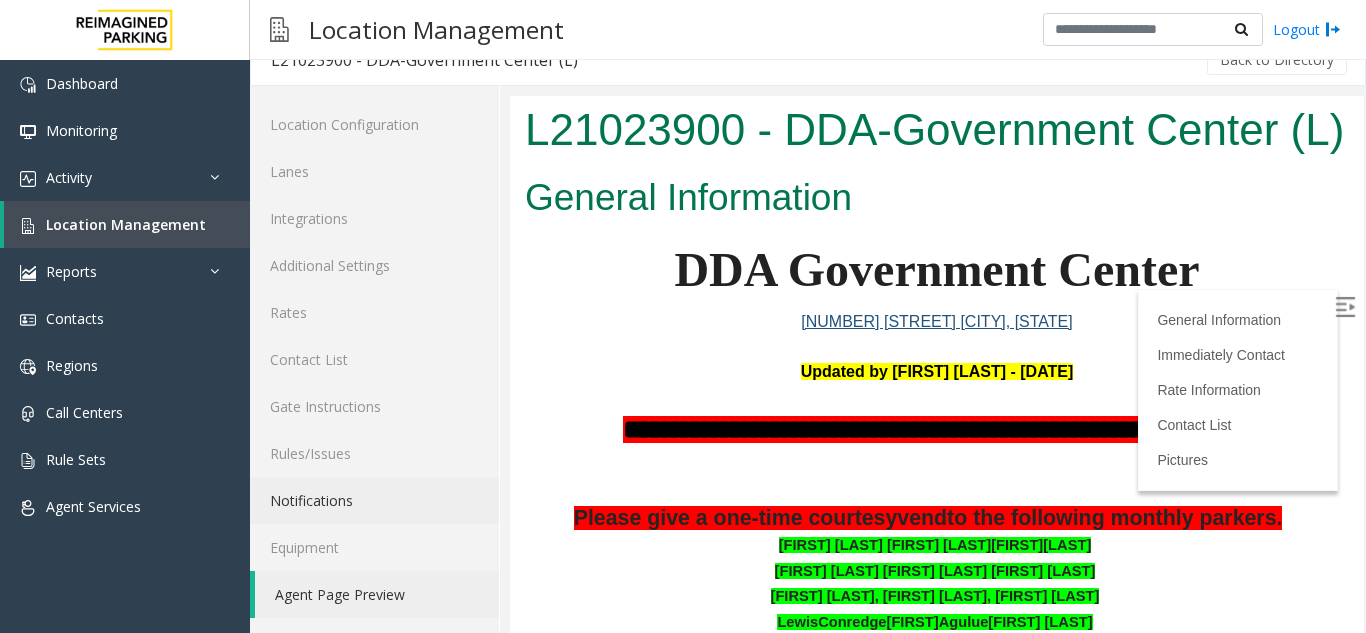 scroll, scrollTop: 200, scrollLeft: 0, axis: vertical 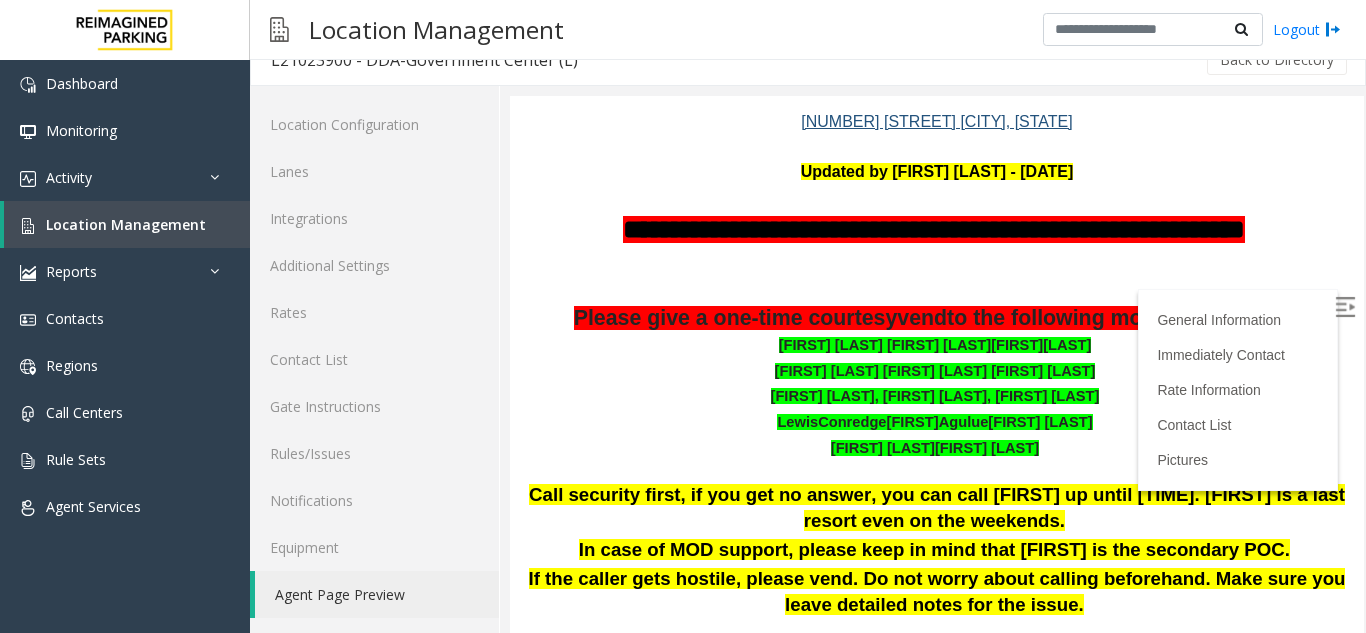 click at bounding box center [1345, 307] 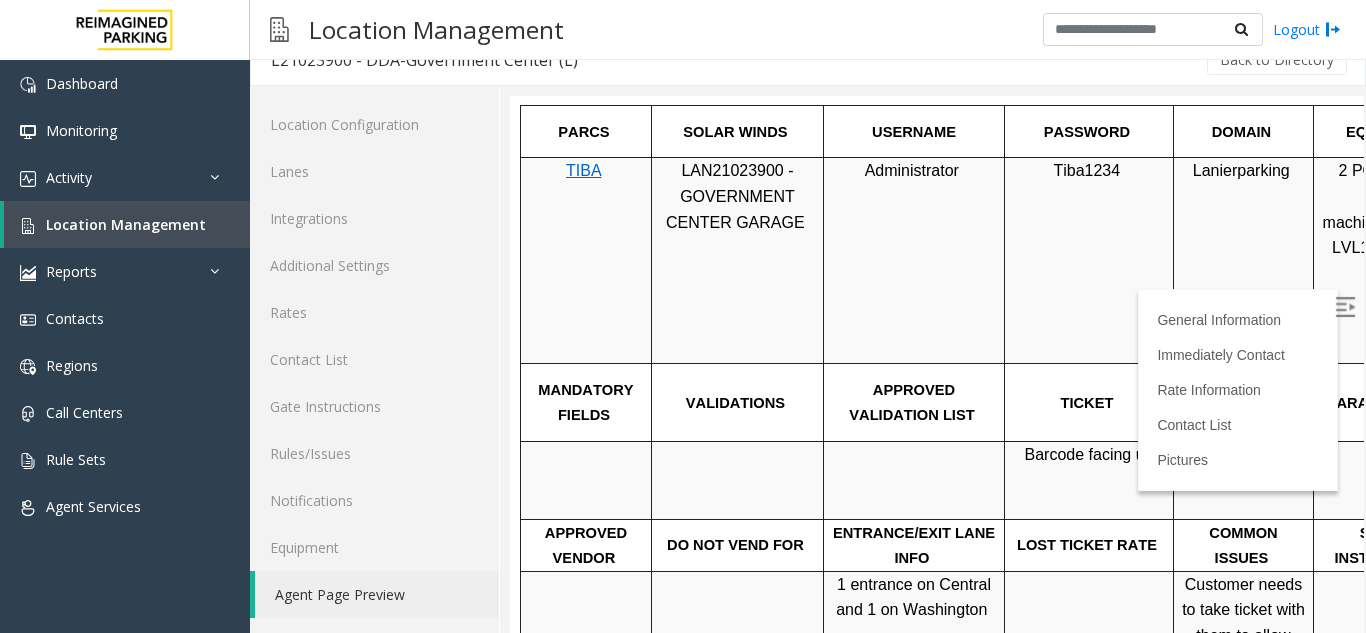 scroll, scrollTop: 1000, scrollLeft: 0, axis: vertical 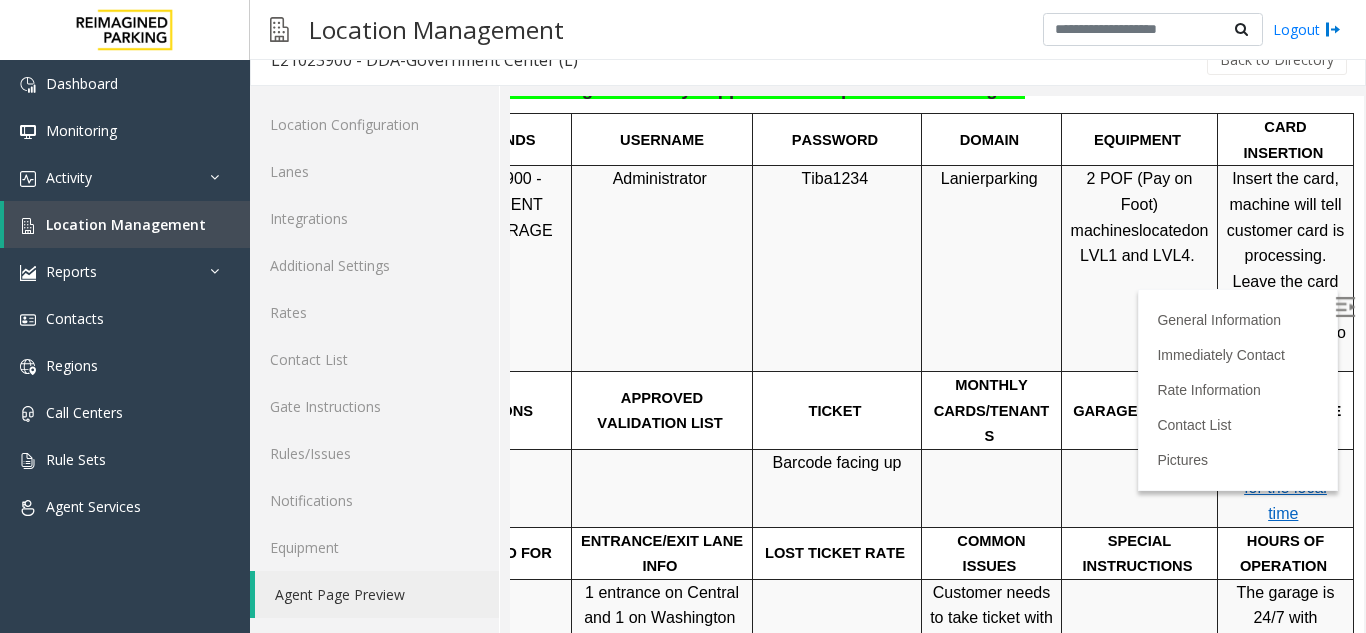 click on "Click Here for the local time" at bounding box center (1285, 488) 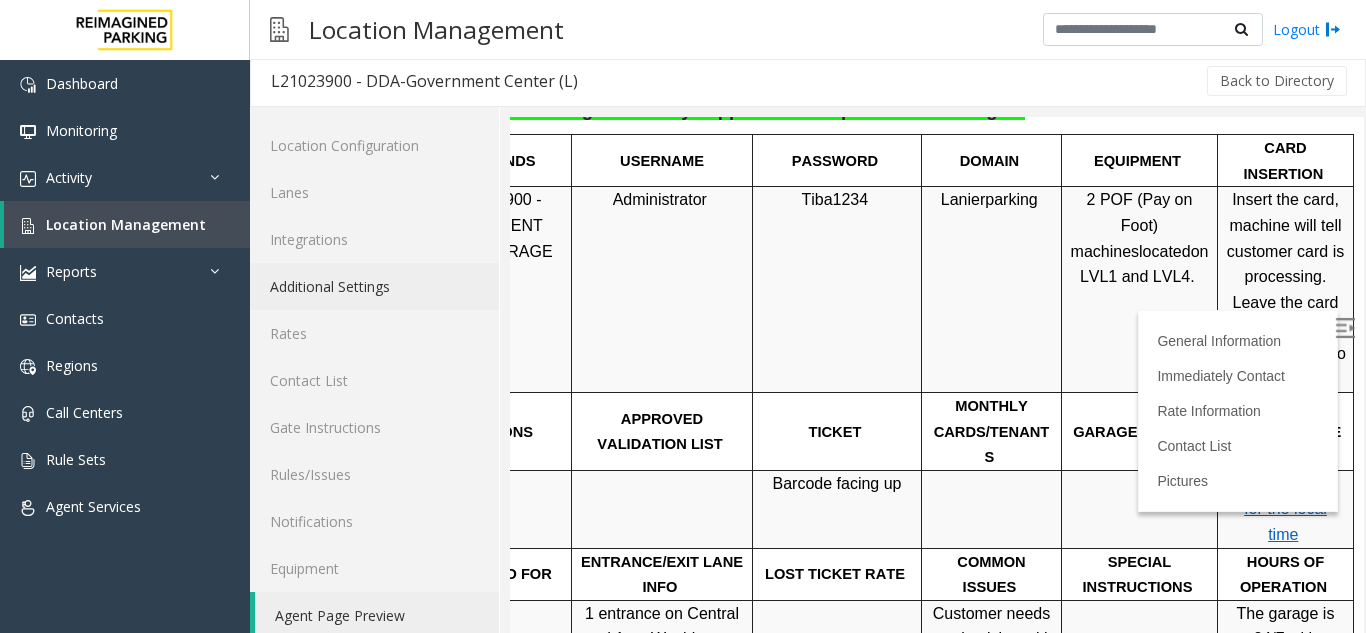 scroll, scrollTop: 0, scrollLeft: 0, axis: both 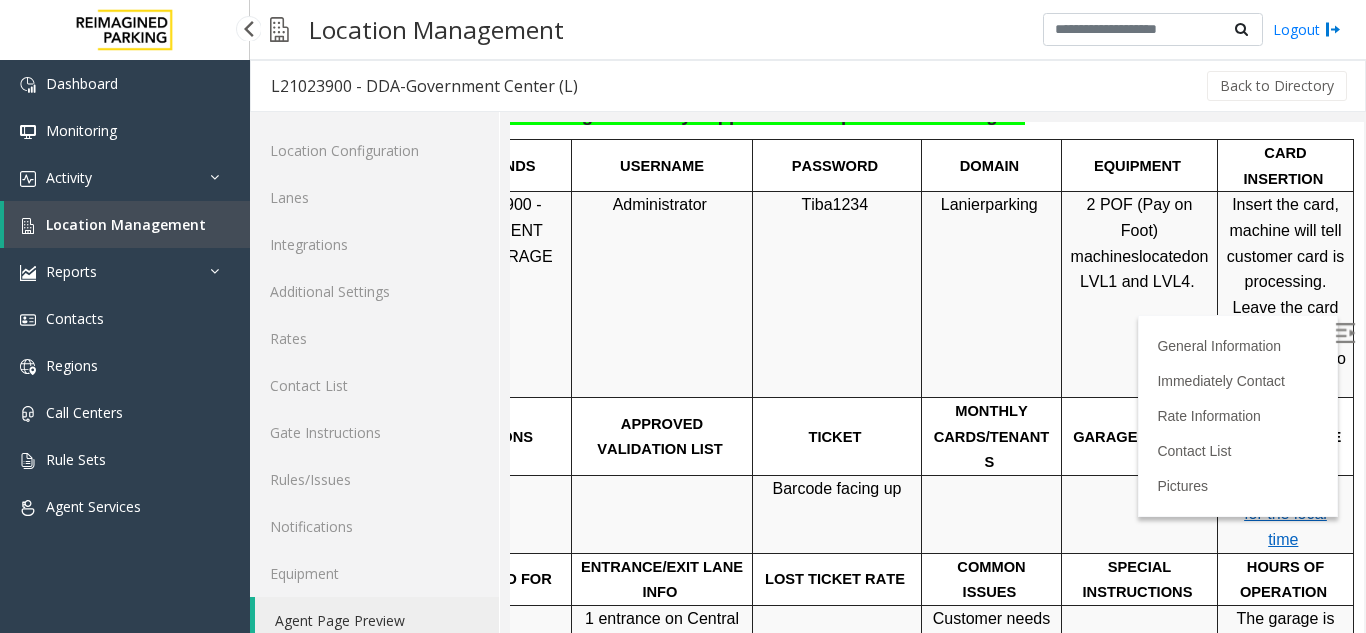 click on "Location Management" at bounding box center [126, 224] 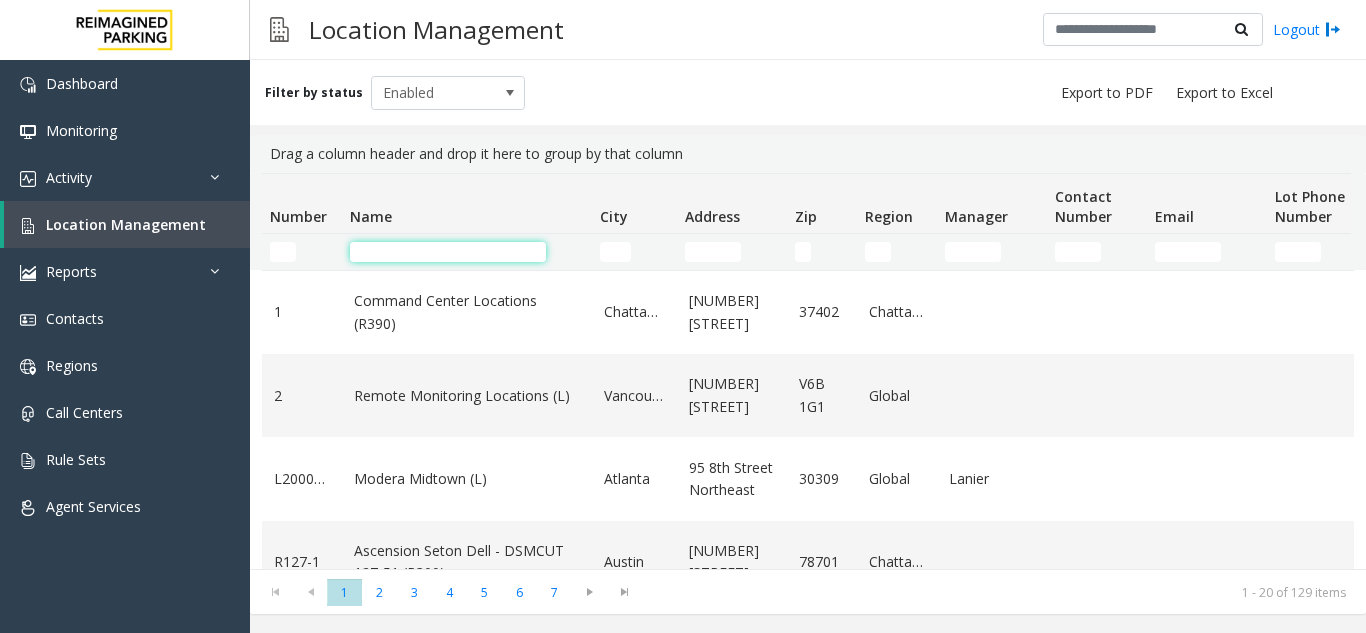 click 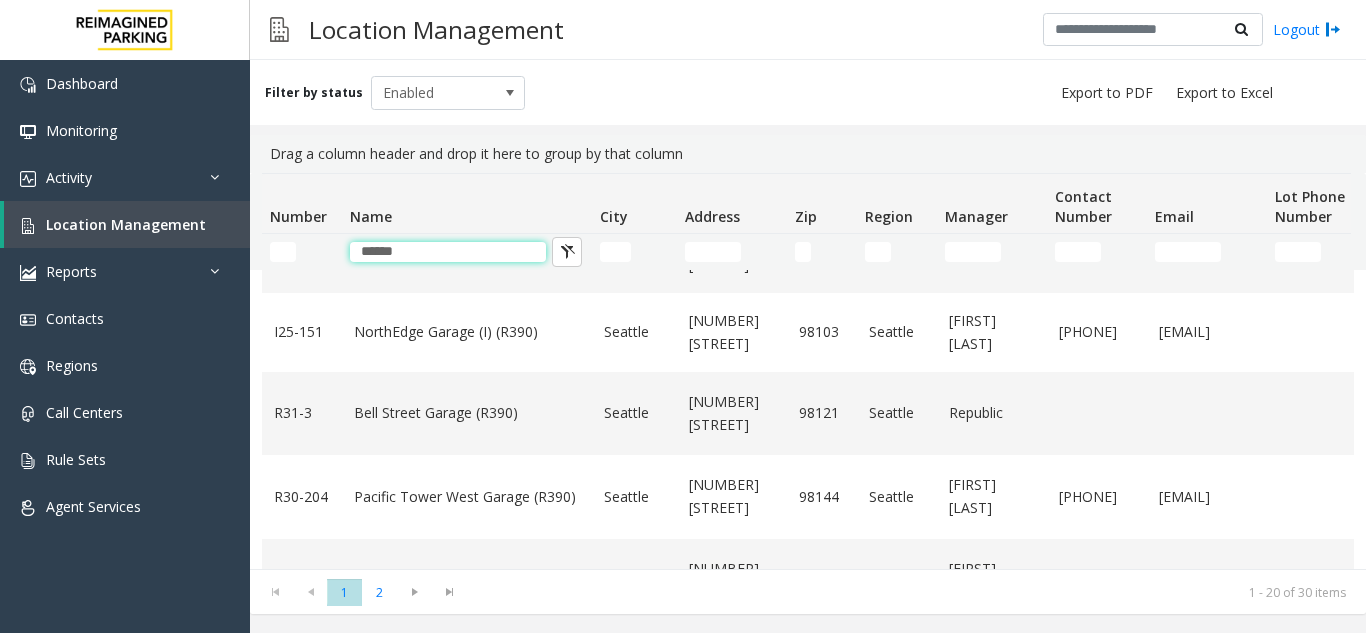 scroll, scrollTop: 1382, scrollLeft: 0, axis: vertical 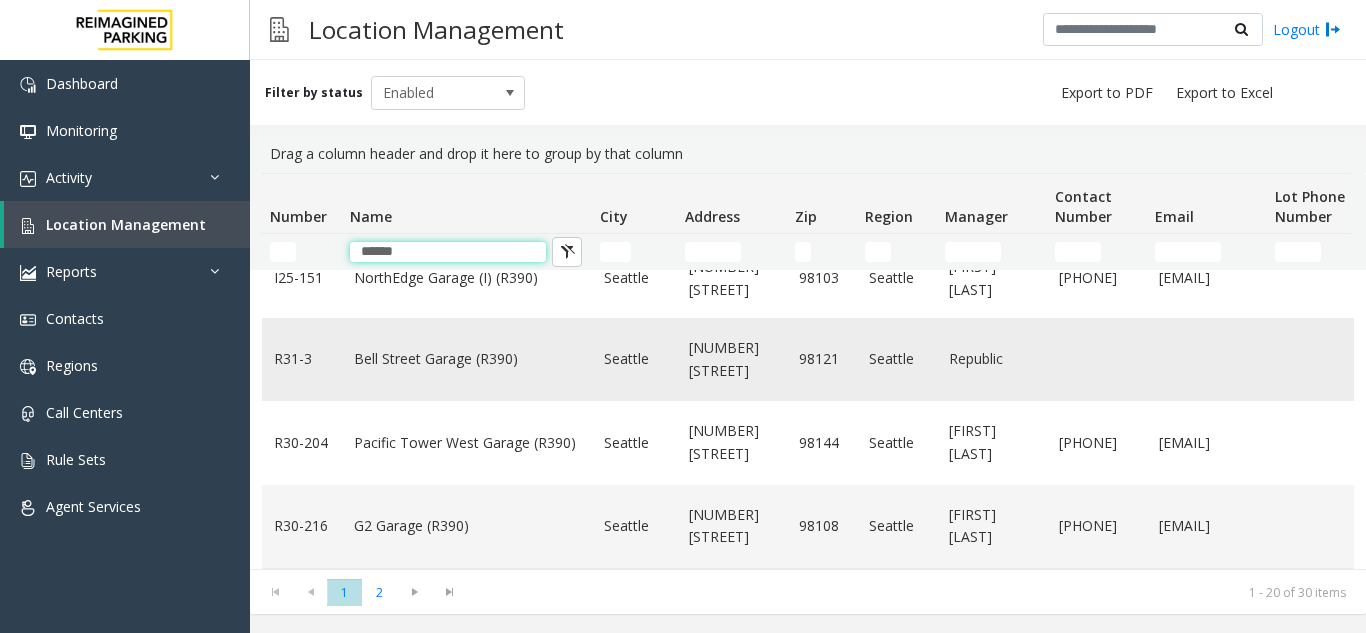 type on "******" 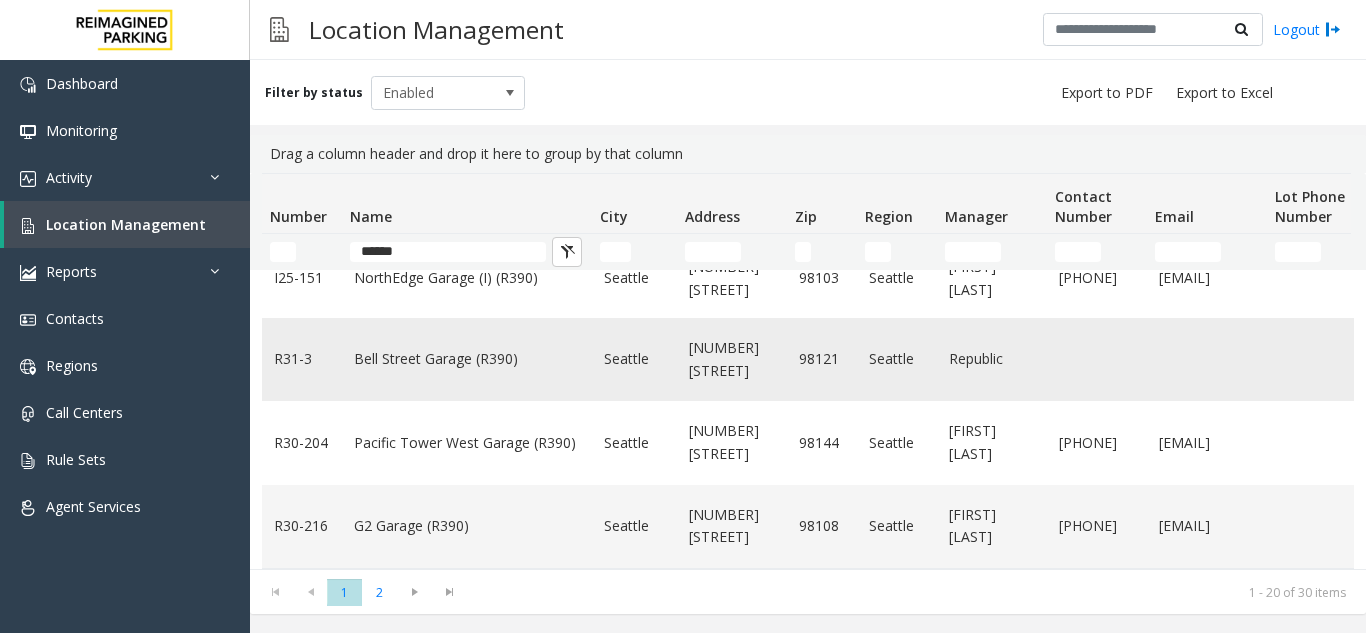 click on "Bell Street Garage (R390)" 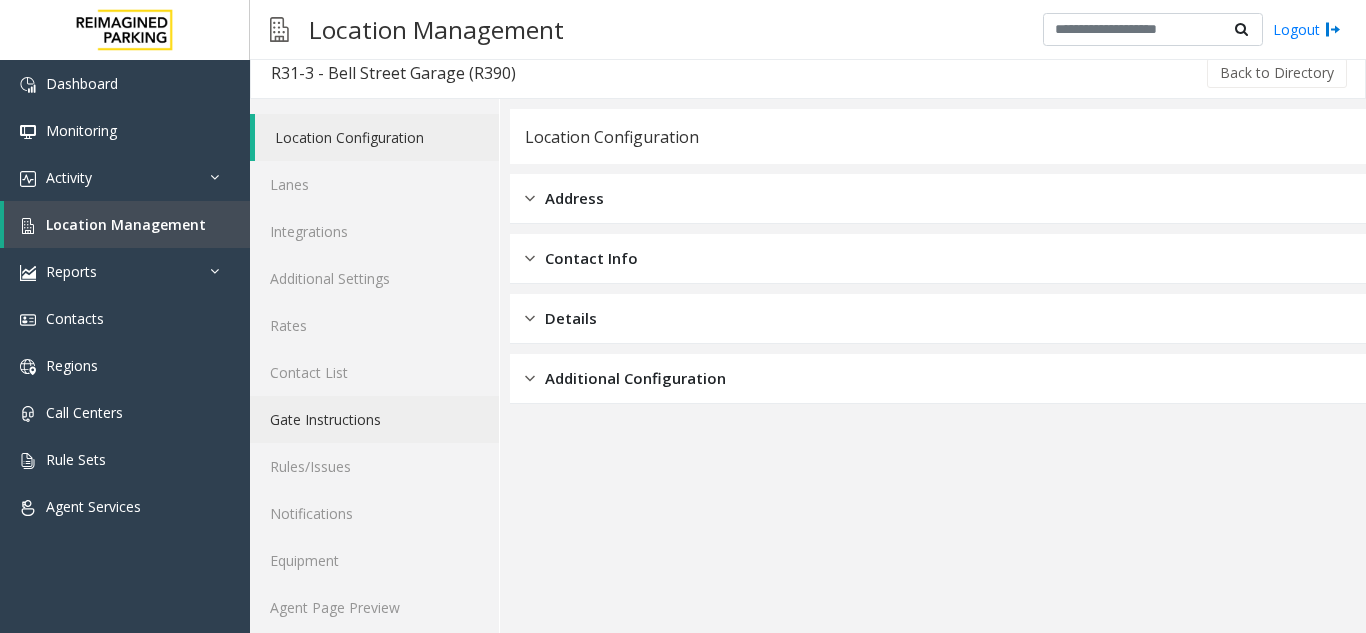 scroll, scrollTop: 26, scrollLeft: 0, axis: vertical 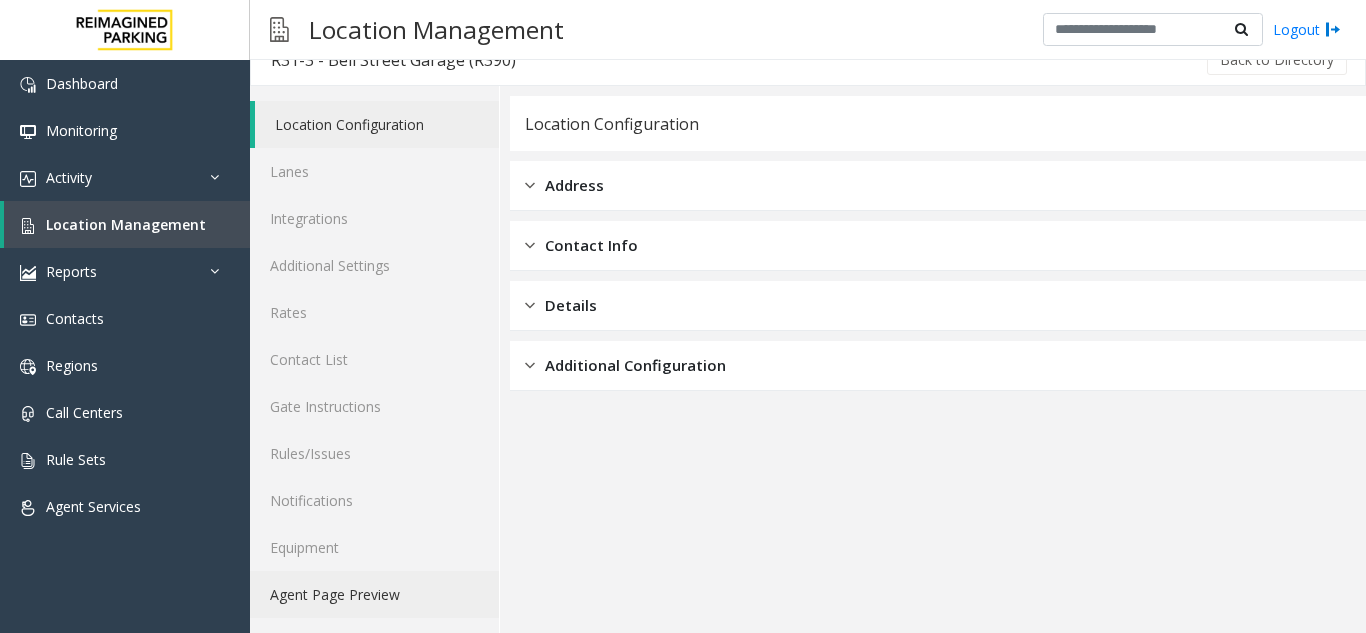 click on "Agent Page Preview" 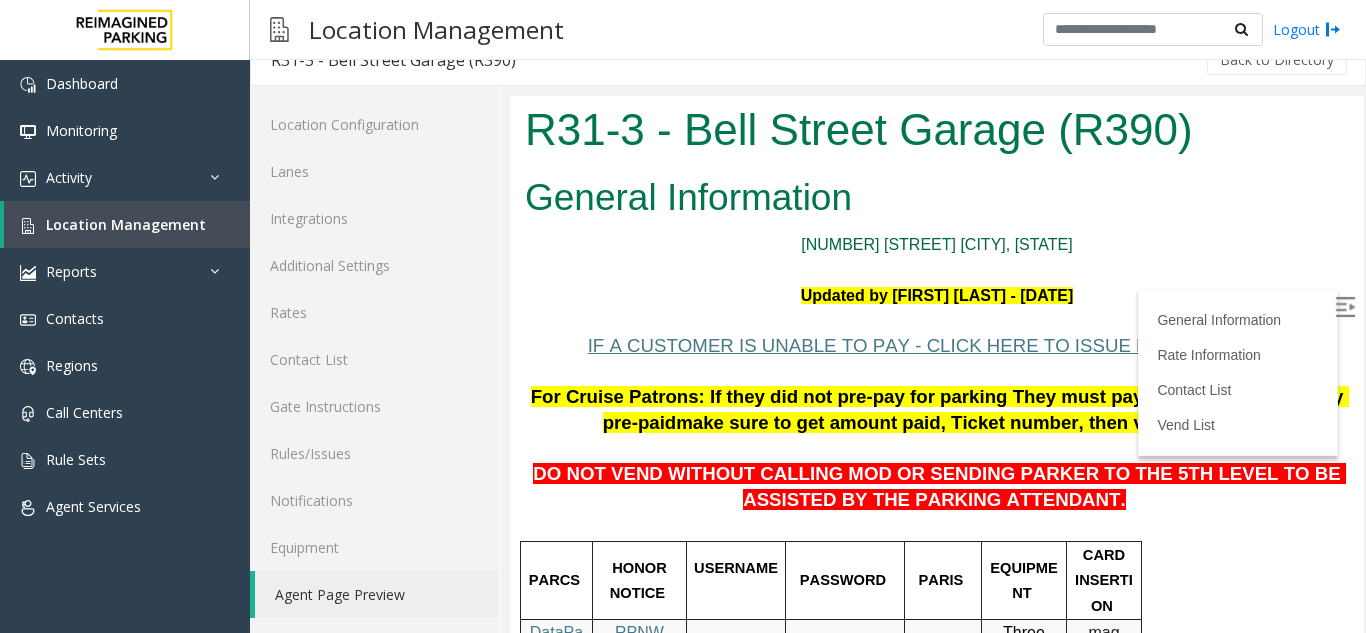 scroll, scrollTop: 0, scrollLeft: 0, axis: both 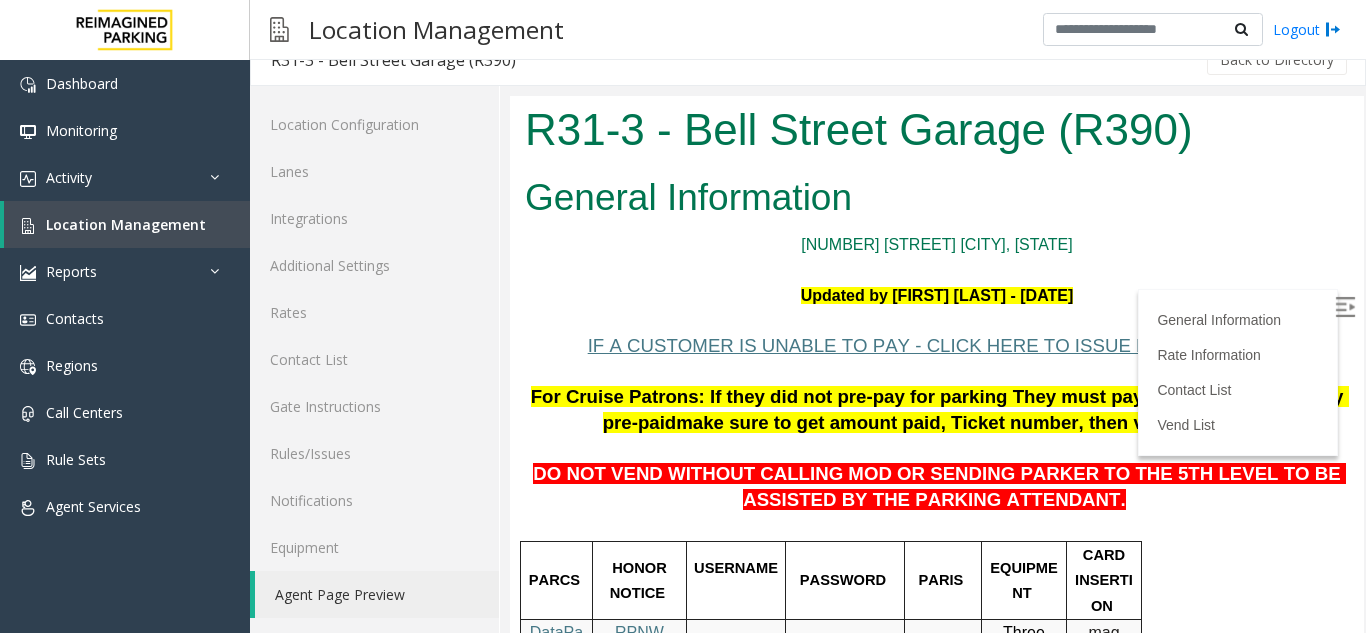click at bounding box center [1345, 307] 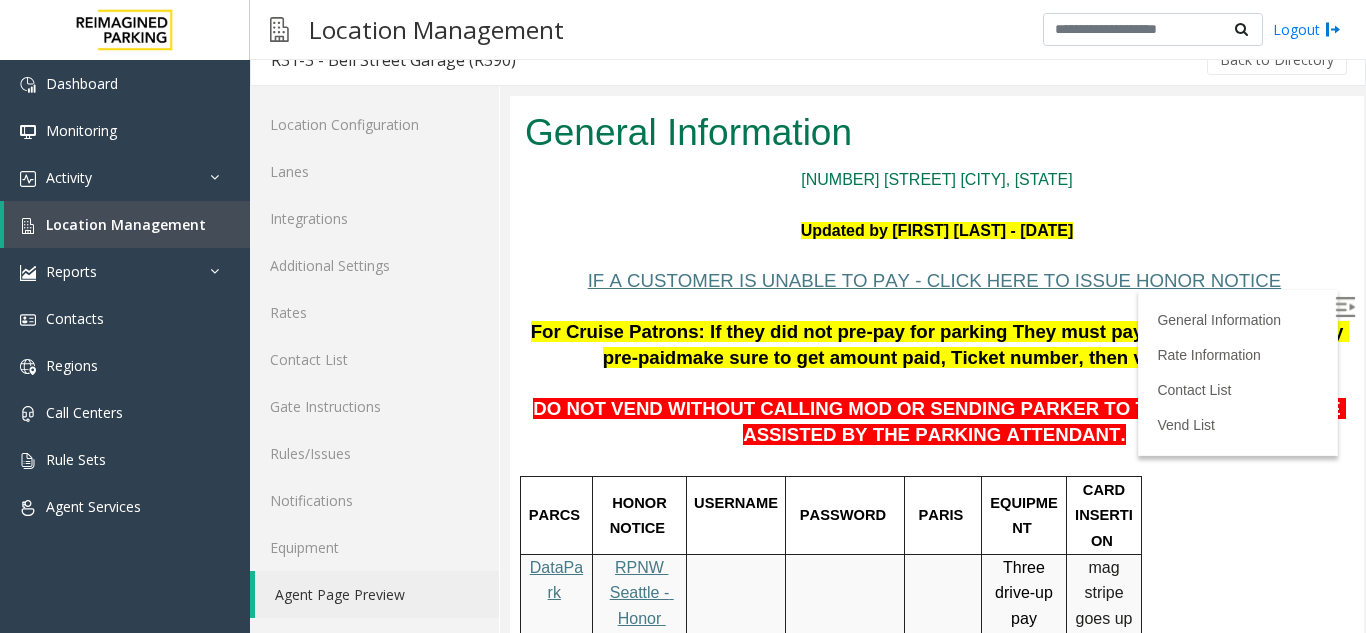scroll, scrollTop: 100, scrollLeft: 0, axis: vertical 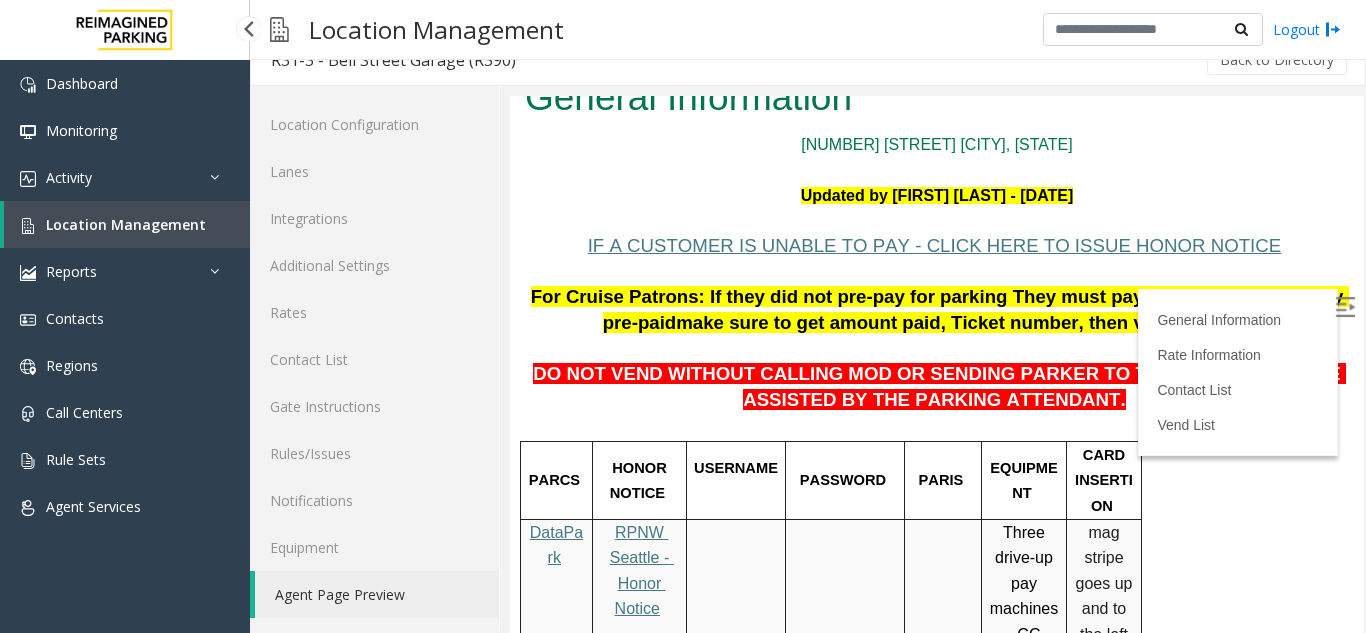 click on "Location Management" at bounding box center [126, 224] 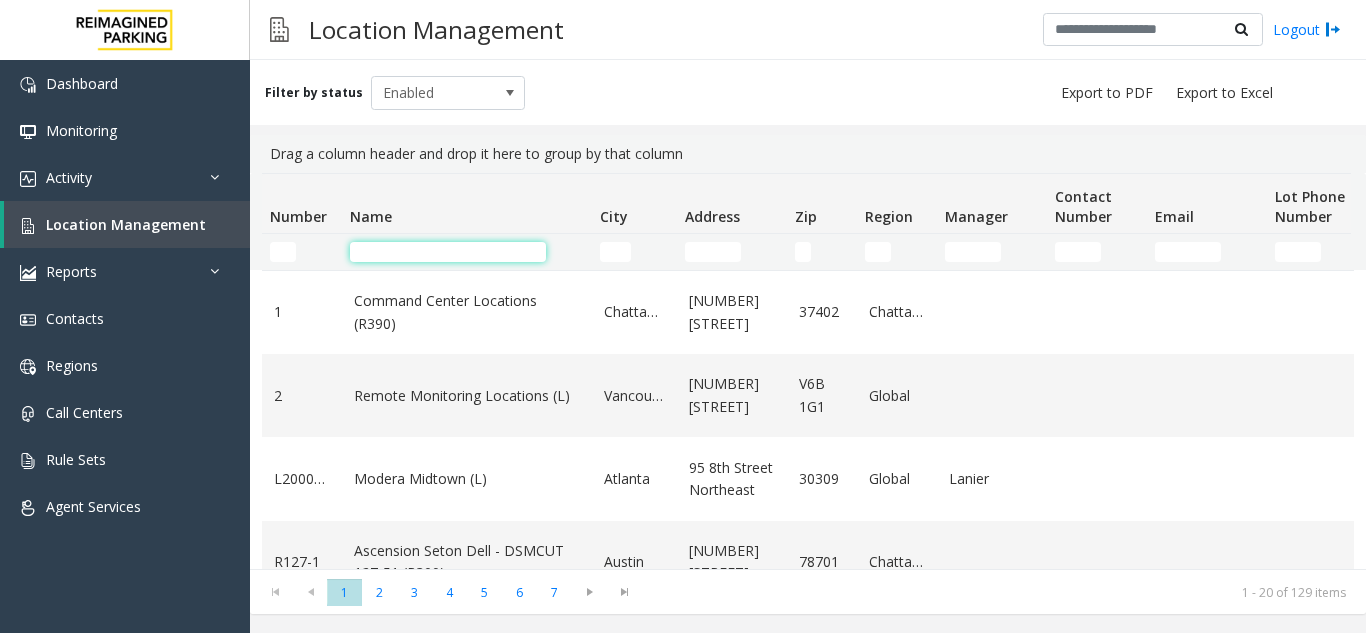 click 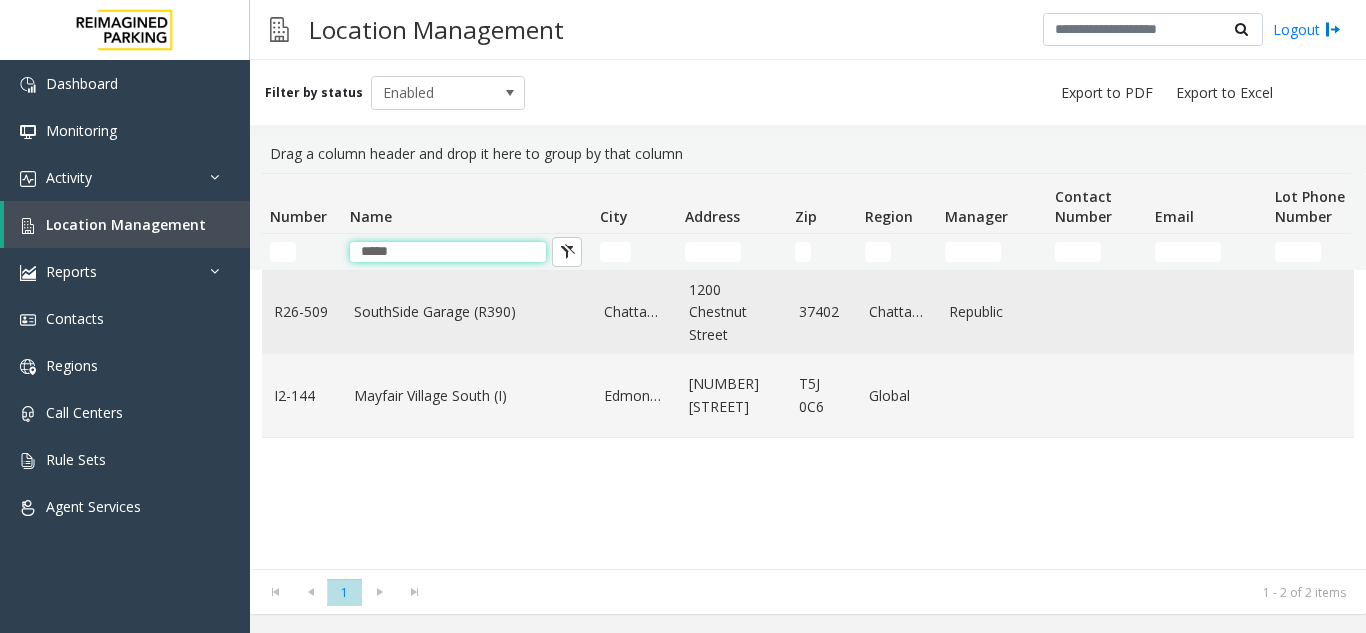 type on "*****" 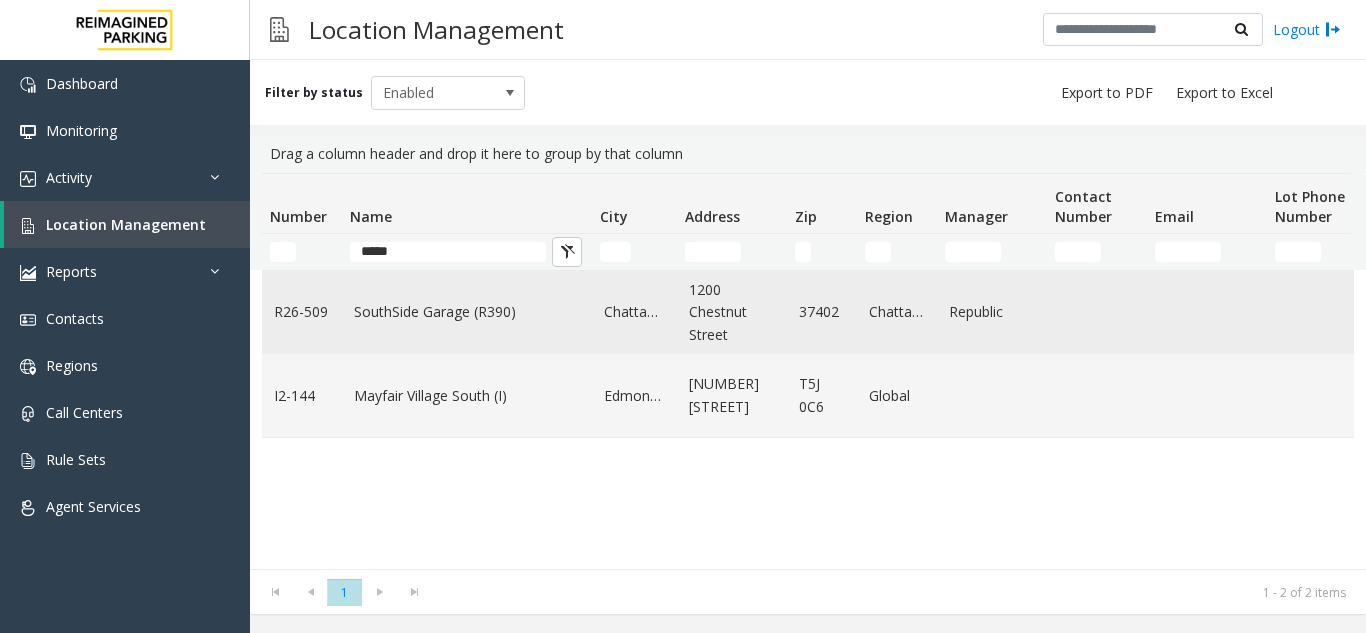 click on "SouthSide Garage (R390)" 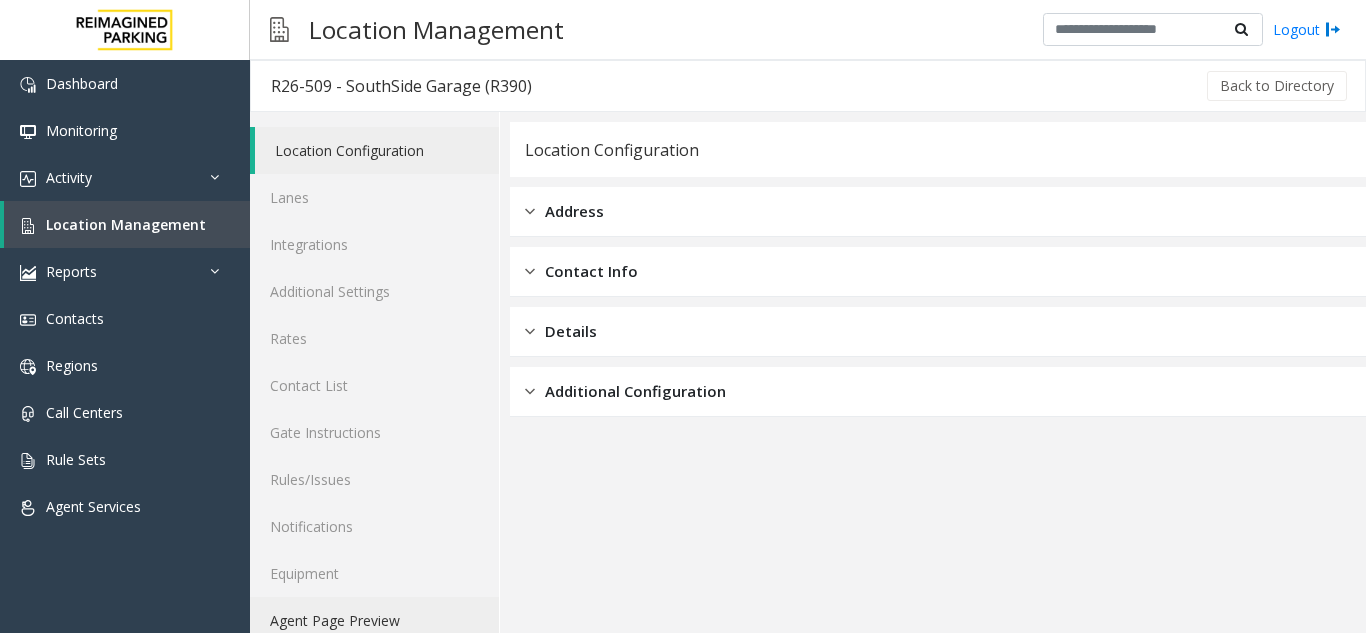 click on "Agent Page Preview" 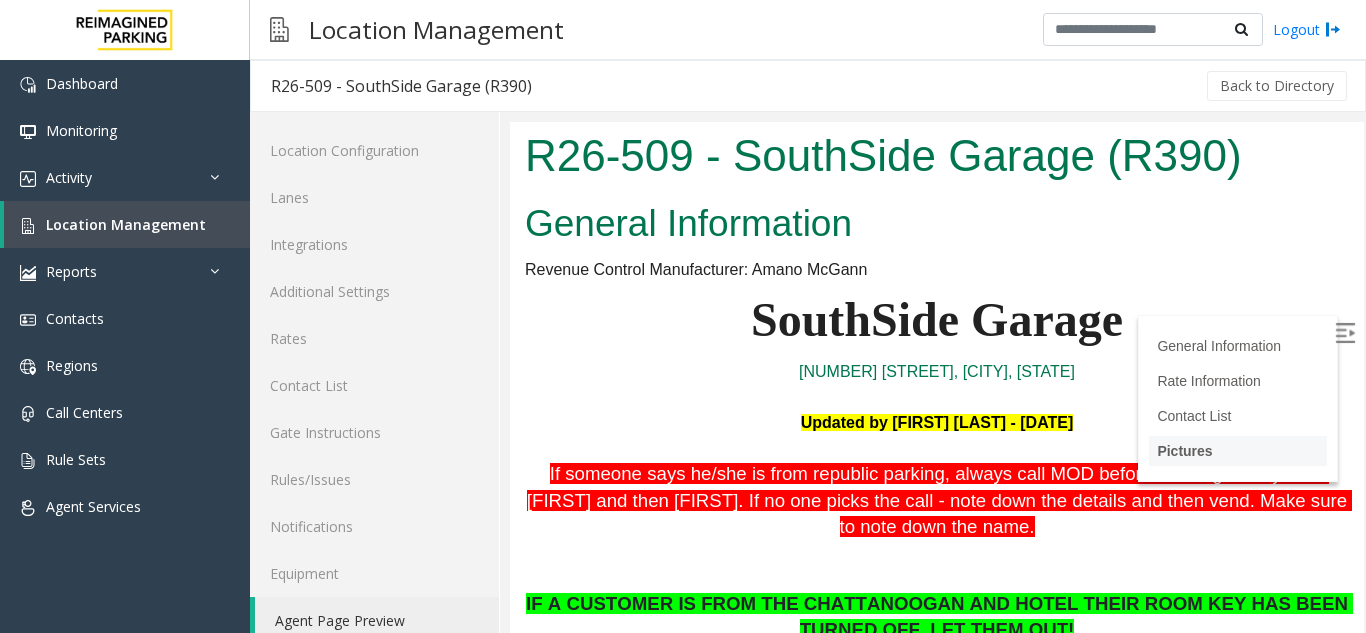 scroll, scrollTop: 0, scrollLeft: 0, axis: both 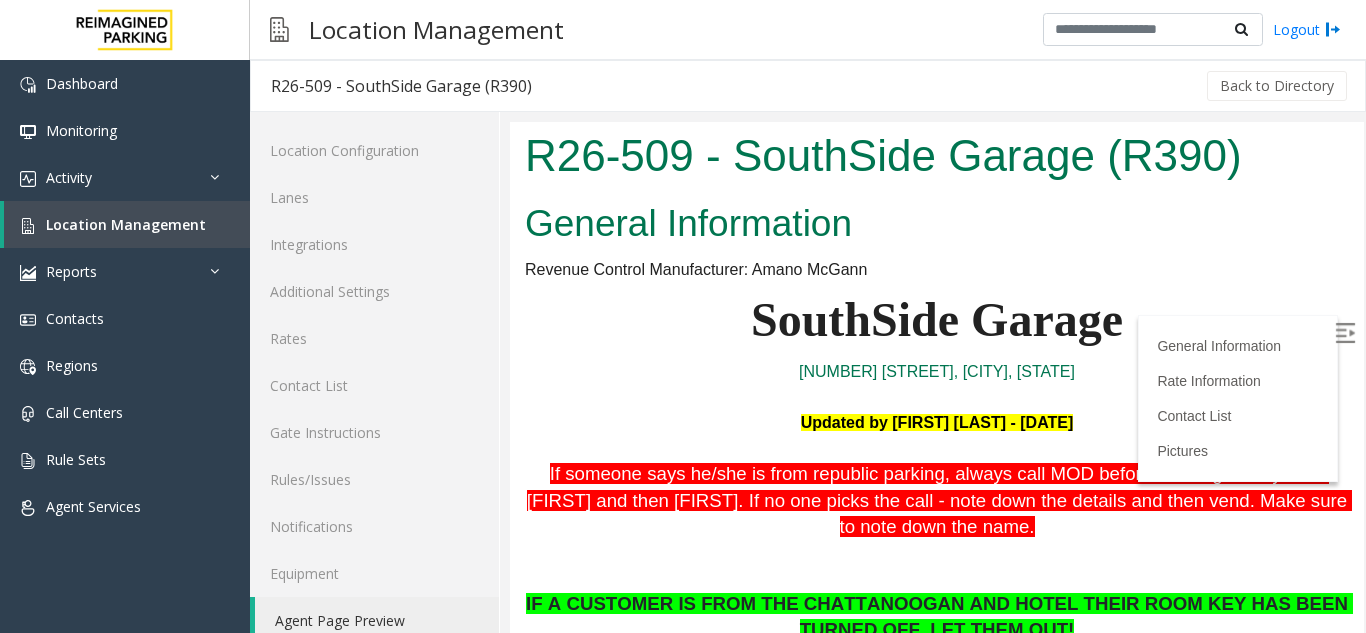 click at bounding box center (1347, 336) 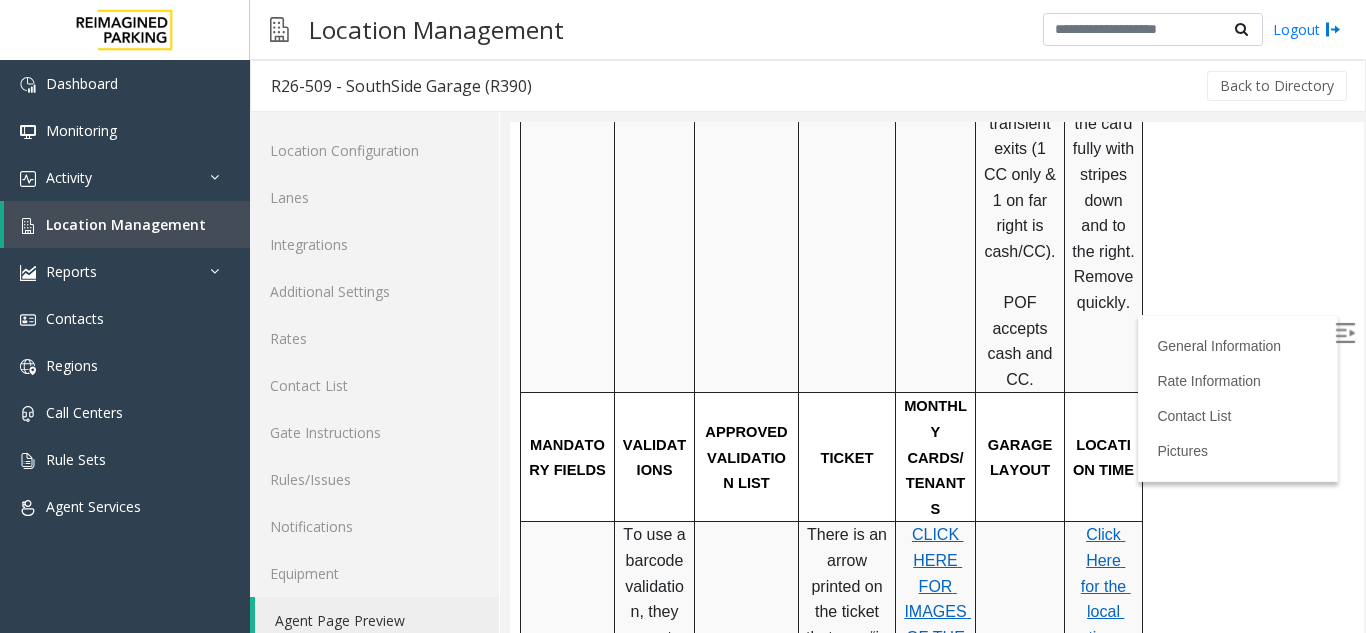 scroll, scrollTop: 800, scrollLeft: 0, axis: vertical 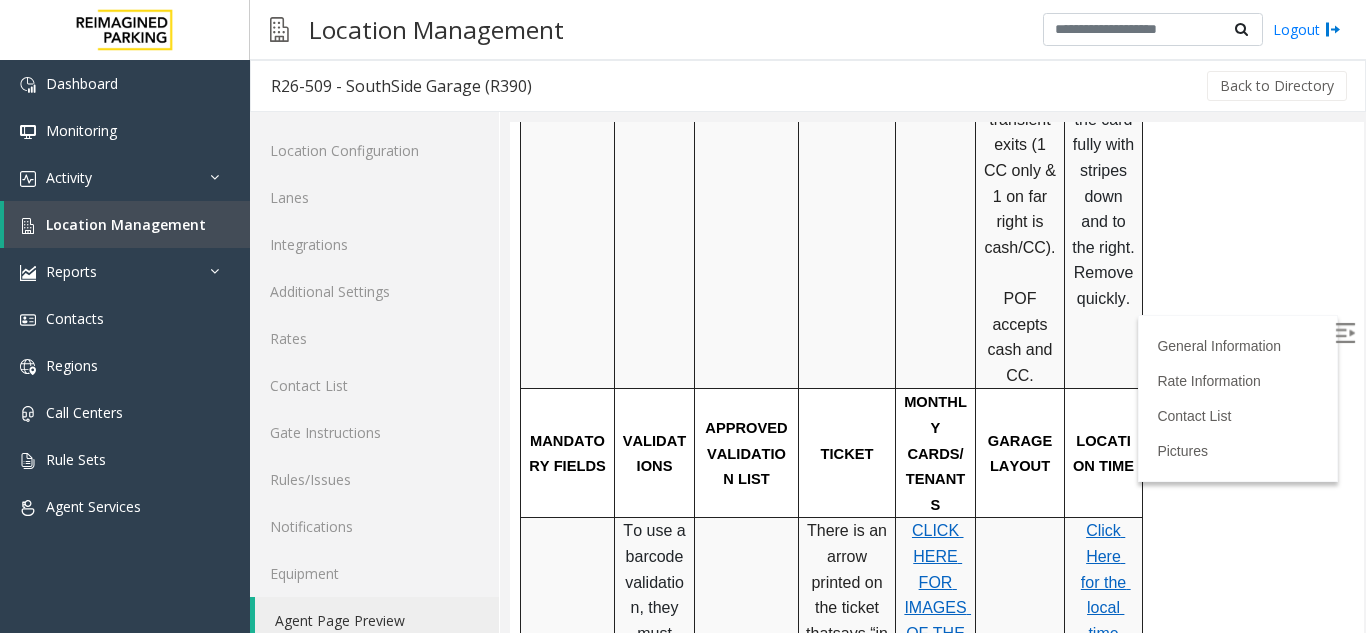 click on "CLICK HERE FOR IMAGES OF THE MONTHLY PASS" at bounding box center [937, 620] 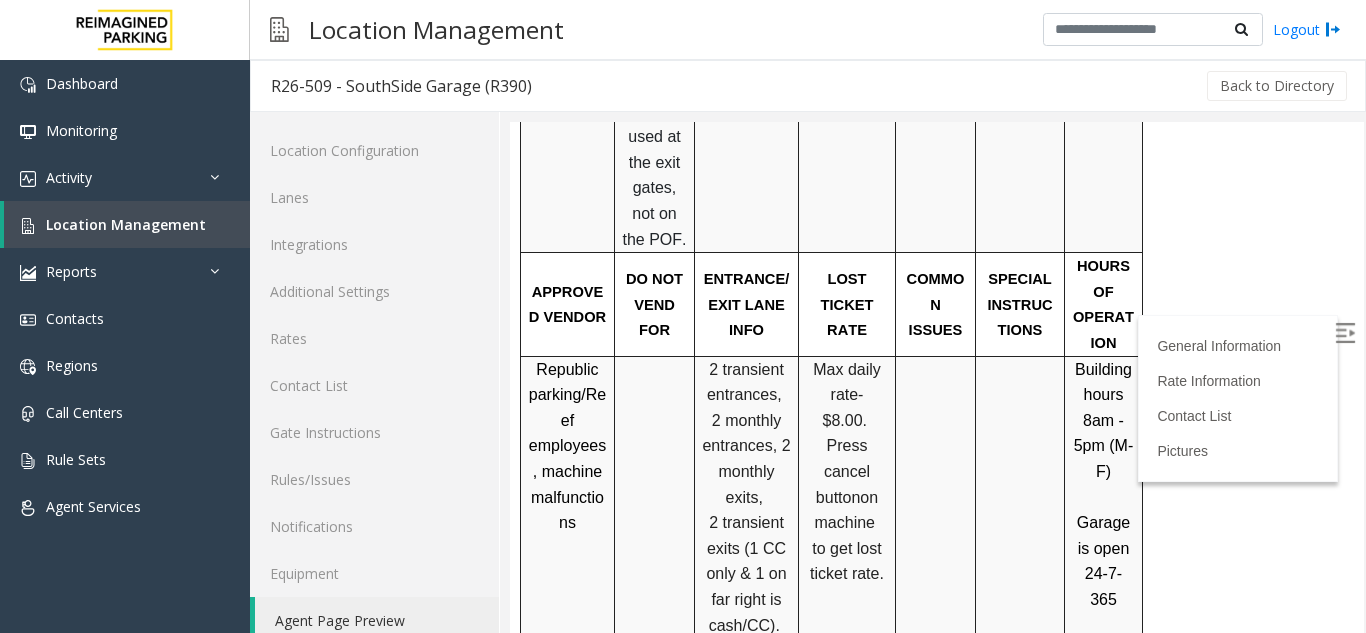 scroll, scrollTop: 1800, scrollLeft: 0, axis: vertical 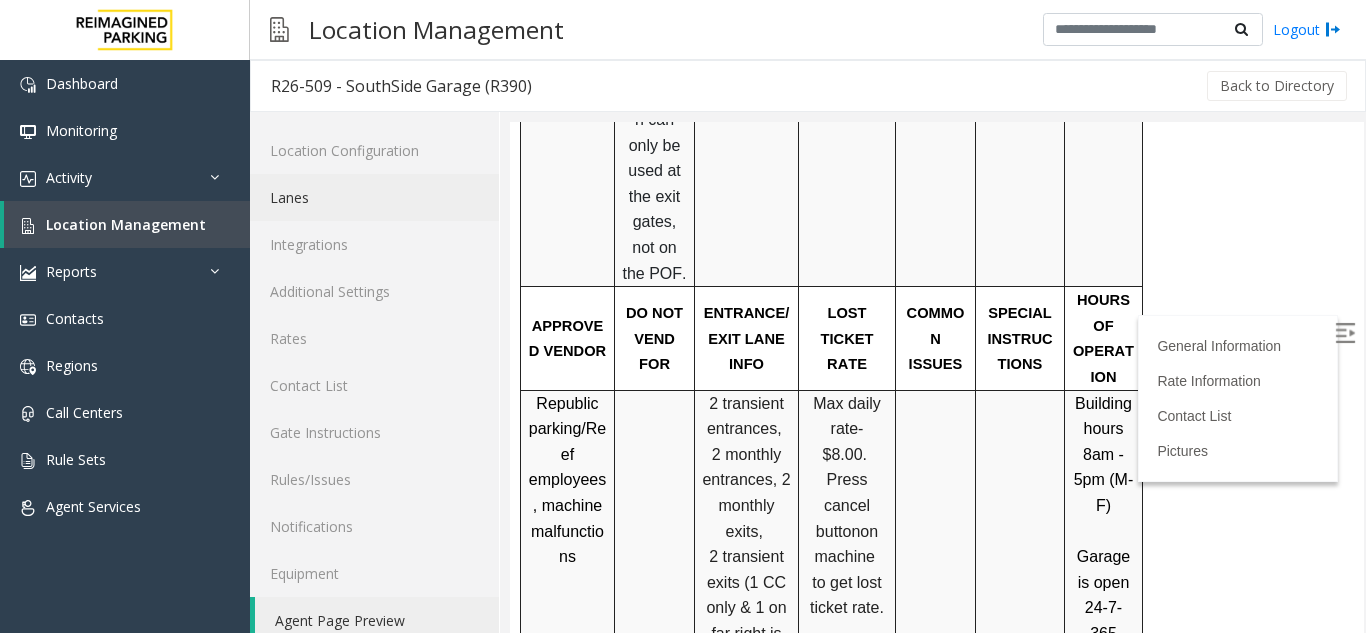 click on "Lanes" 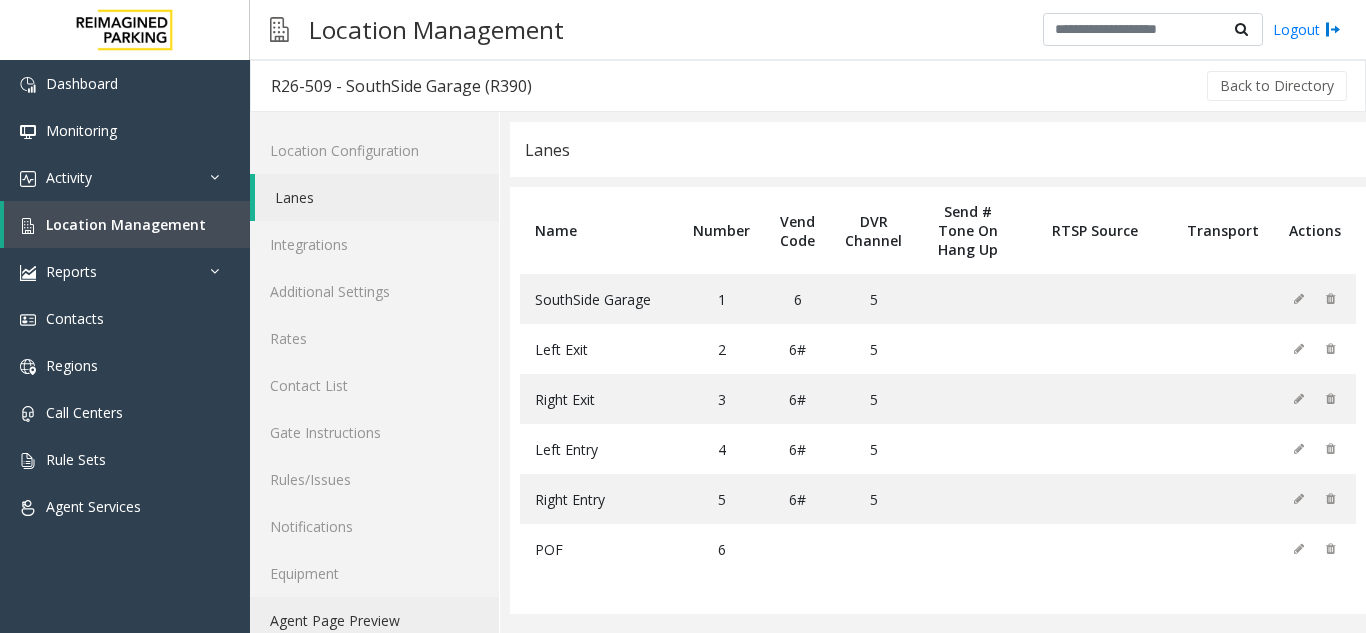 click on "Agent Page Preview" 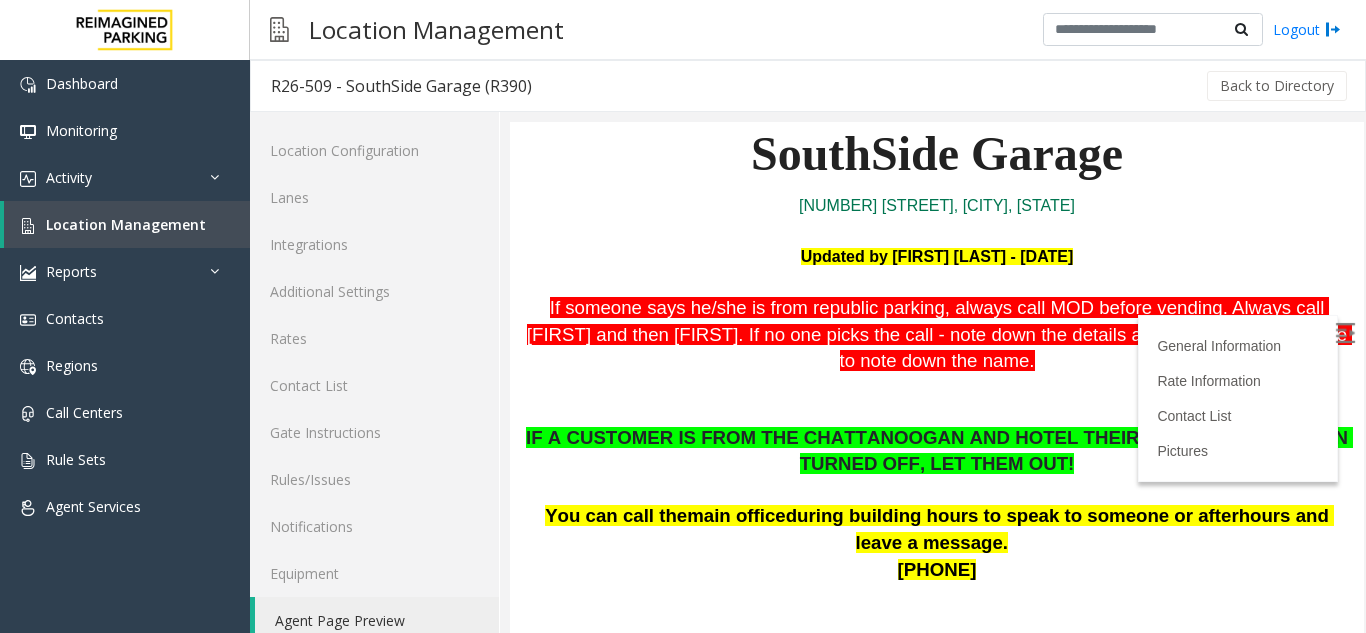 scroll, scrollTop: 200, scrollLeft: 0, axis: vertical 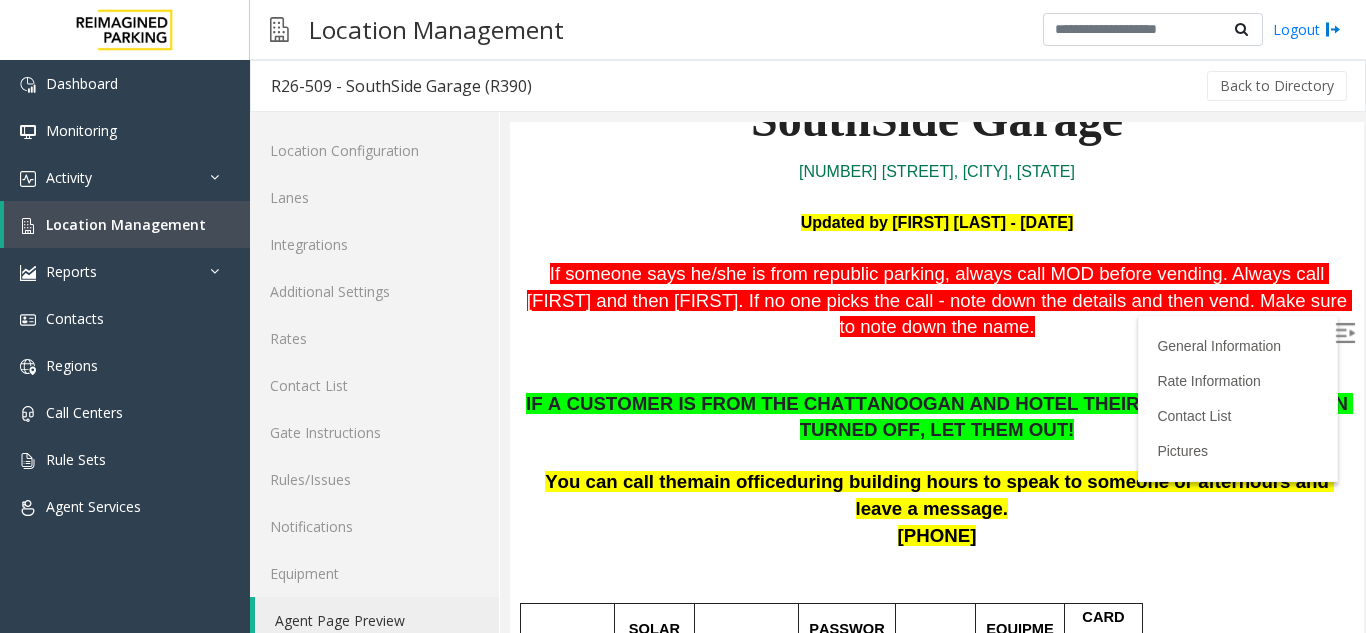 click at bounding box center [1345, 333] 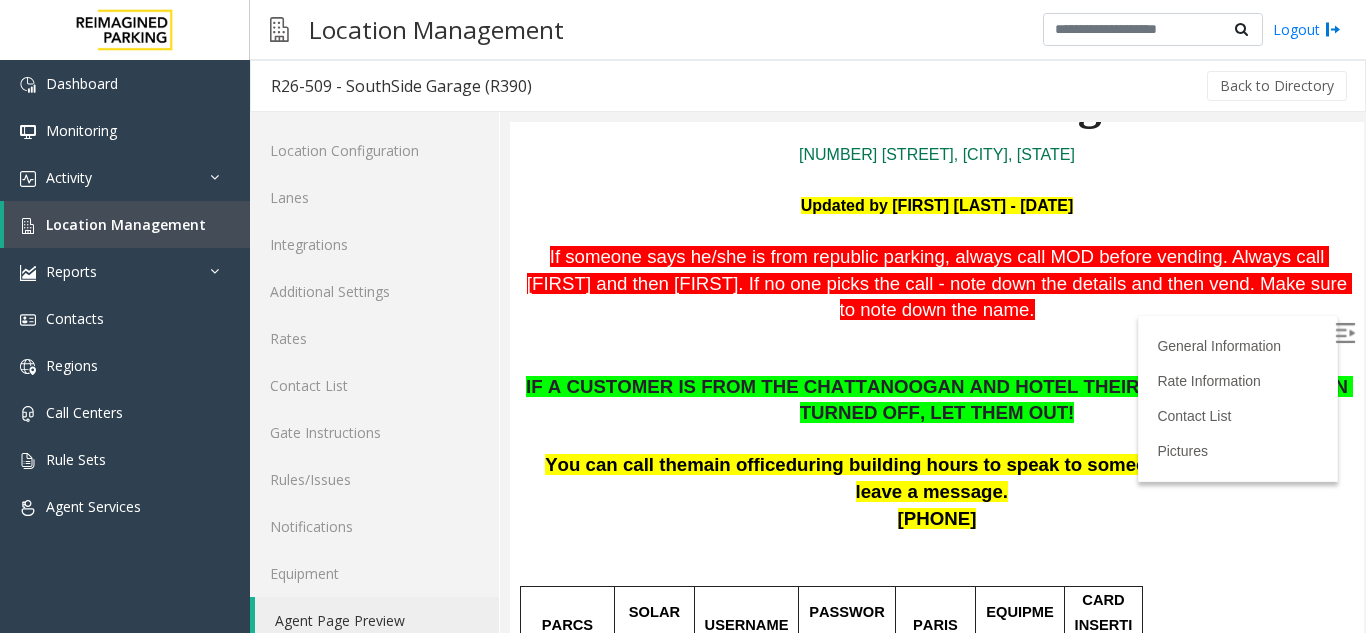 scroll, scrollTop: 0, scrollLeft: 0, axis: both 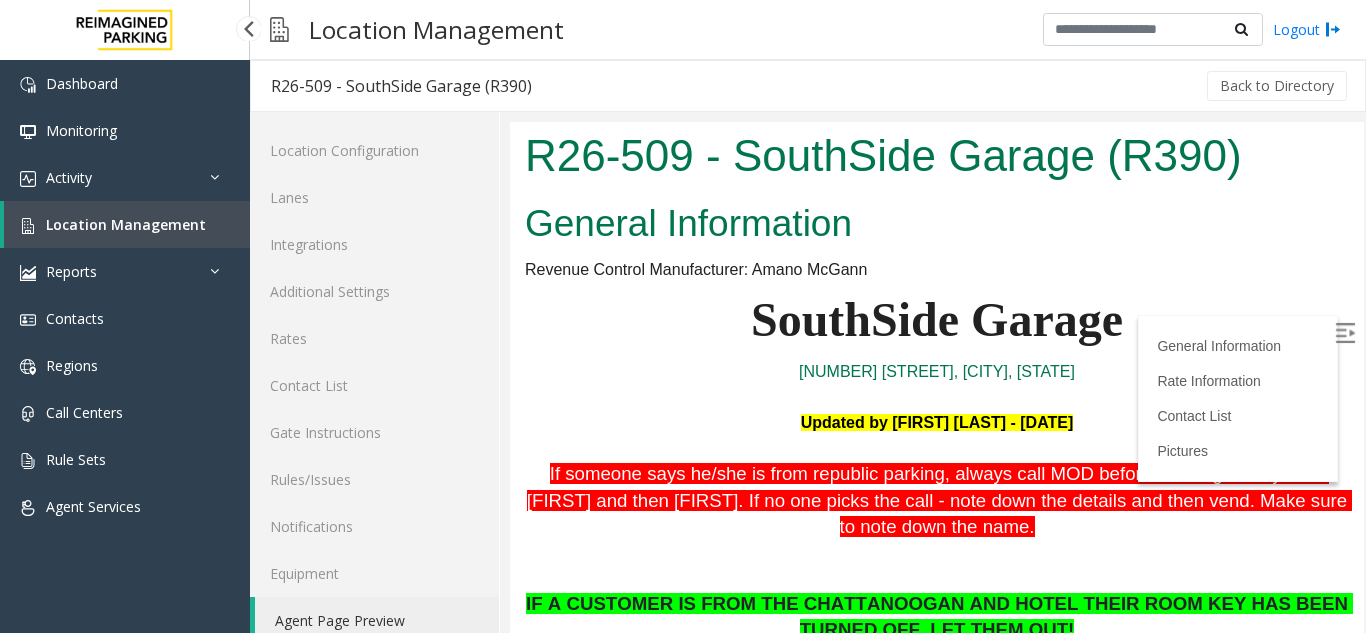 click on "Location Management" at bounding box center (127, 224) 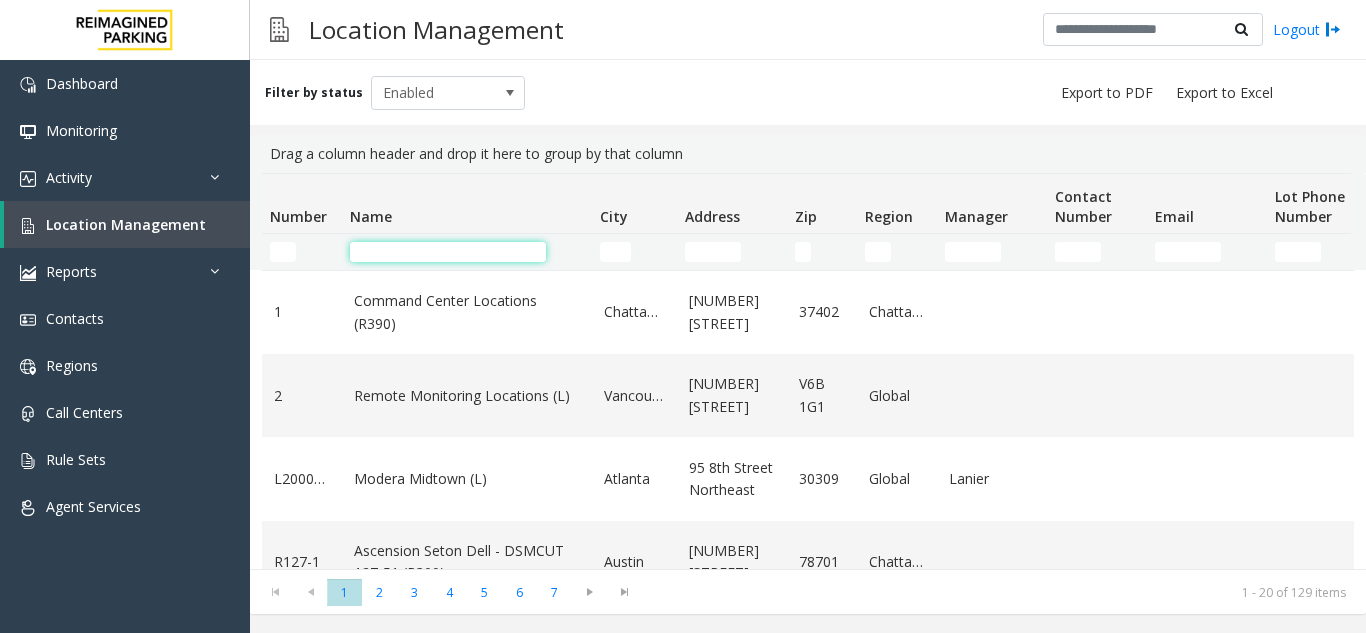 click 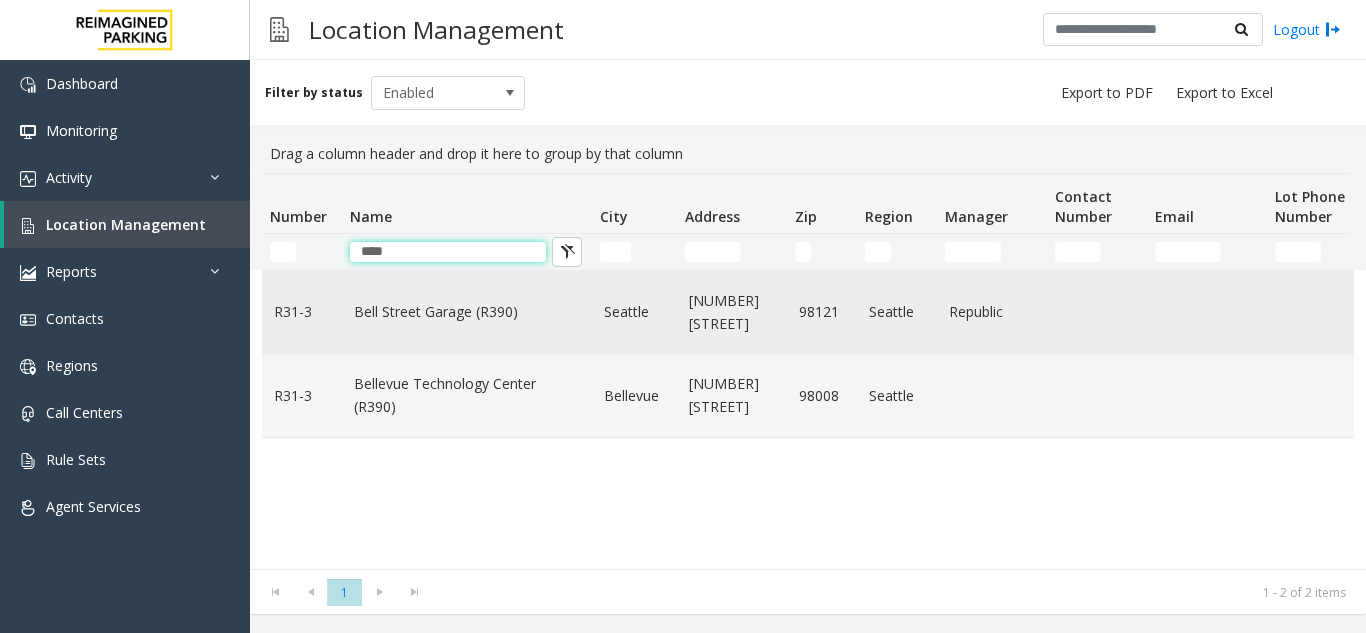 type on "****" 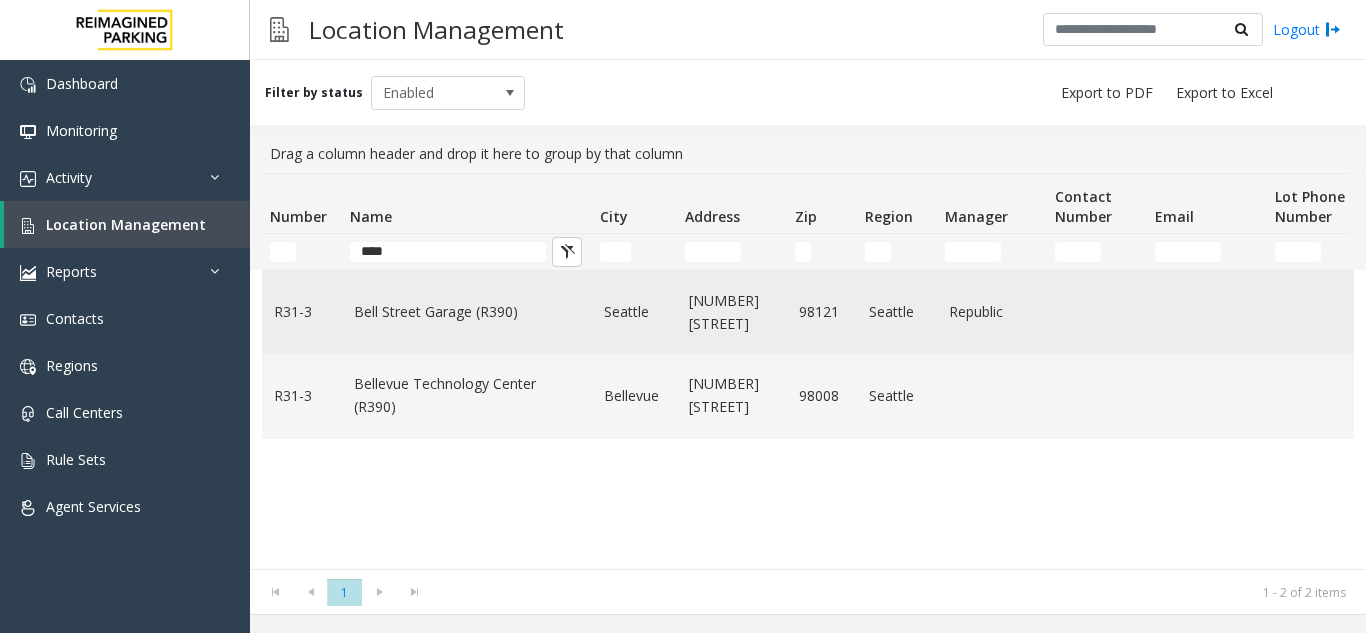 click on "Bell Street Garage (R390)" 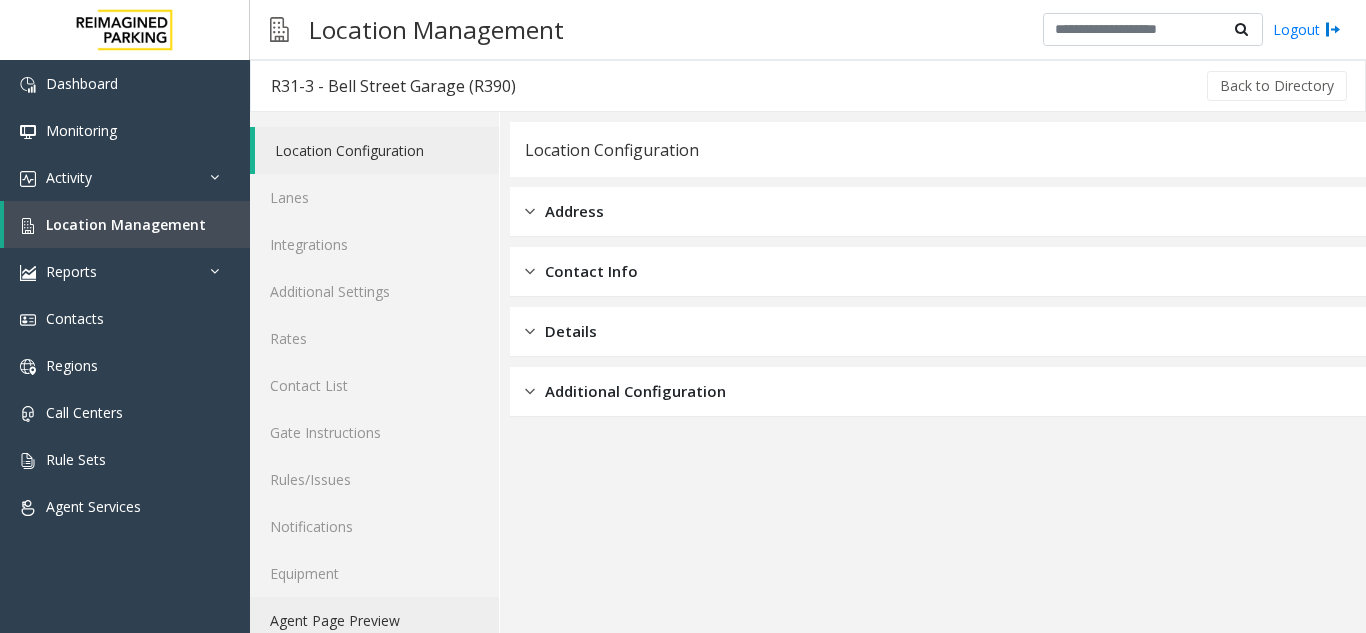 click on "Agent Page Preview" 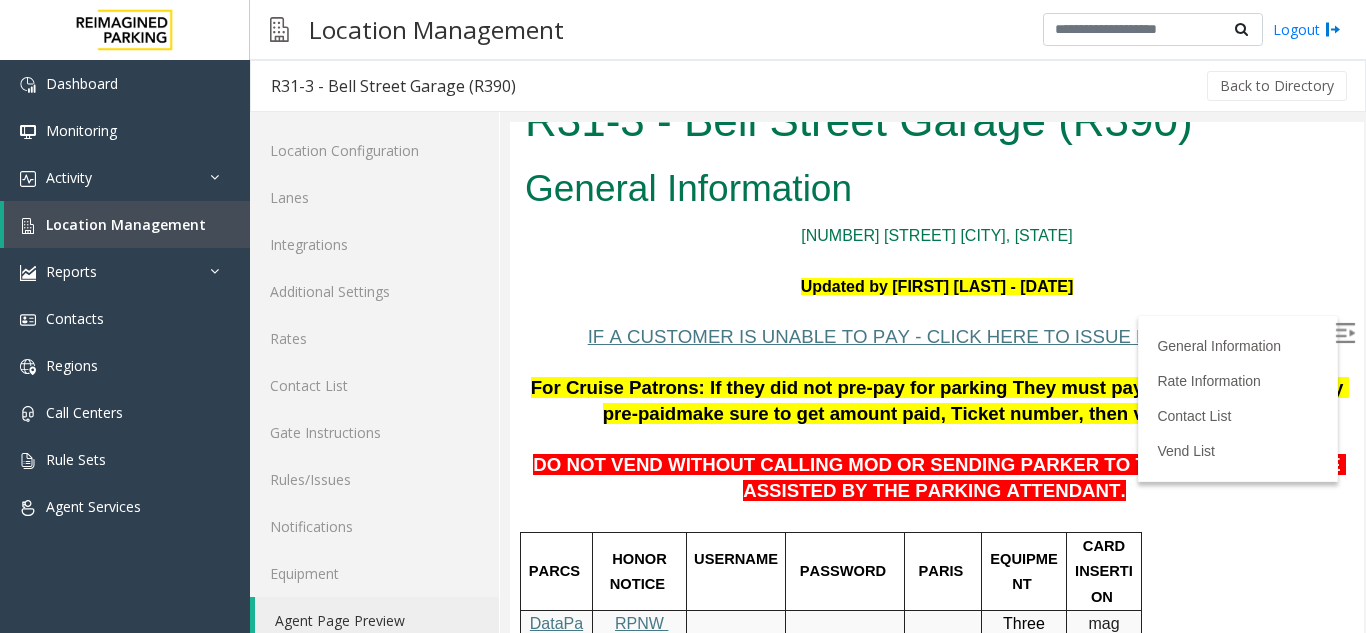 scroll, scrollTop: 0, scrollLeft: 0, axis: both 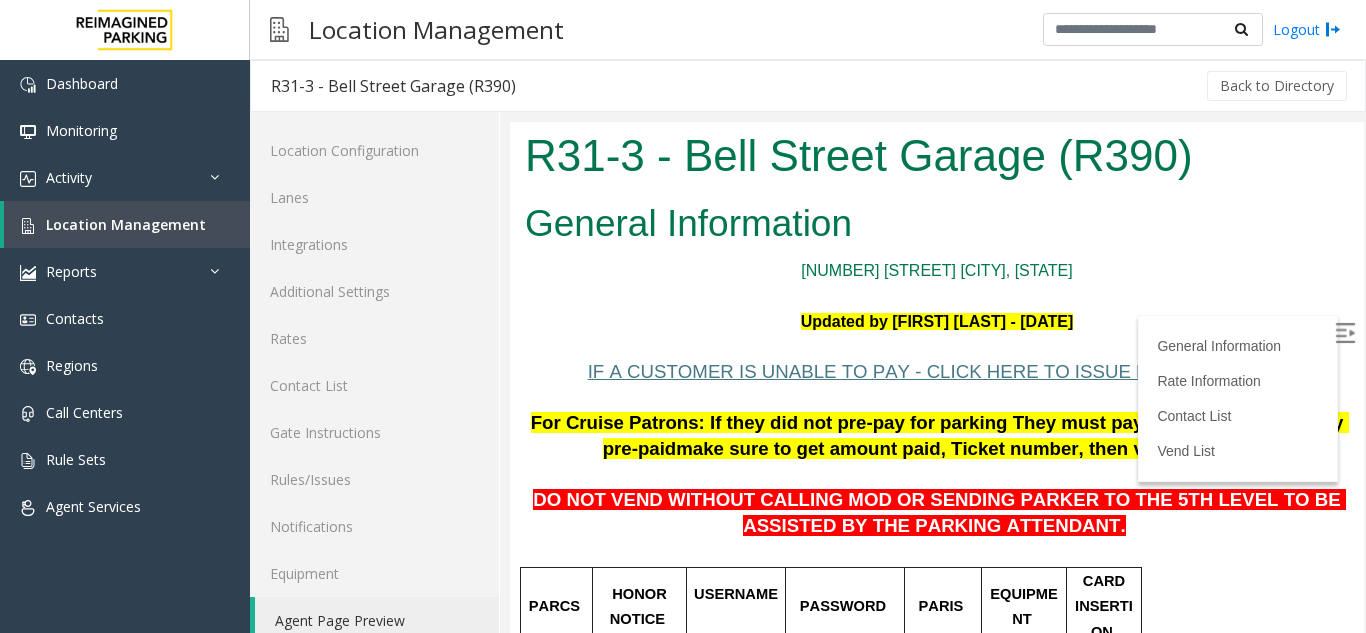 click at bounding box center (1345, 333) 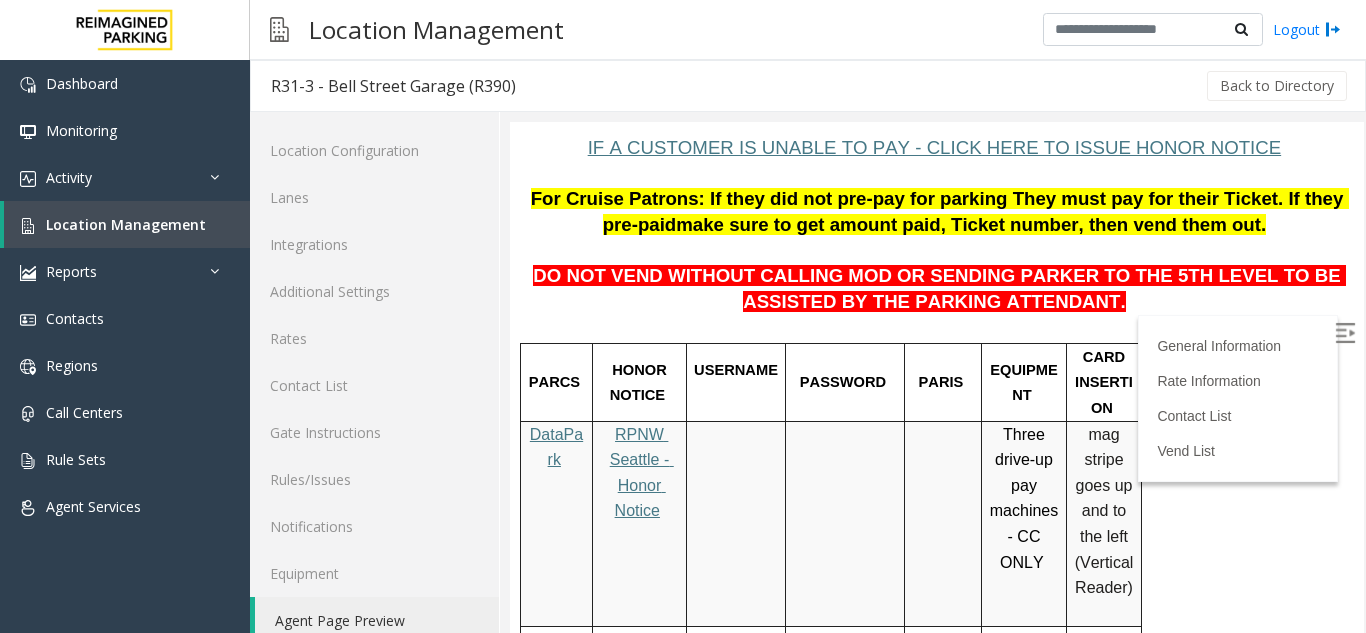 scroll, scrollTop: 200, scrollLeft: 0, axis: vertical 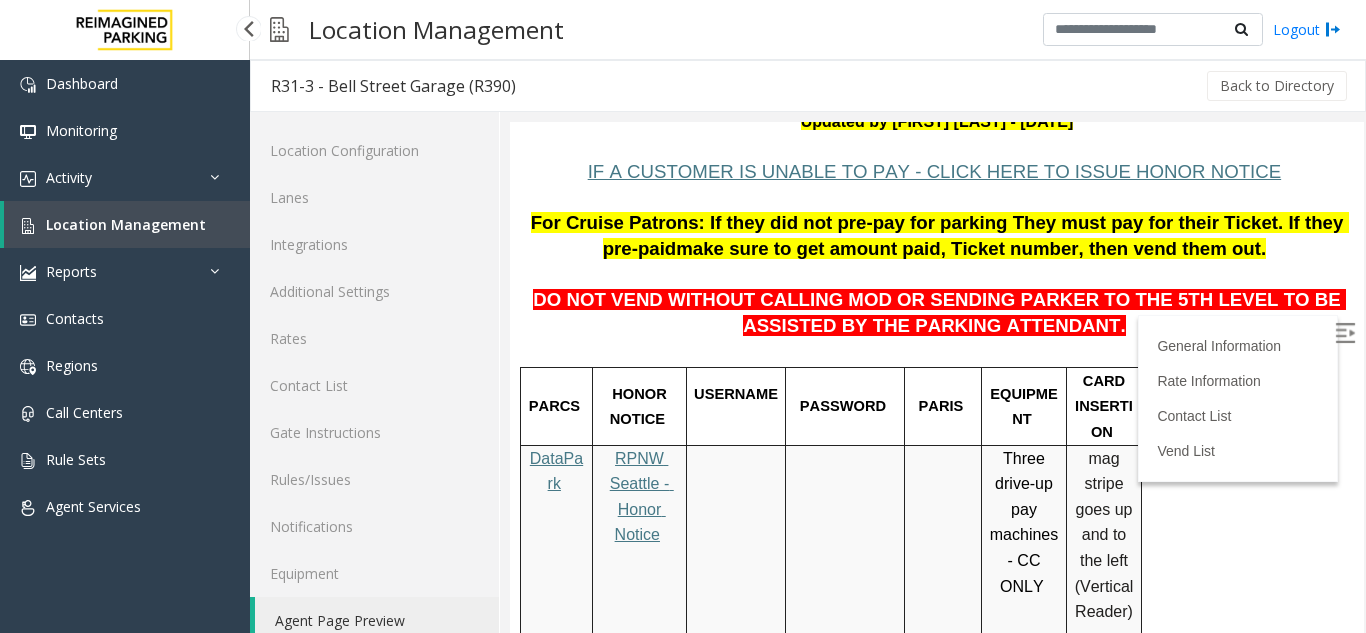 click on "Location Management" at bounding box center (126, 224) 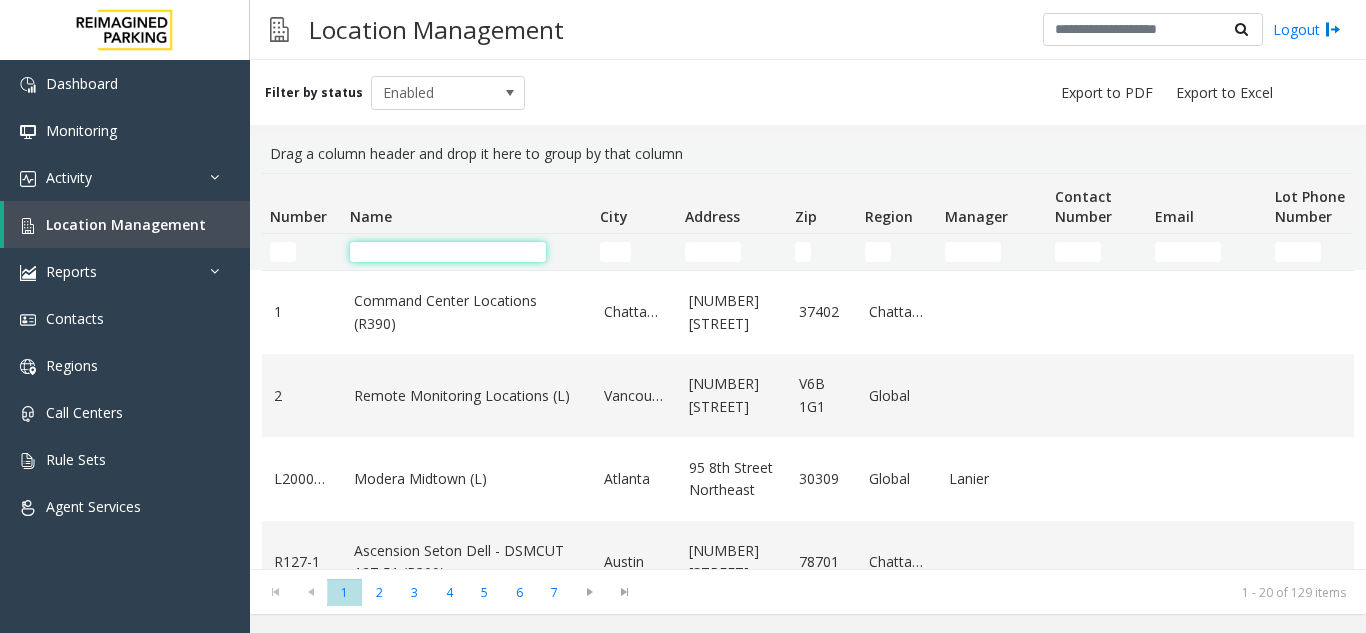 click 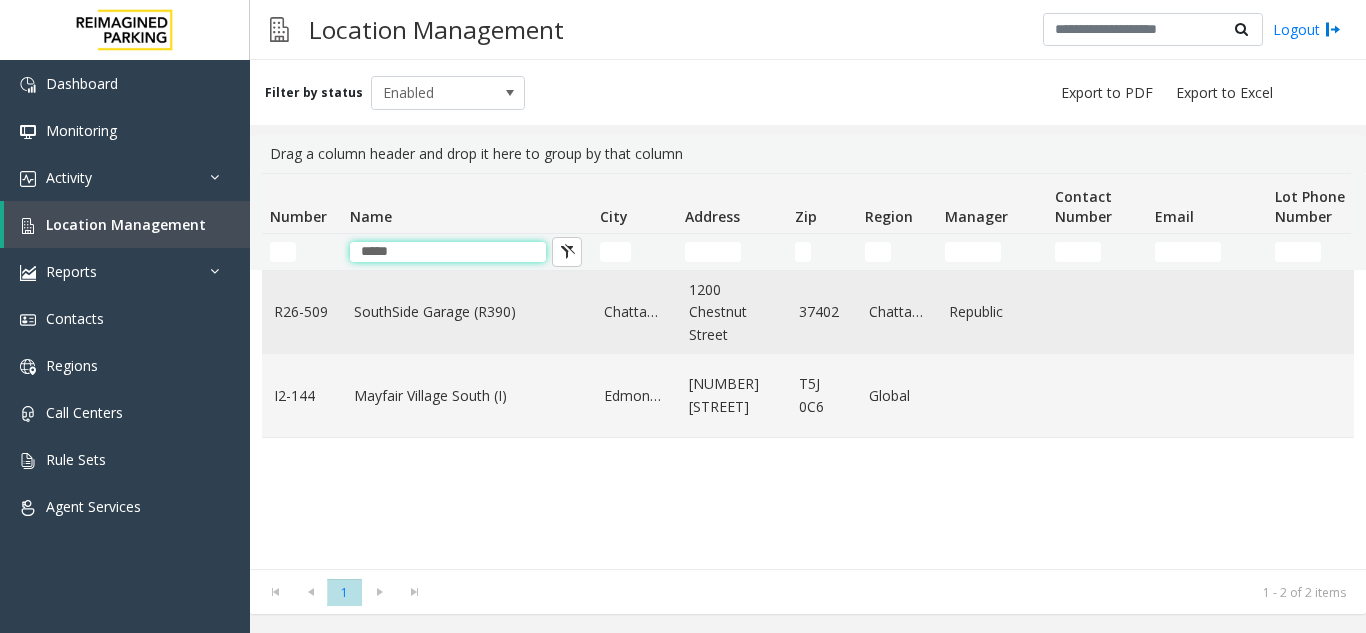 type on "*****" 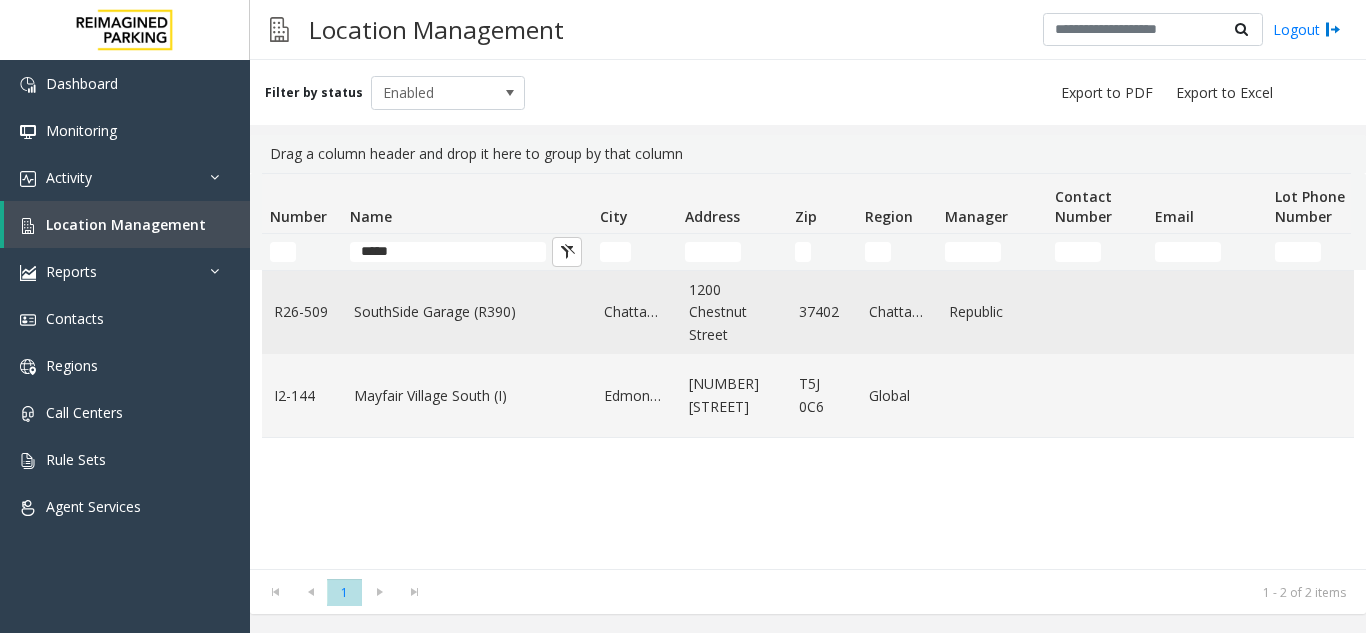 click on "SouthSide Garage (R390)" 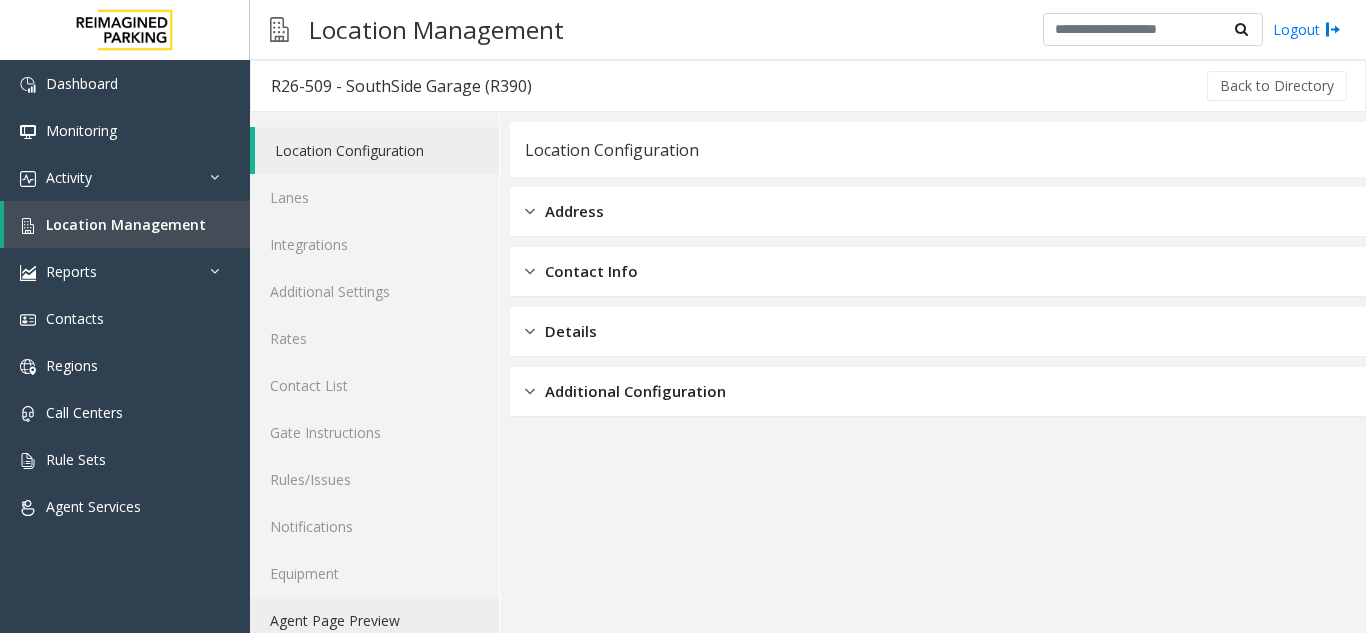 click on "Agent Page Preview" 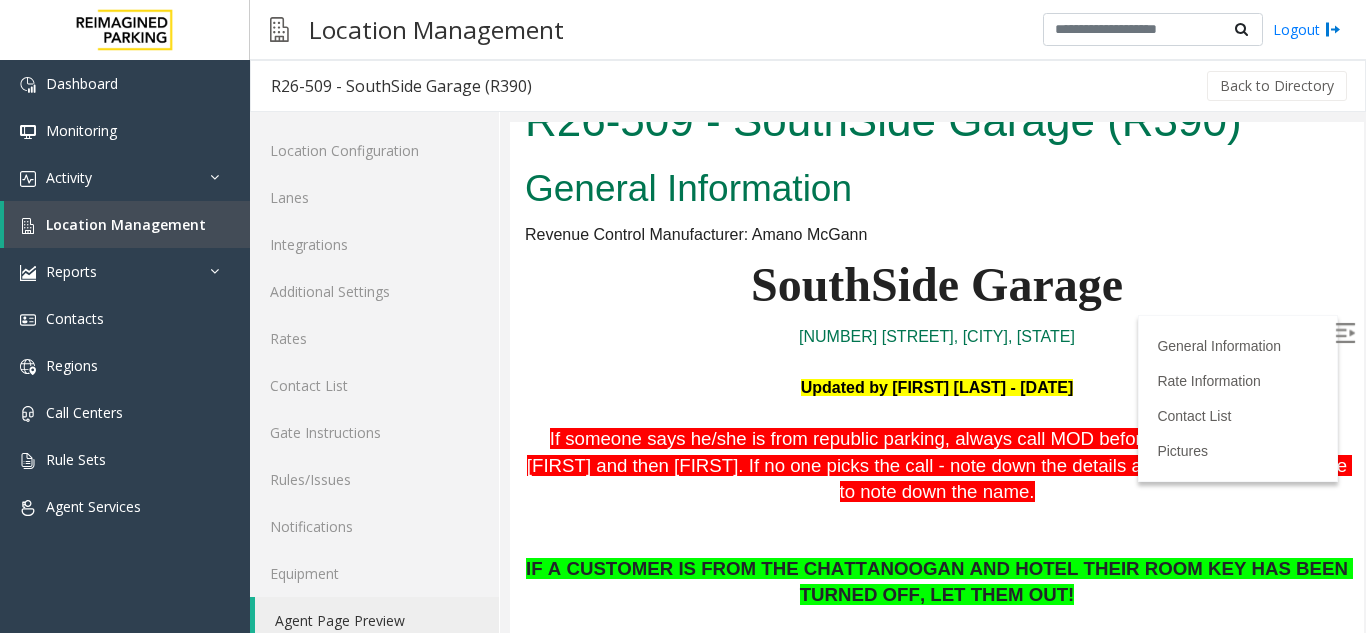 scroll, scrollTop: 0, scrollLeft: 0, axis: both 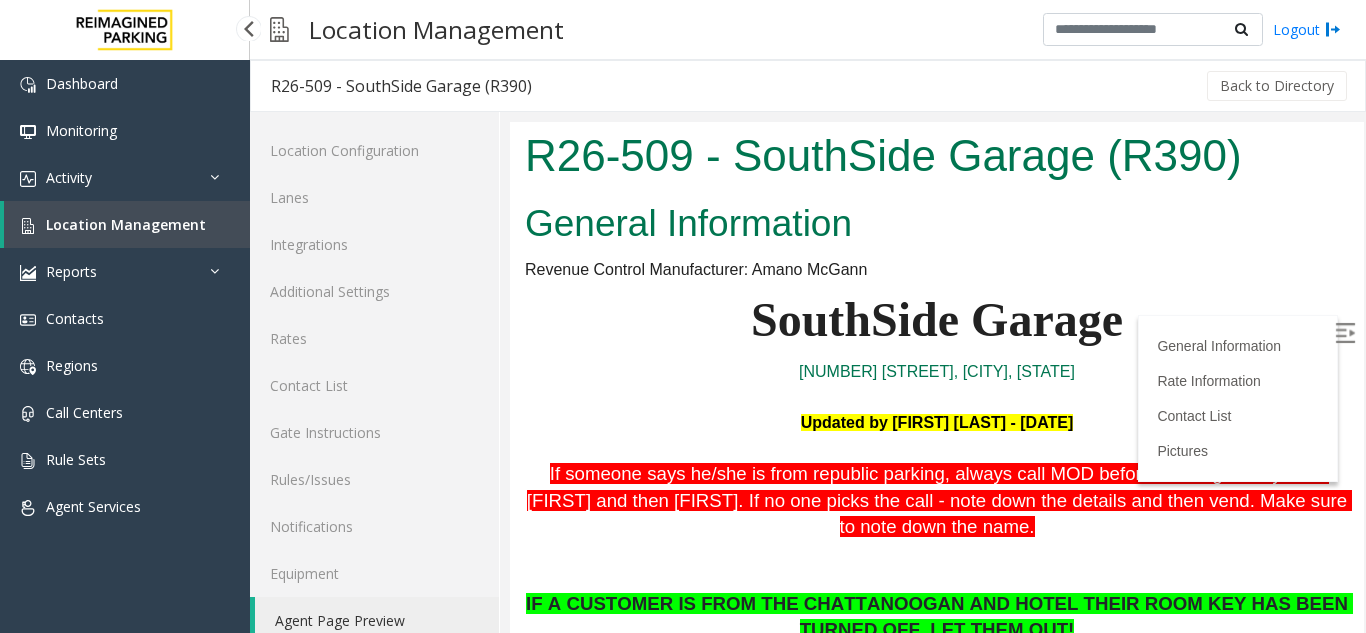 click on "Location Management" at bounding box center [126, 224] 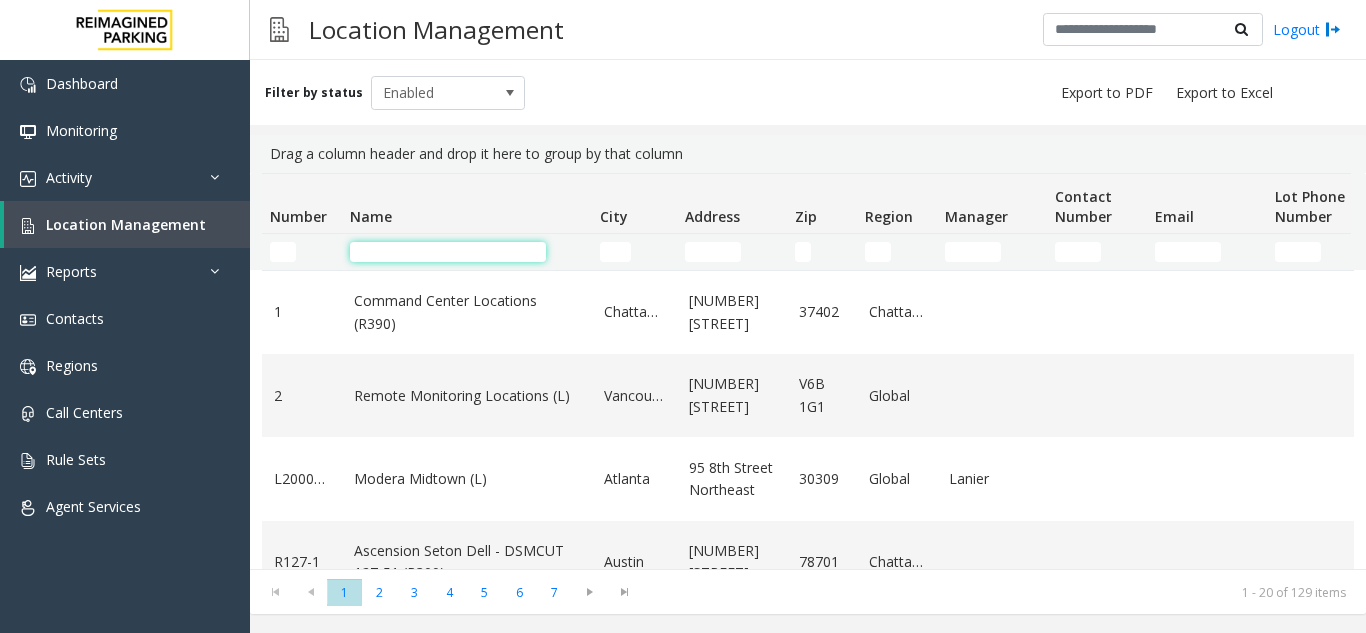 click 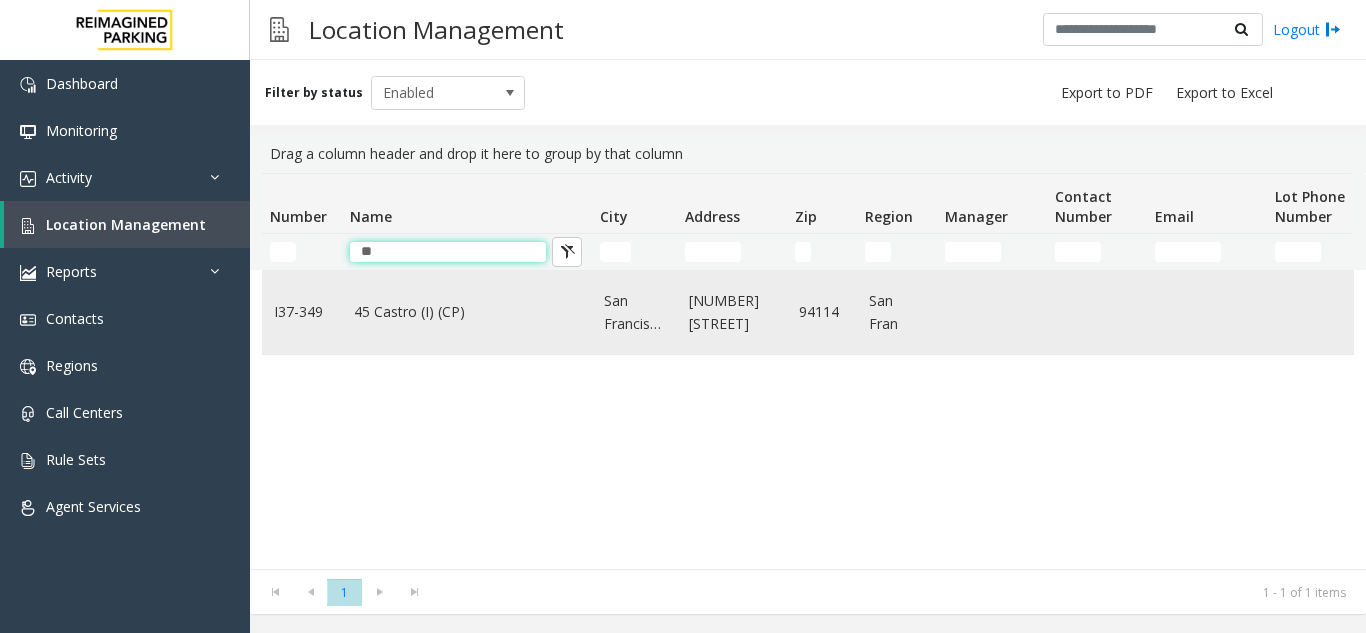 type on "**" 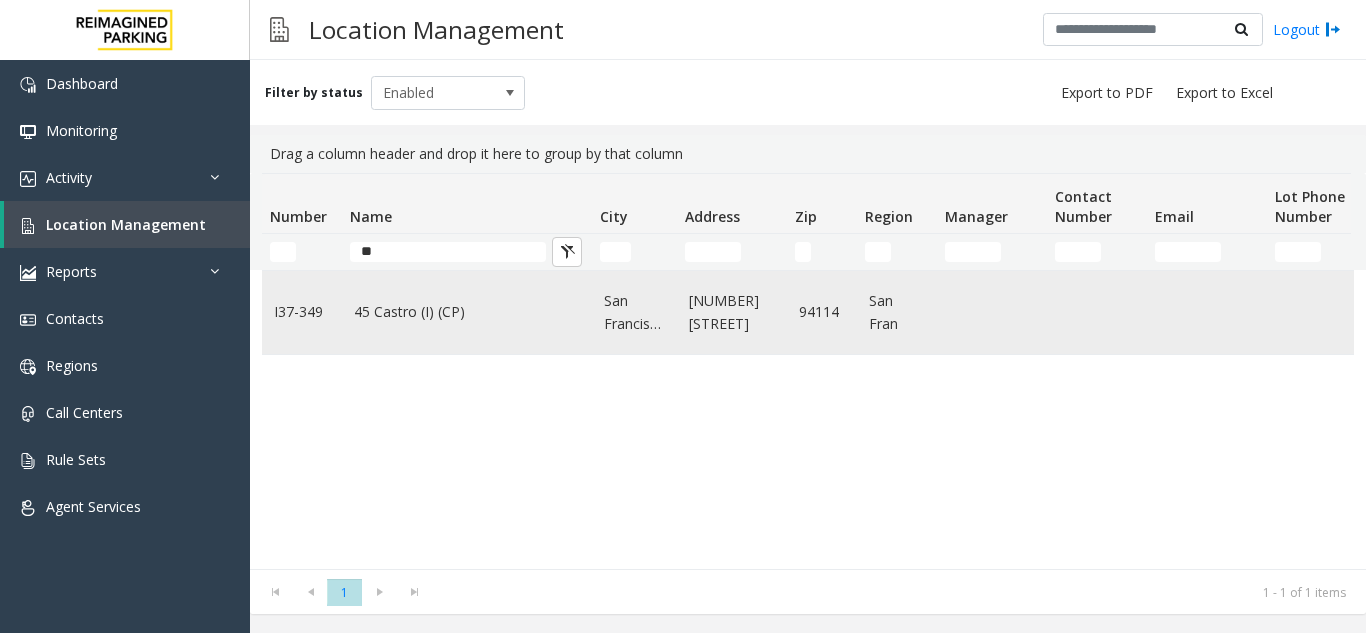 click on "45 Castro (I) (CP)" 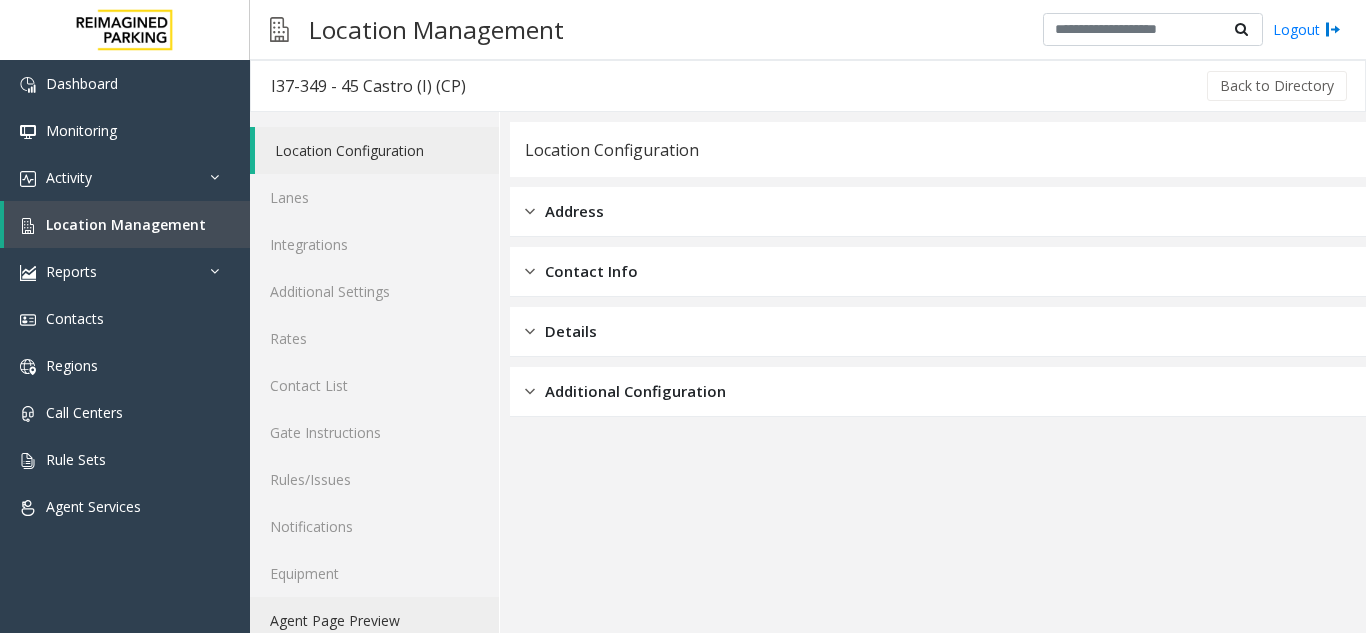 click on "Agent Page Preview" 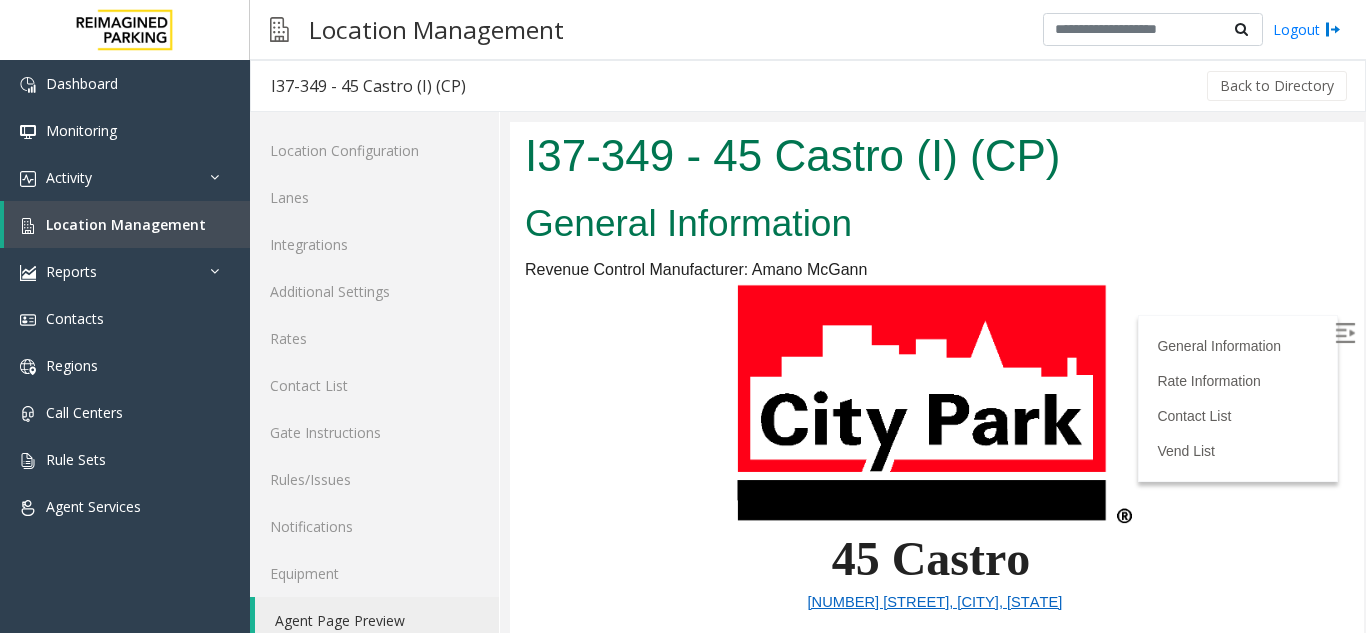 scroll, scrollTop: 0, scrollLeft: 0, axis: both 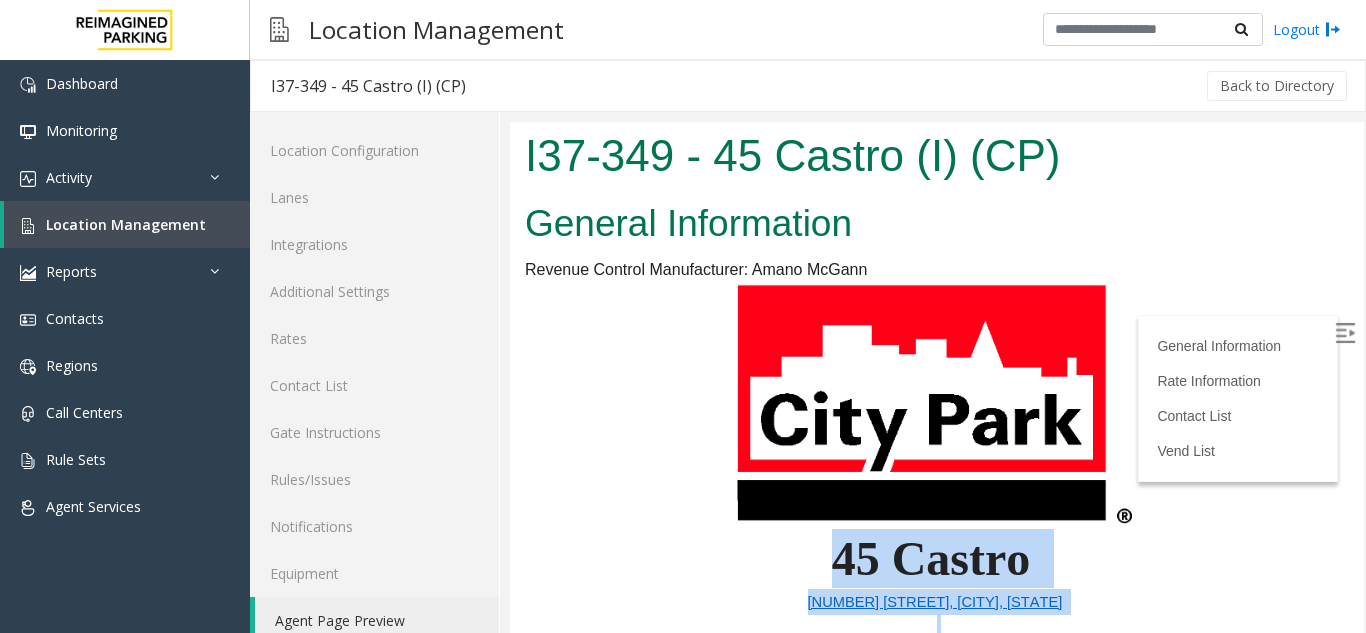 click at bounding box center [1345, 333] 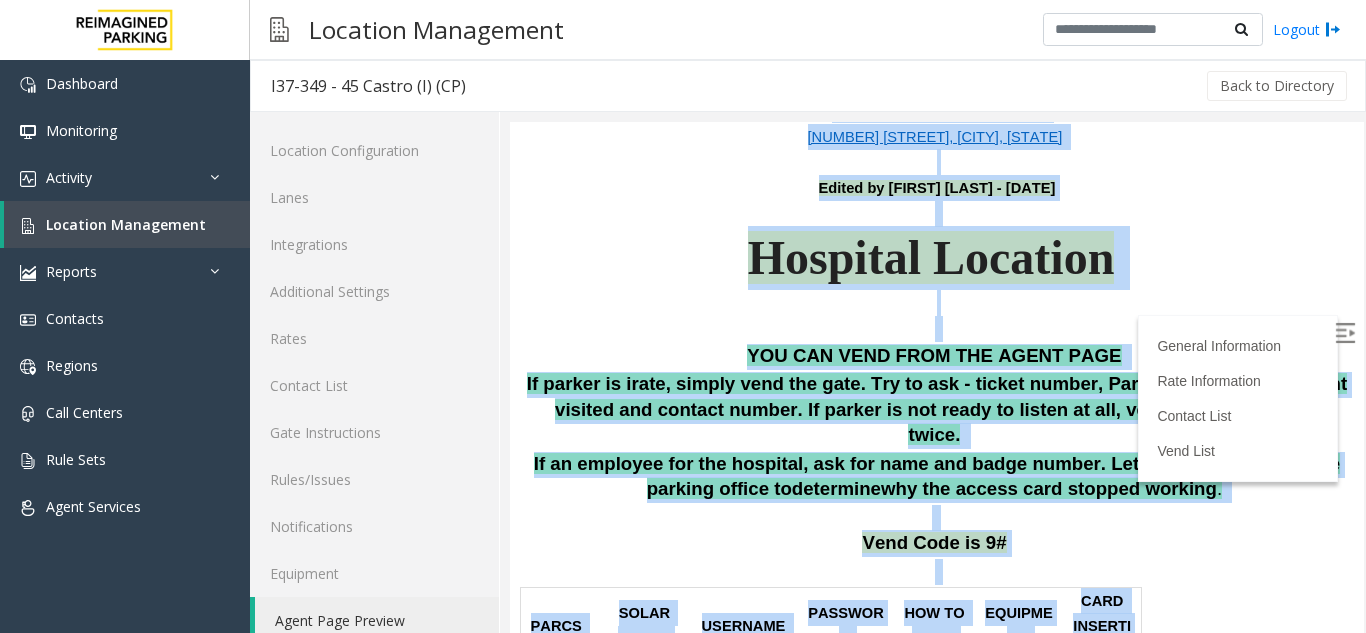 scroll, scrollTop: 500, scrollLeft: 0, axis: vertical 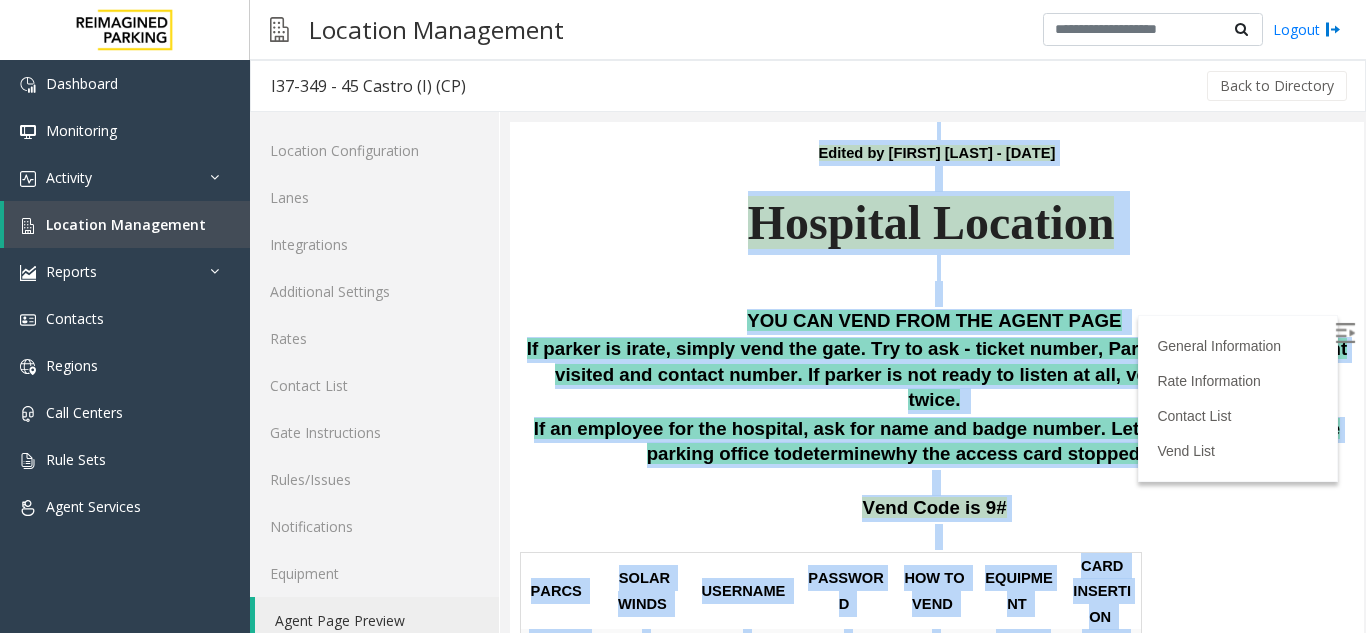click on "Hospital Location" at bounding box center [937, 248] 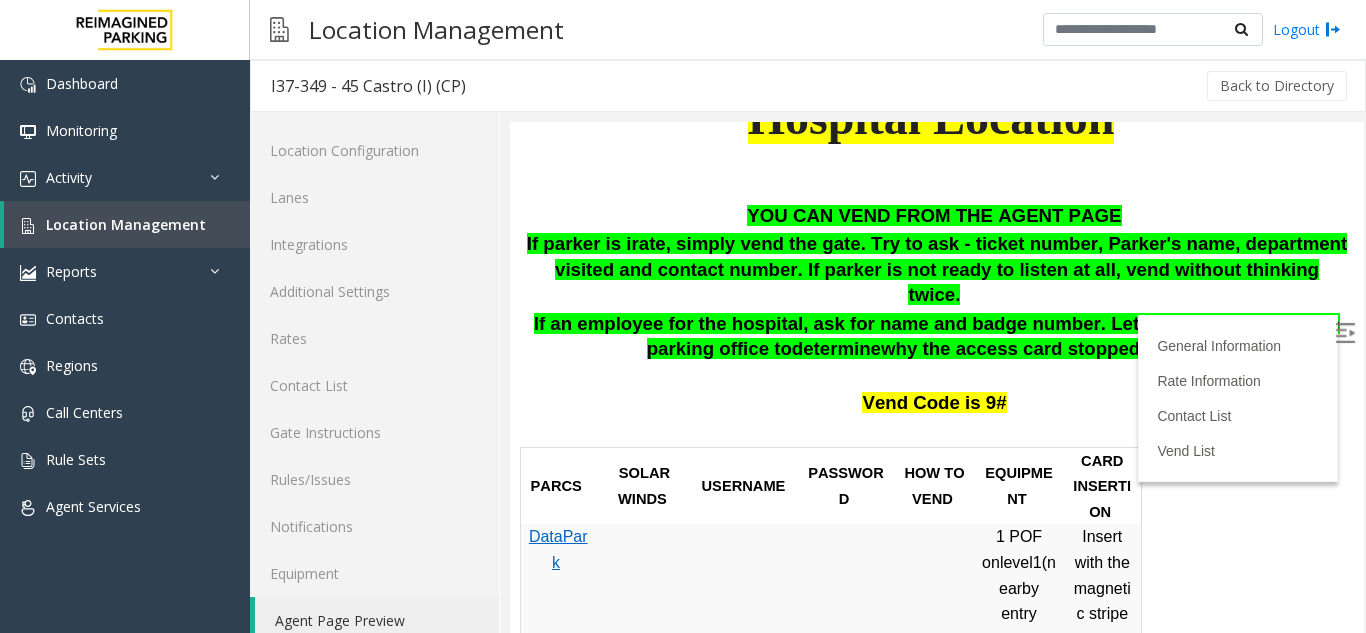 scroll, scrollTop: 600, scrollLeft: 0, axis: vertical 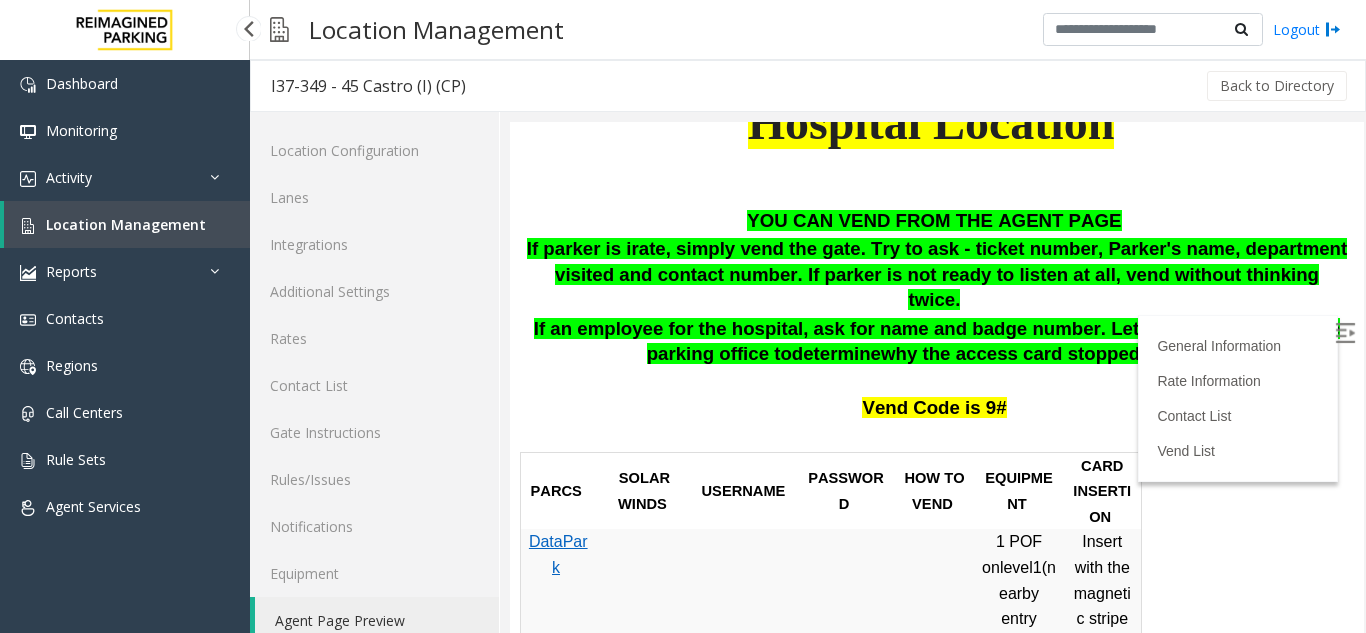 click on "Location Management" at bounding box center [126, 224] 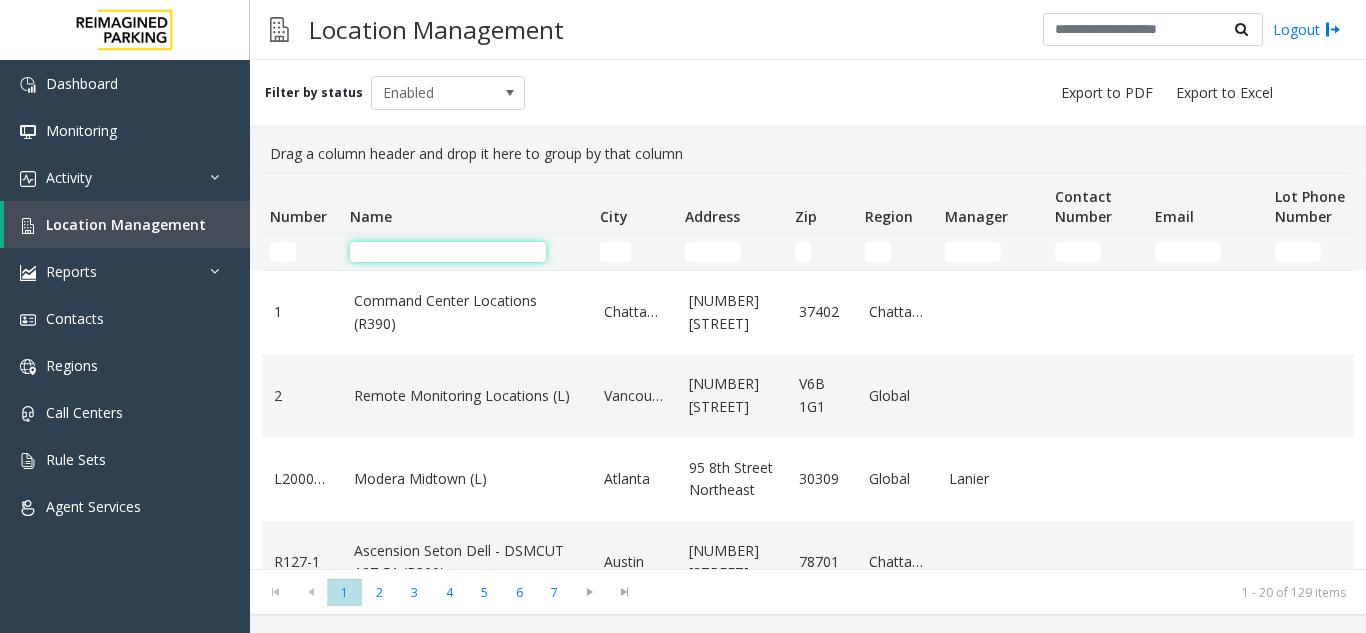 click 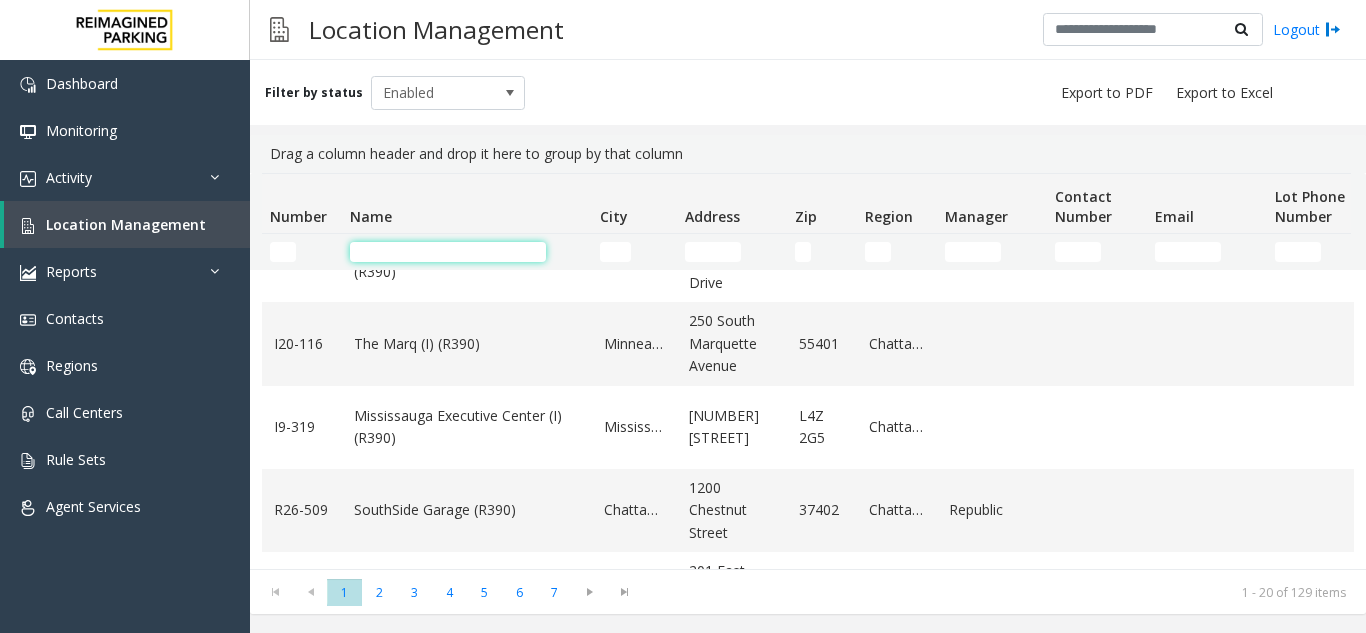 scroll, scrollTop: 900, scrollLeft: 0, axis: vertical 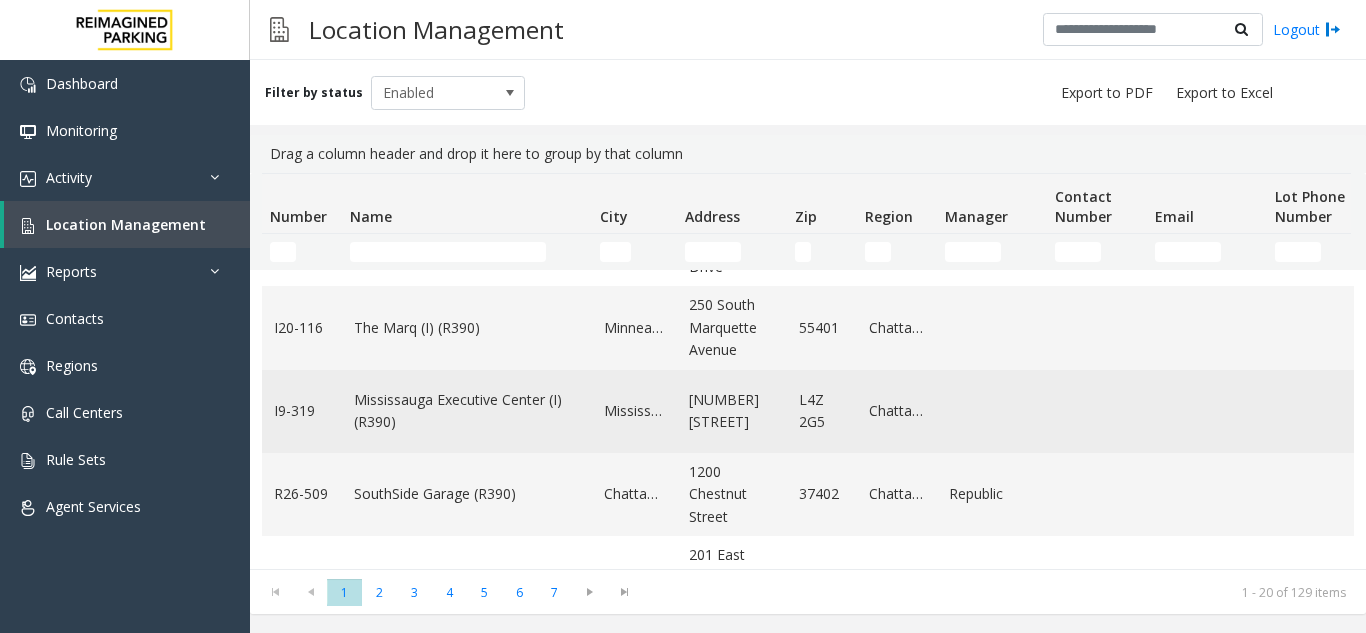 click on "Mississauga Executive Center (I) (R390)" 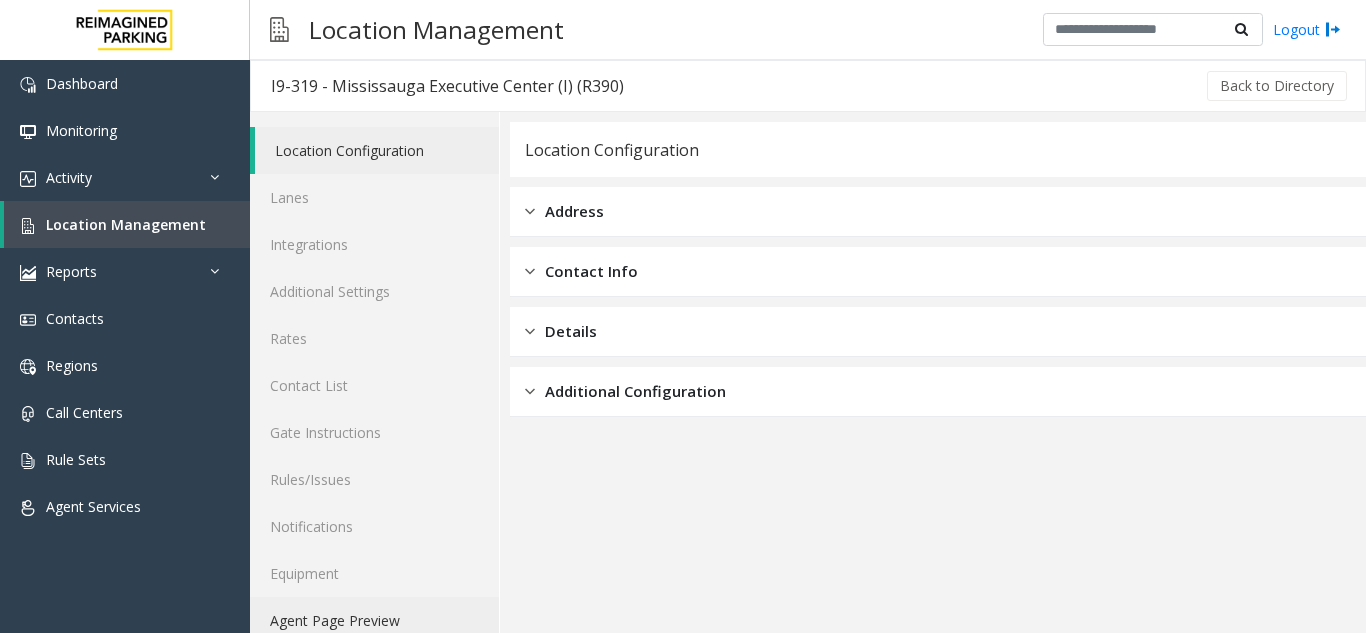 click on "Agent Page Preview" 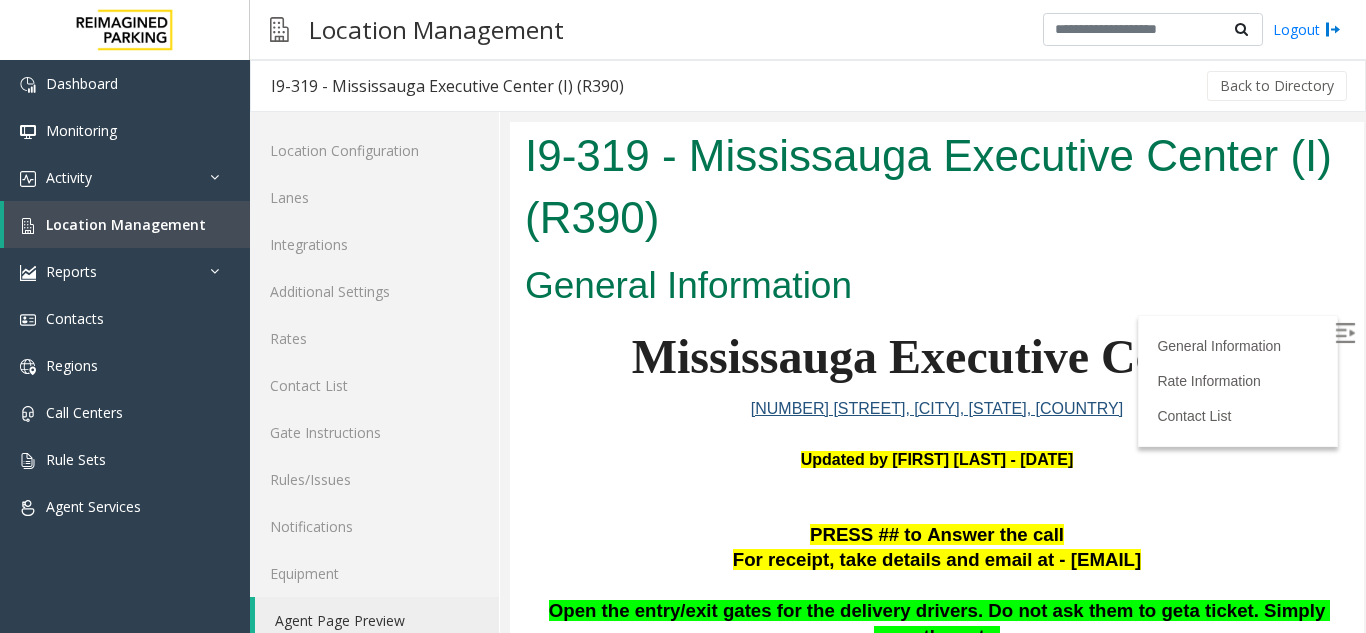 scroll, scrollTop: 0, scrollLeft: 0, axis: both 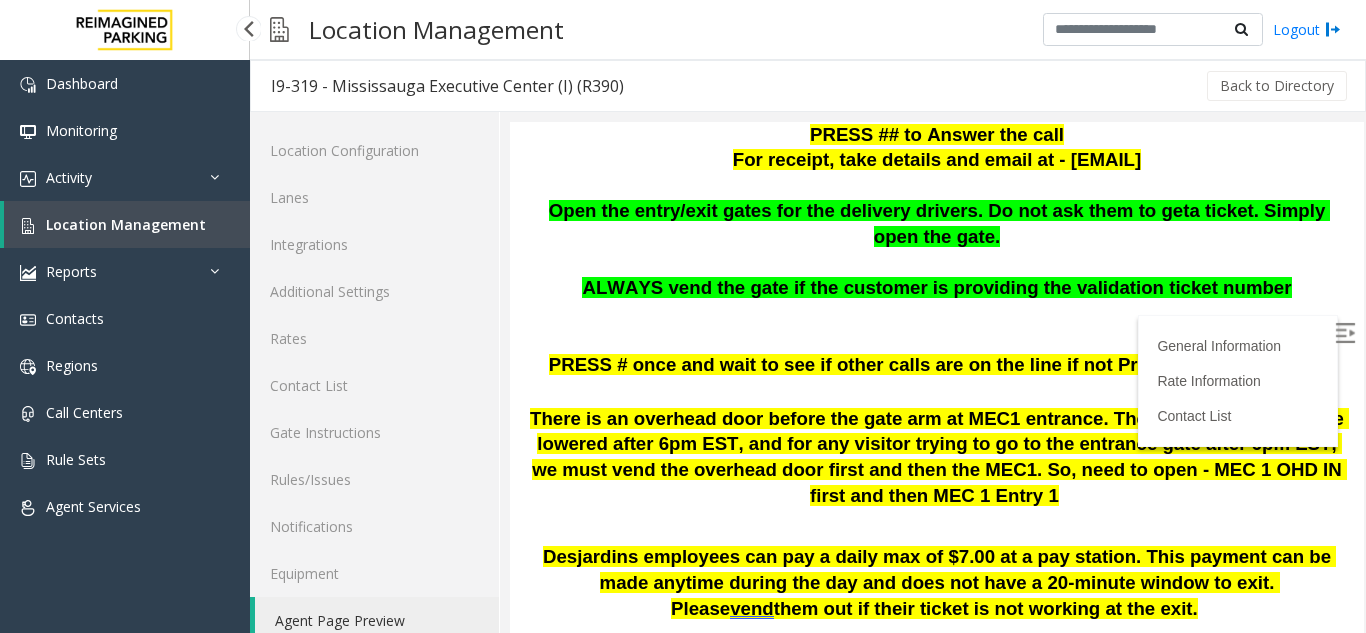click on "Location Management" at bounding box center [127, 224] 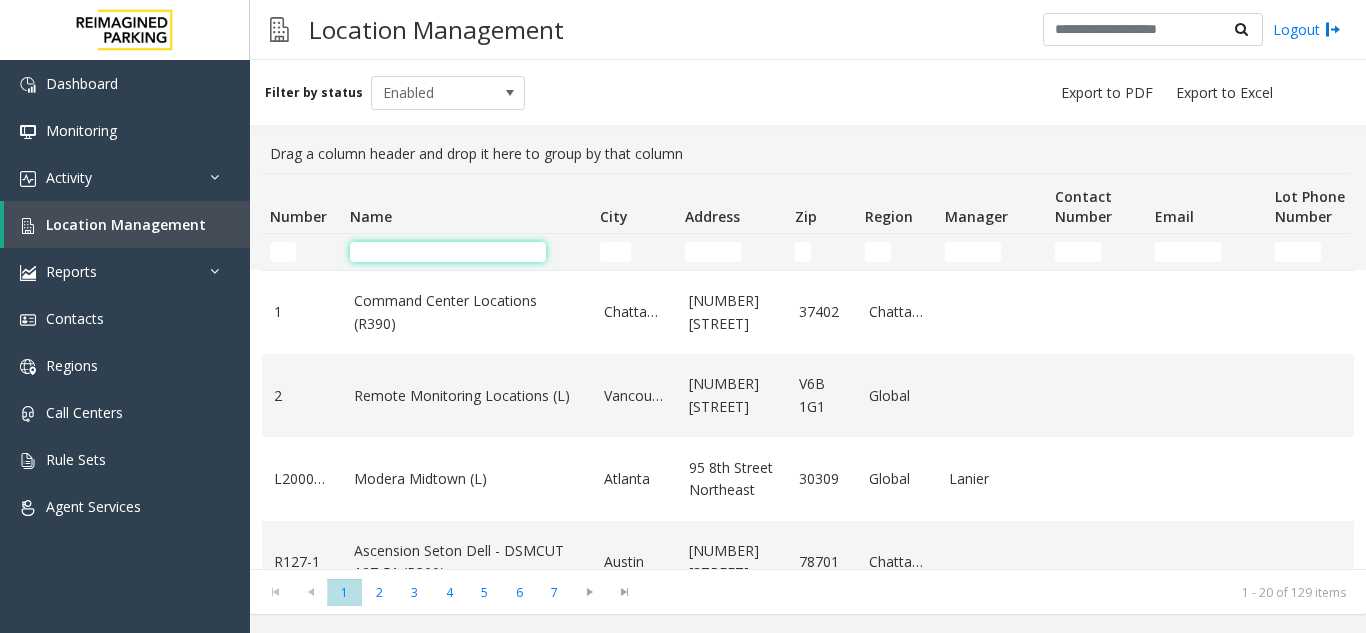 click 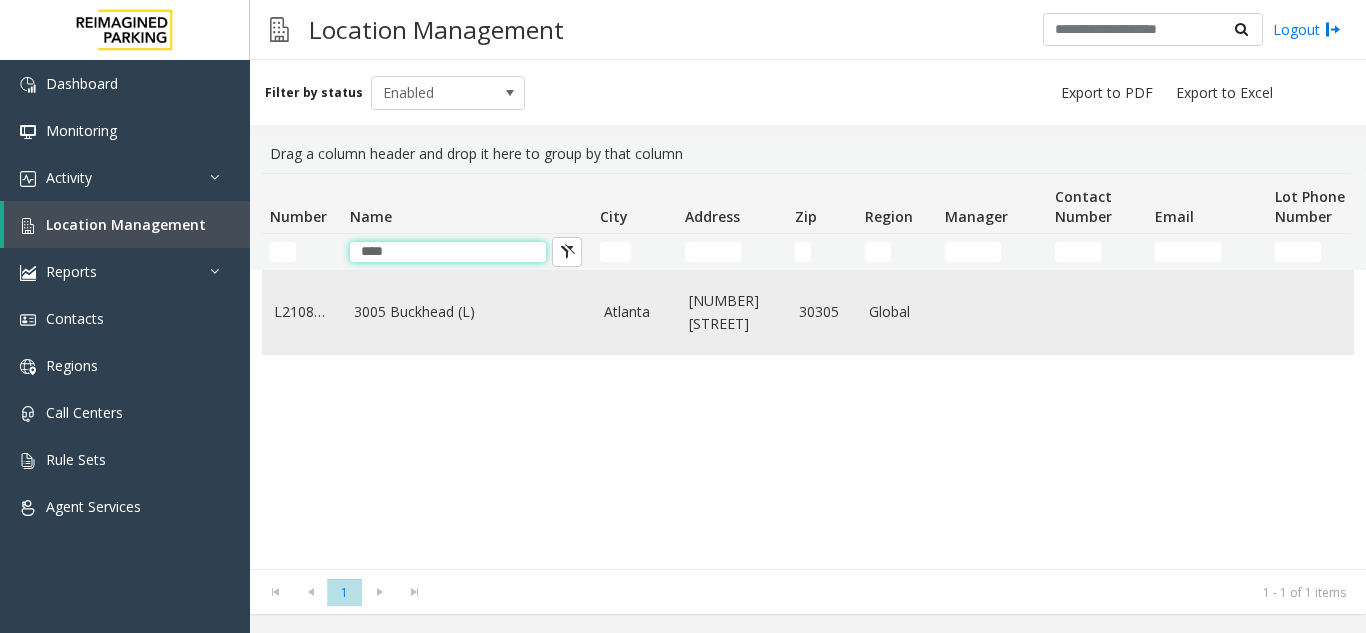 type on "****" 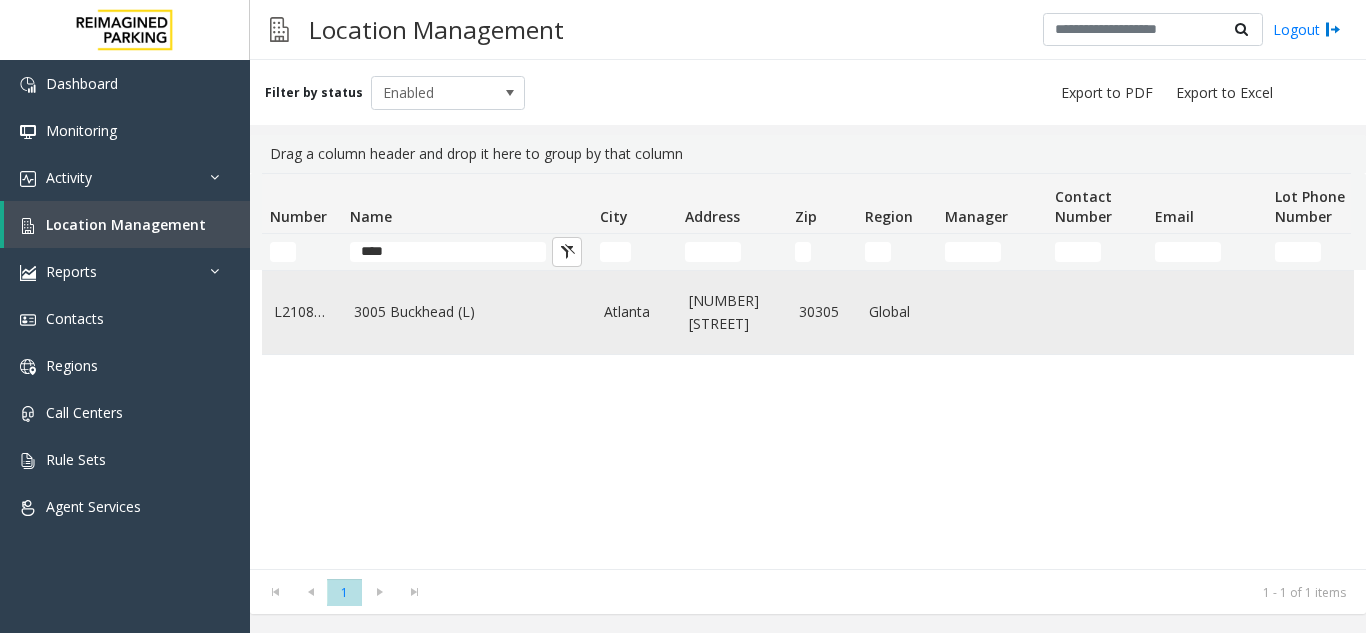 click on "3005 Buckhead (L)" 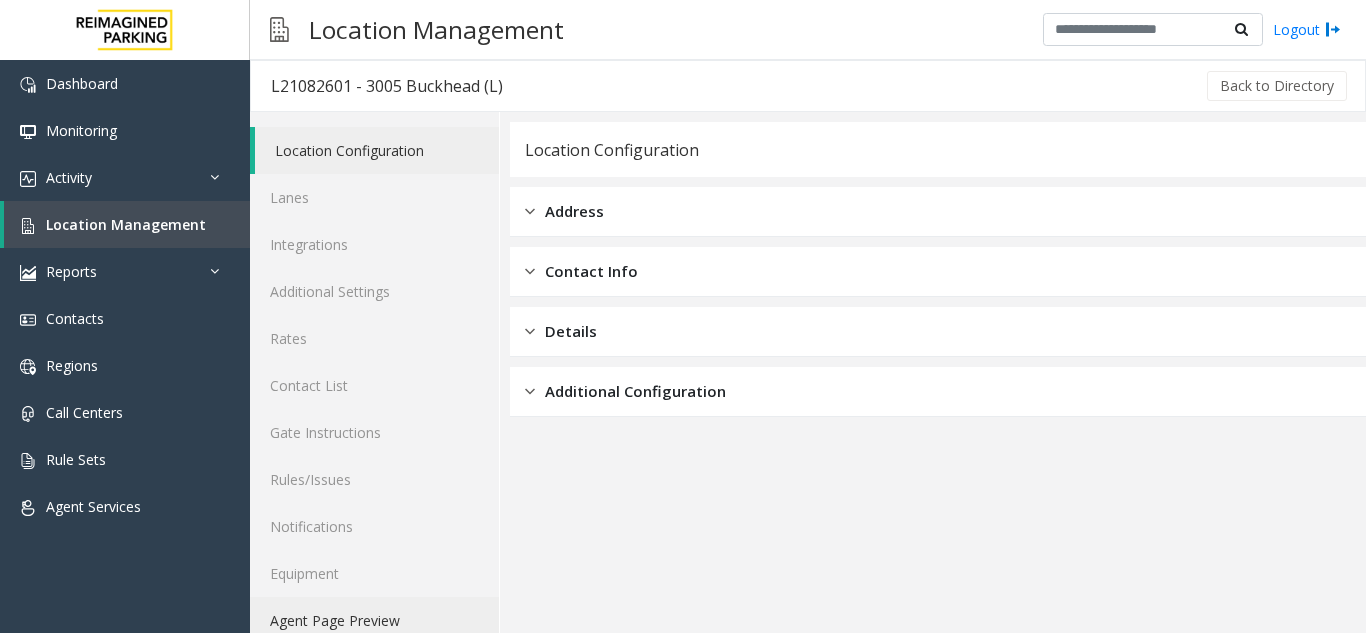 click on "Agent Page Preview" 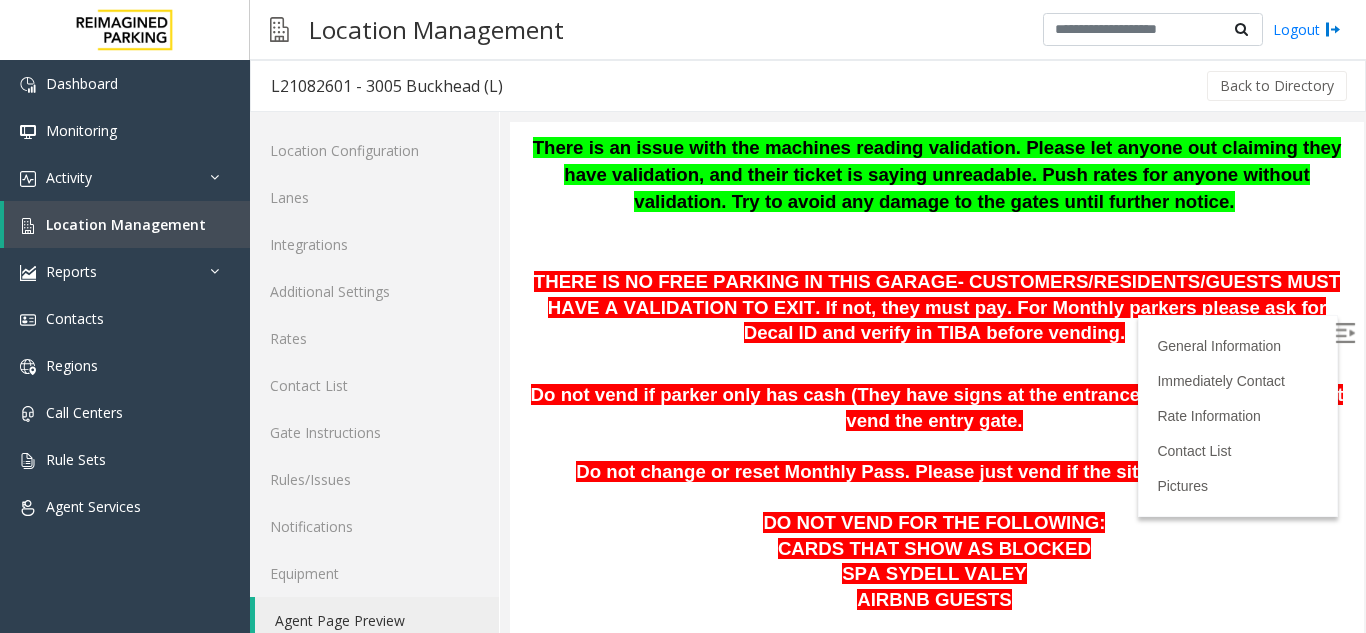 scroll, scrollTop: 200, scrollLeft: 0, axis: vertical 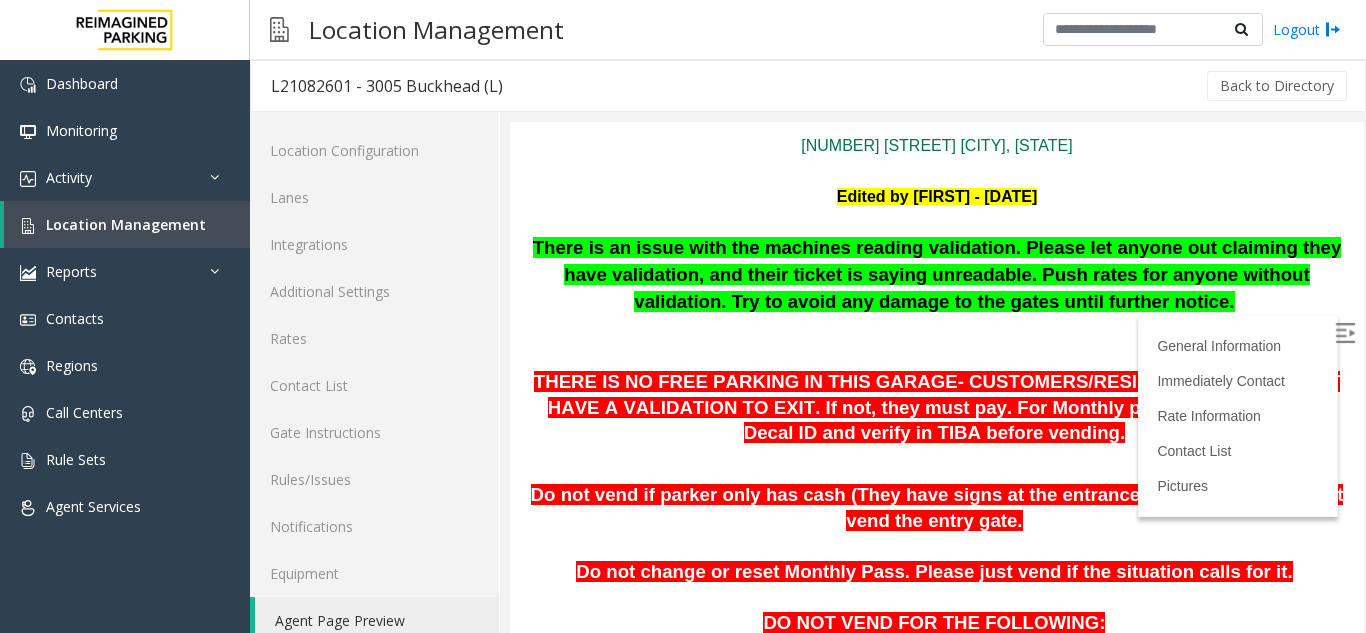 click on "There is an issue with the machines reading validation. Please let anyone out claiming they have validation, and their ticket is saying unreadable. Push rates for anyone without validation. Try to avoid any damage to the gates until further notice." at bounding box center [937, 300] 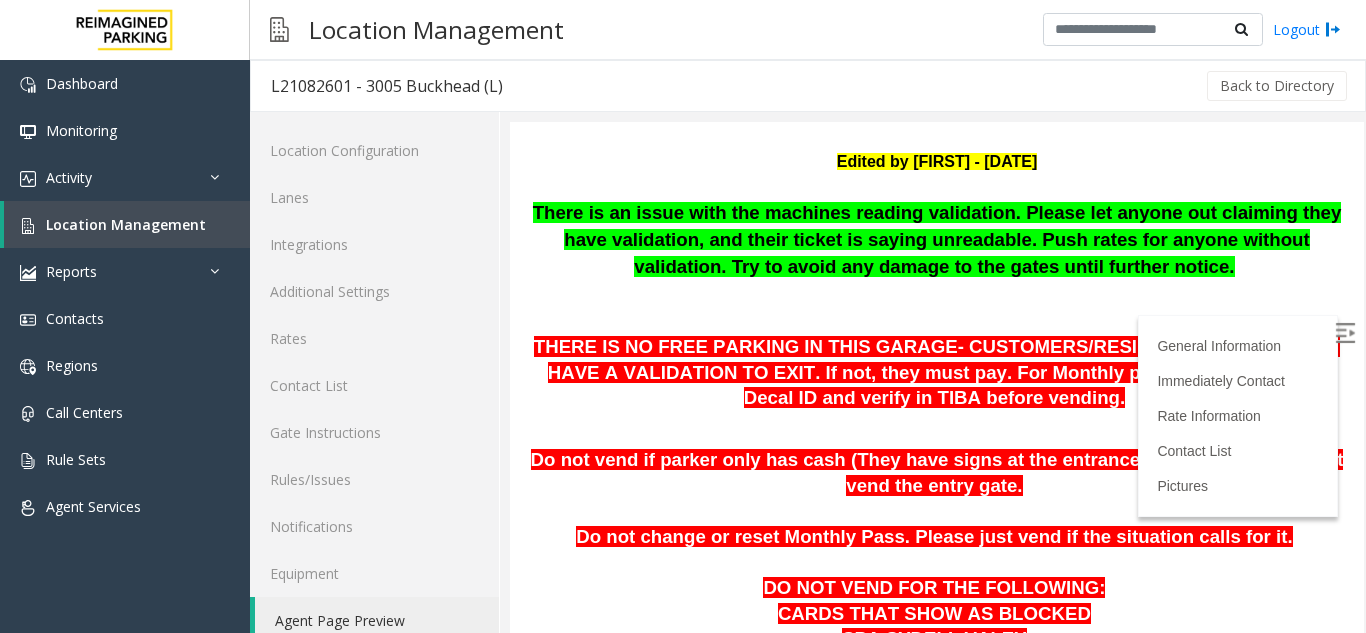 scroll, scrollTop: 200, scrollLeft: 0, axis: vertical 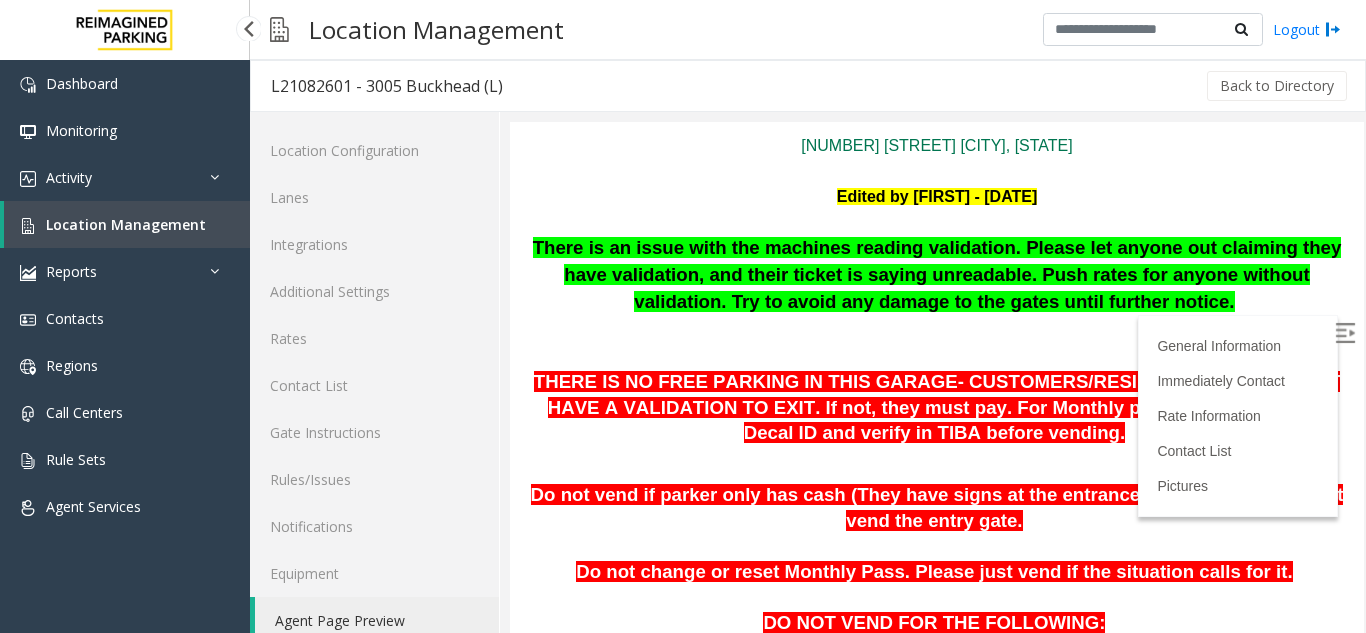 click on "Location Management" at bounding box center (126, 224) 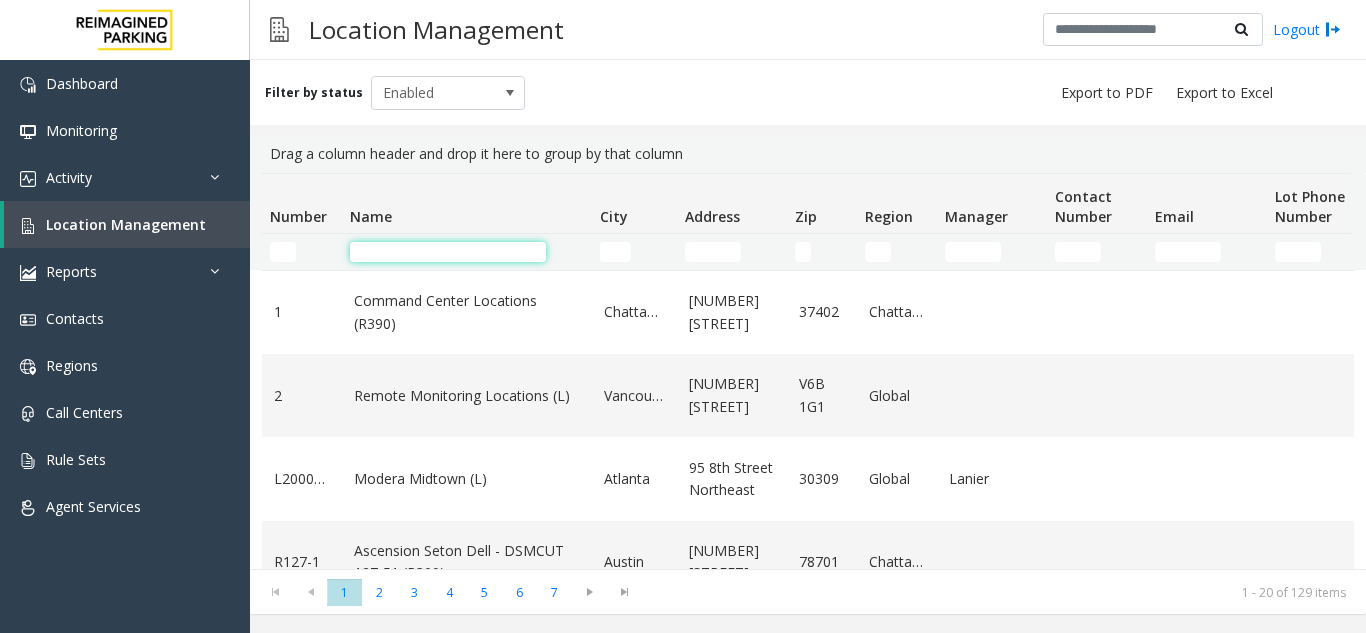 click 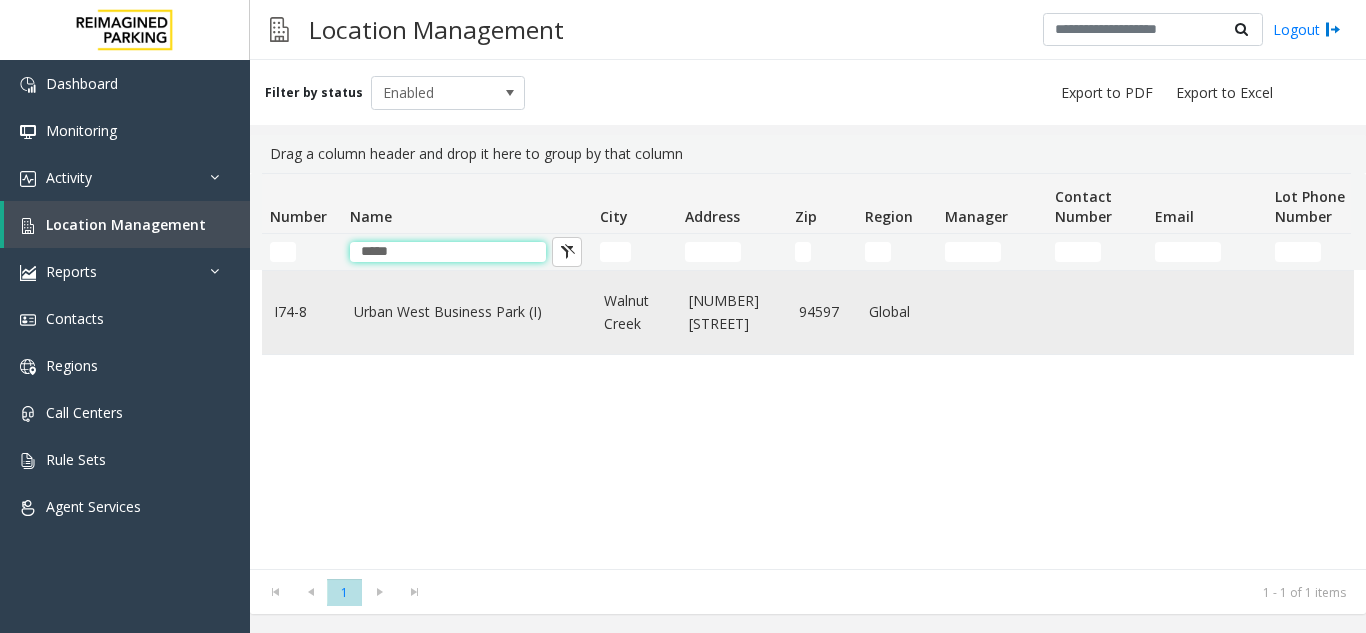 type on "*****" 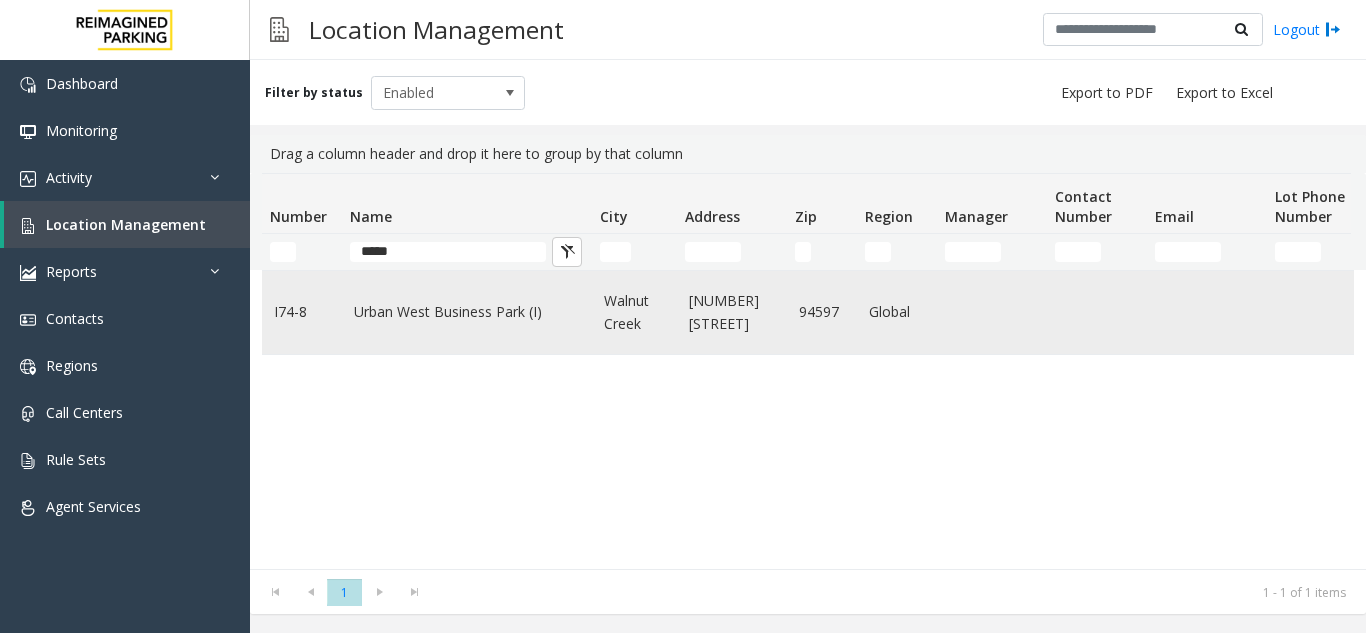 click on "Urban West Business Park (I)" 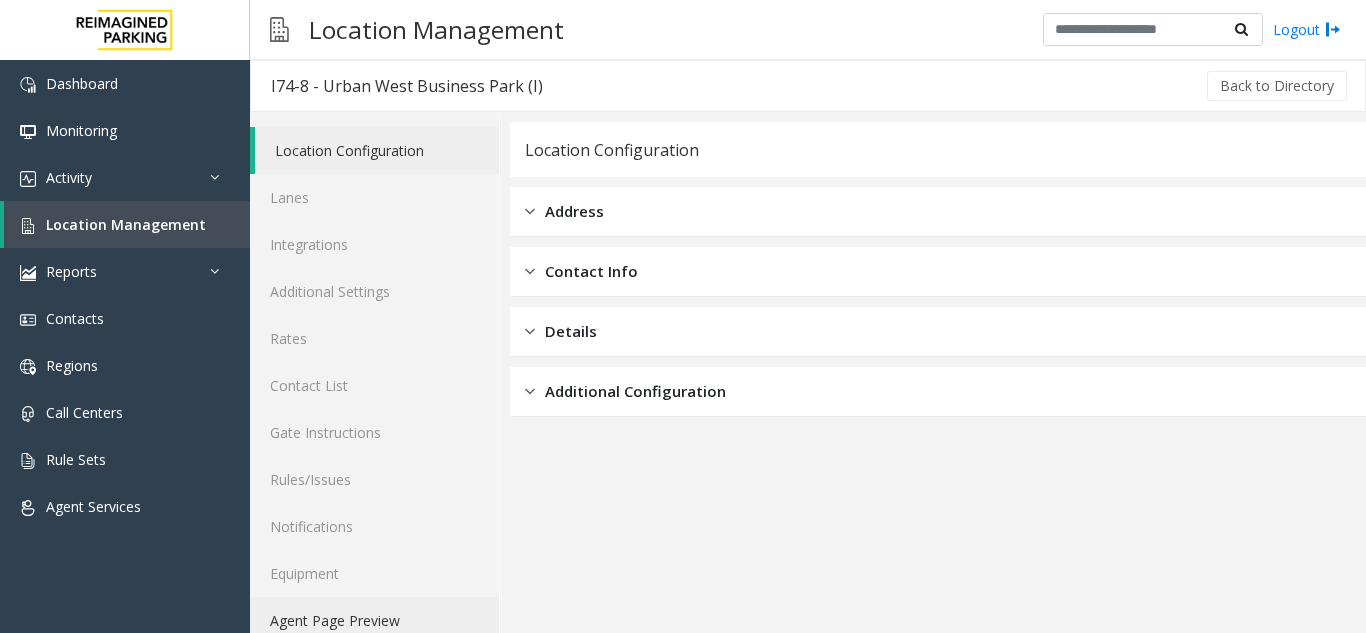 click on "Agent Page Preview" 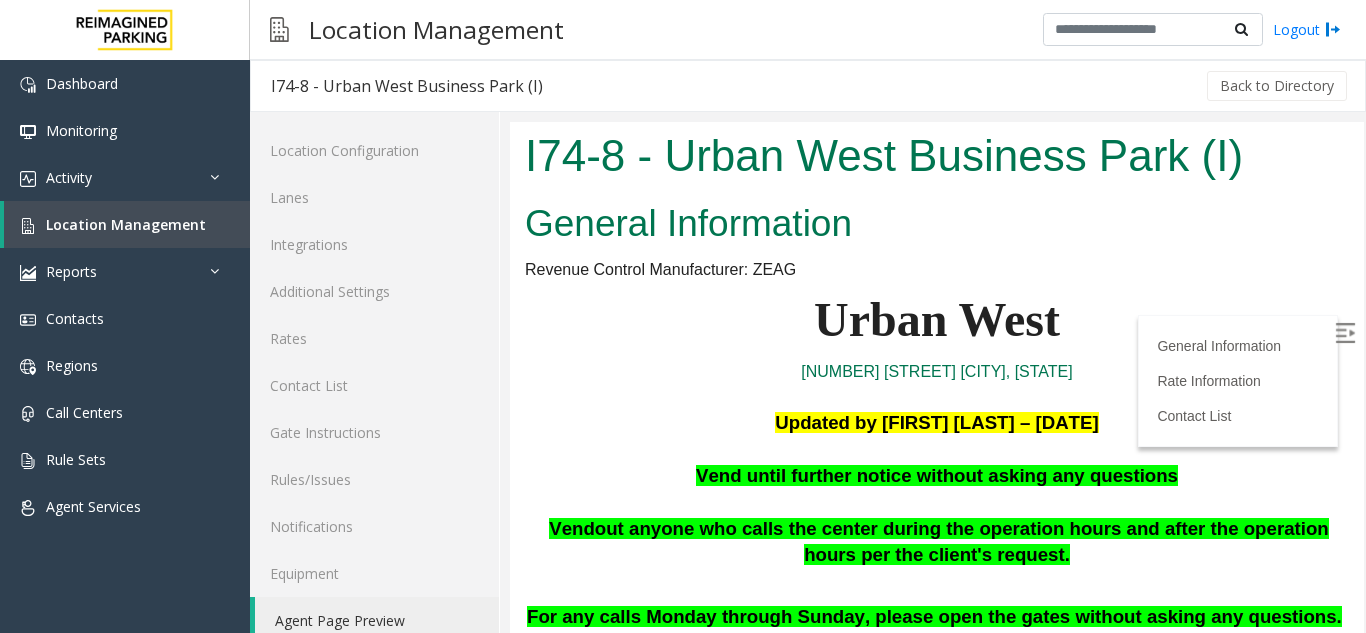 scroll, scrollTop: 0, scrollLeft: 0, axis: both 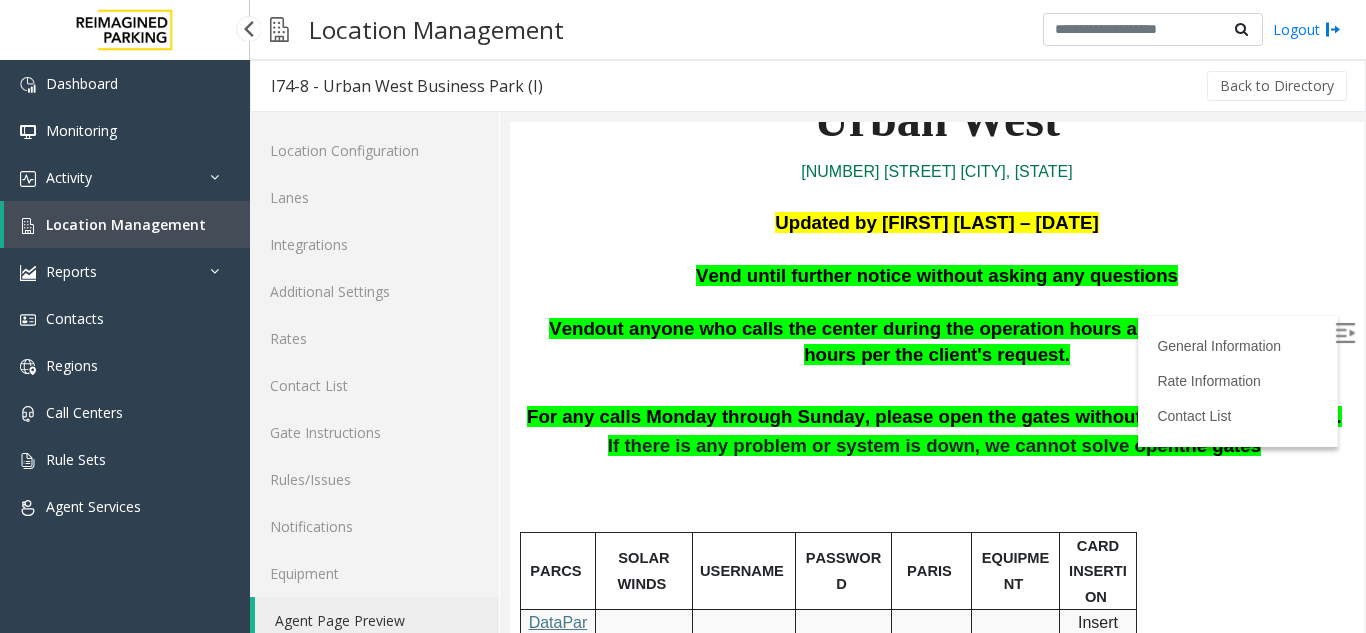 click on "Location Management" at bounding box center (126, 224) 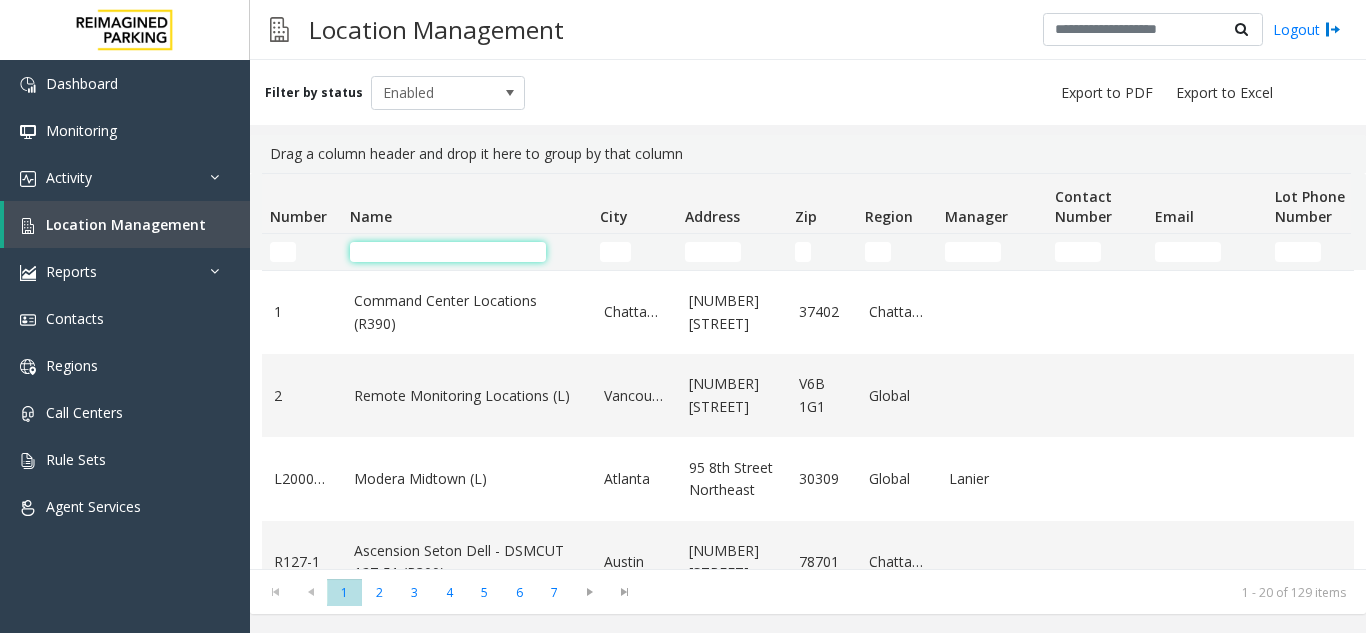 click 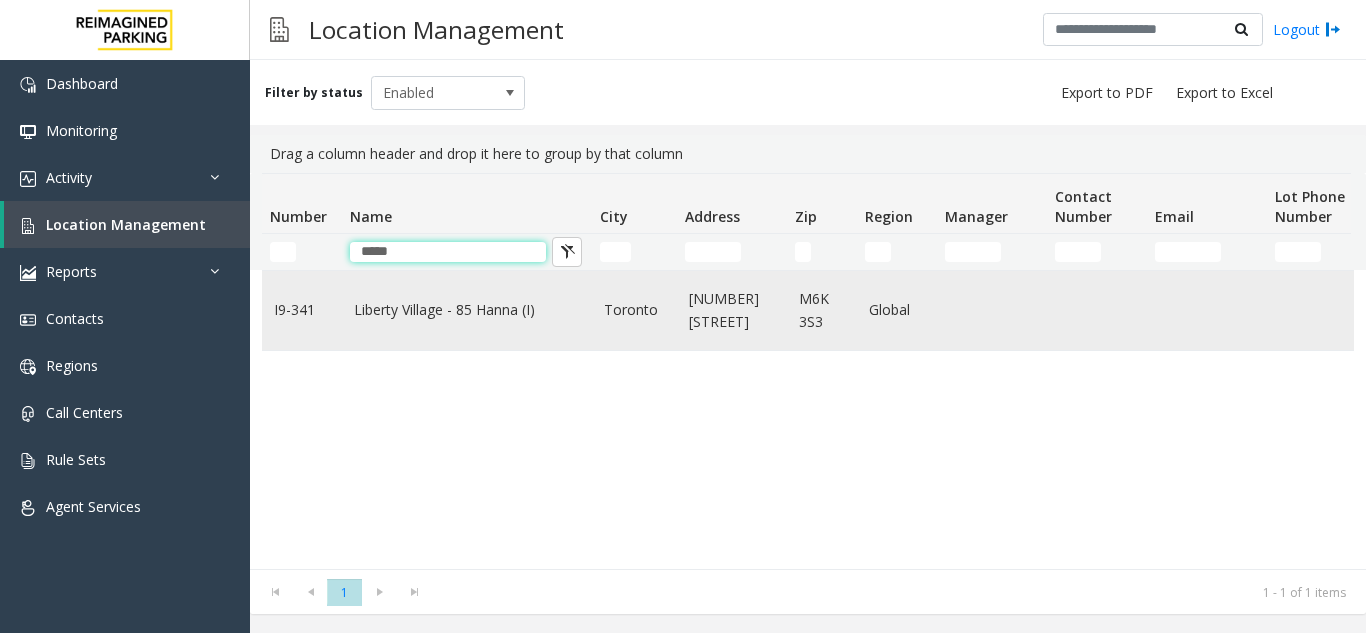 type on "*****" 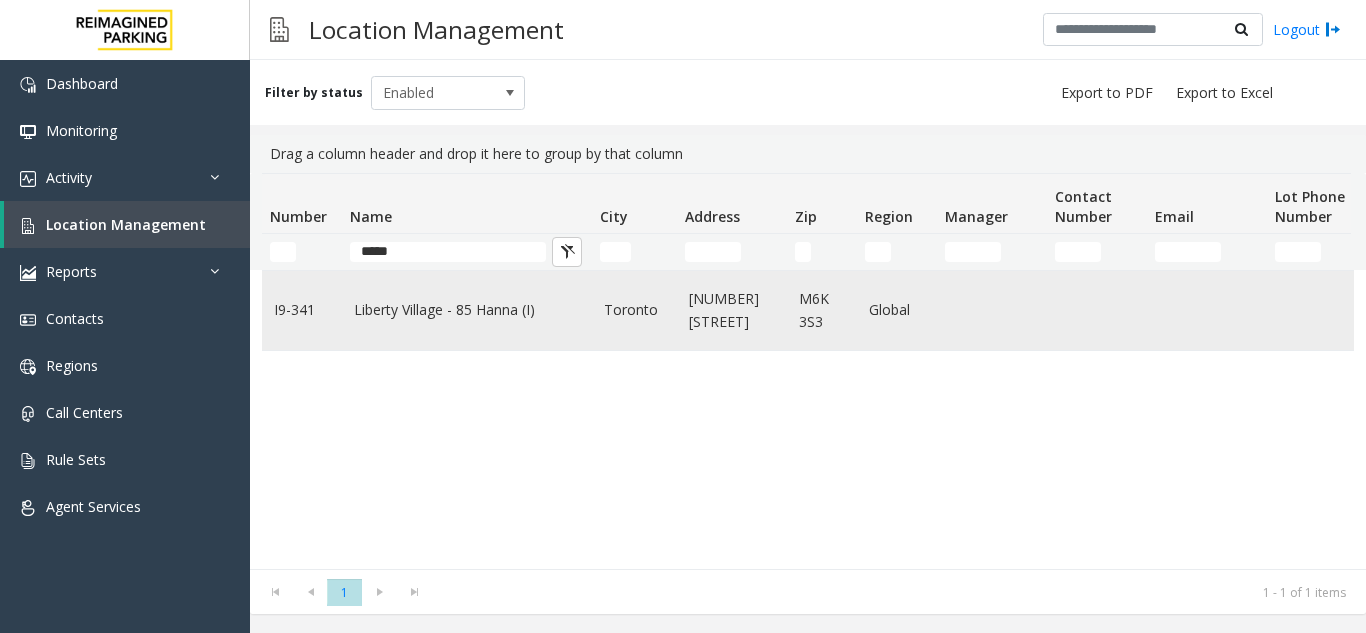 click on "Liberty Village - 85 Hanna (I)" 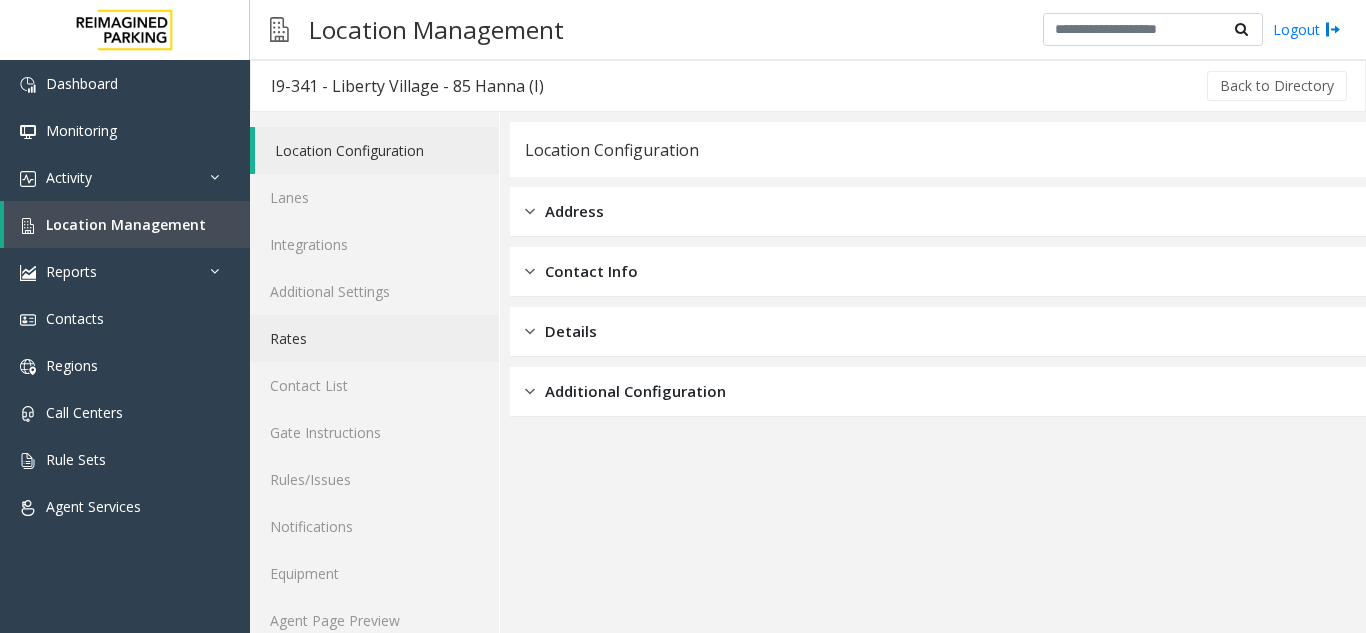 click on "Rates" 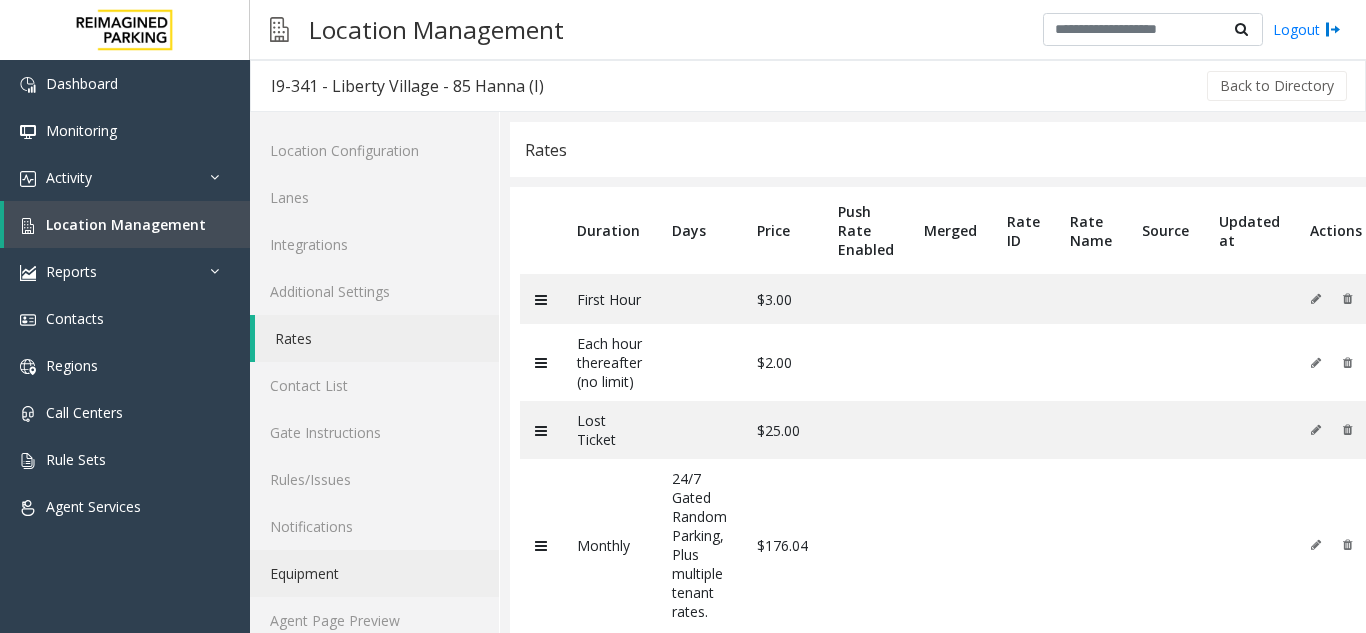 scroll, scrollTop: 53, scrollLeft: 0, axis: vertical 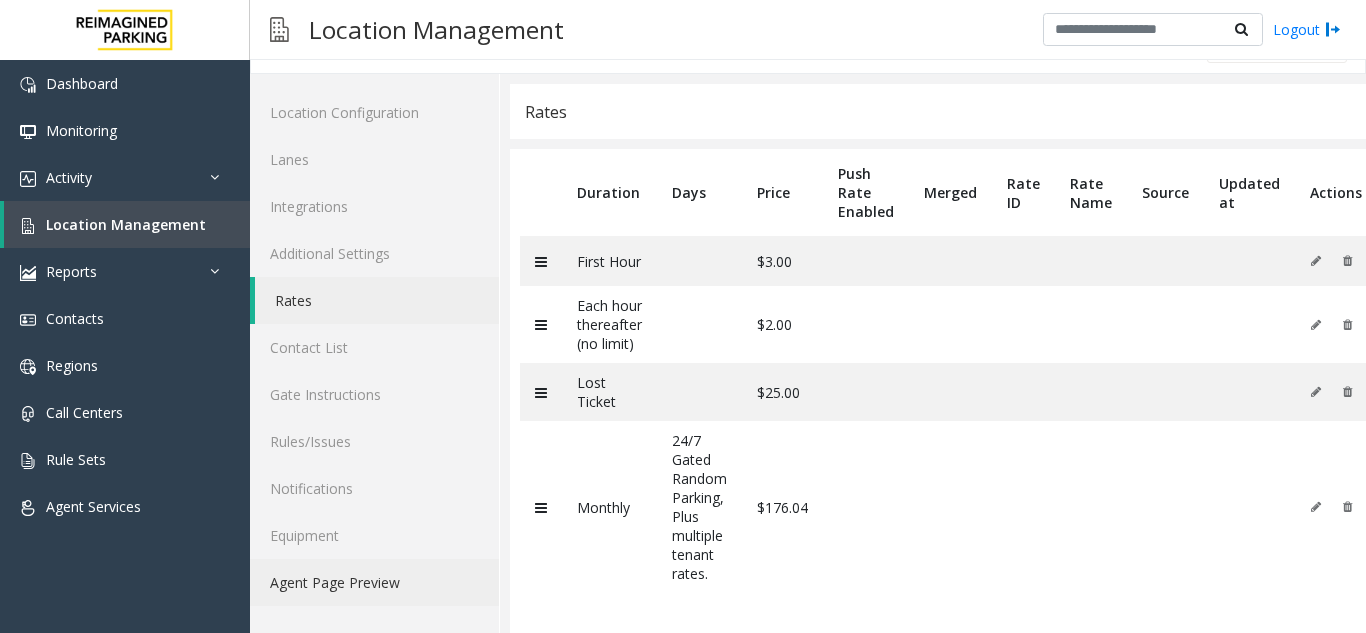 click on "Agent Page Preview" 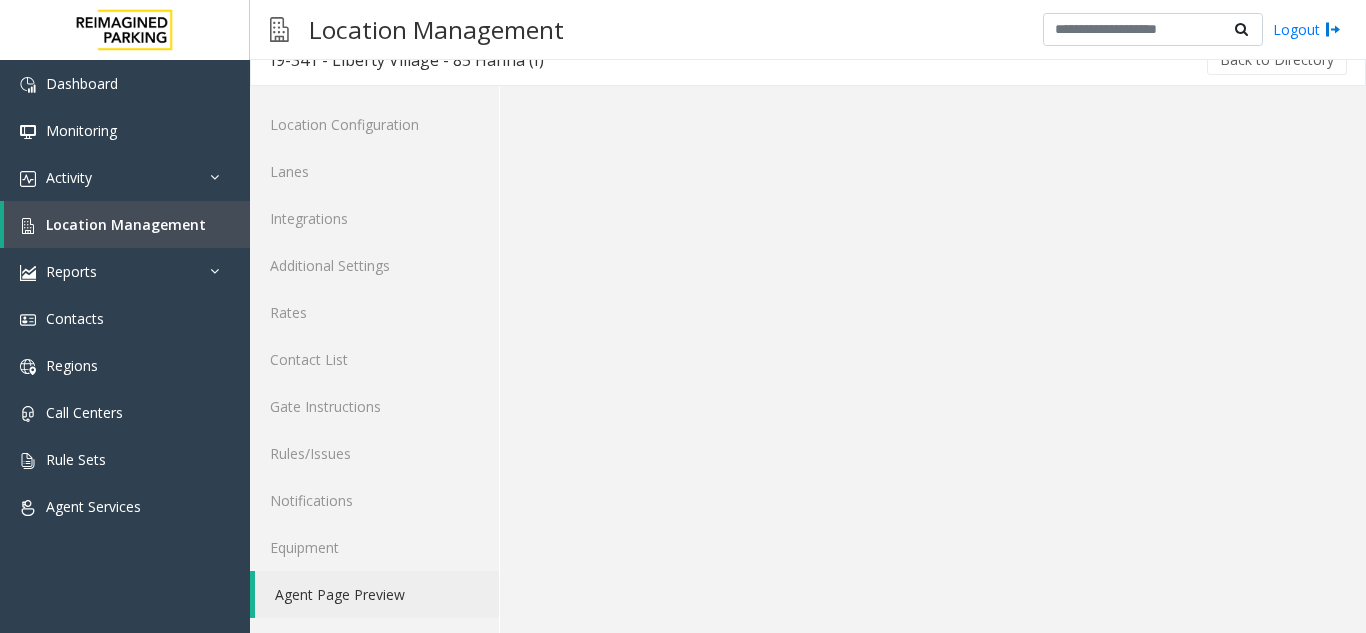 scroll, scrollTop: 26, scrollLeft: 0, axis: vertical 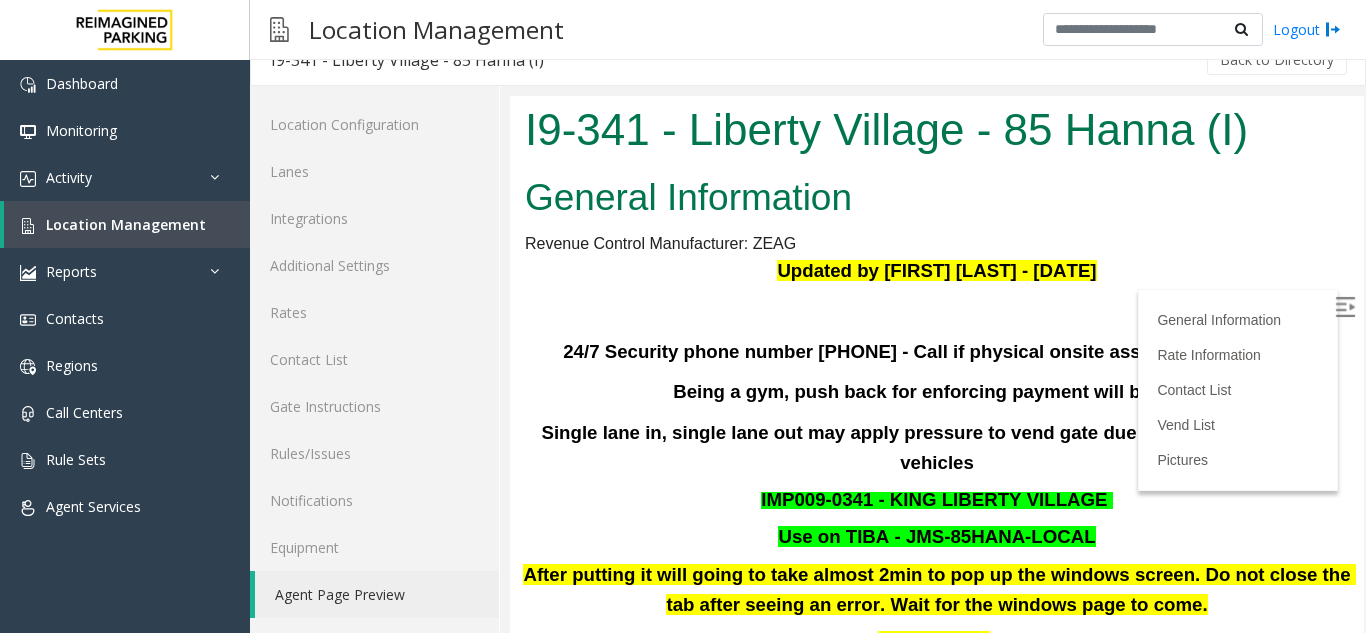 click at bounding box center (1345, 307) 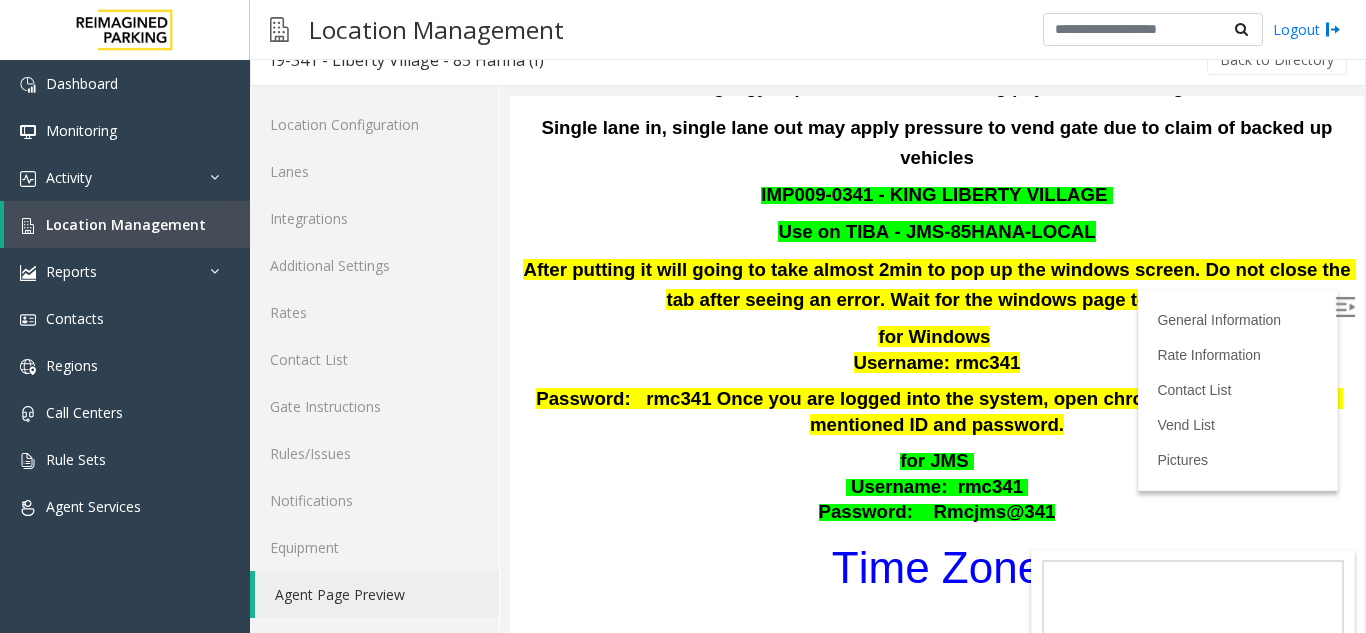 scroll, scrollTop: 300, scrollLeft: 0, axis: vertical 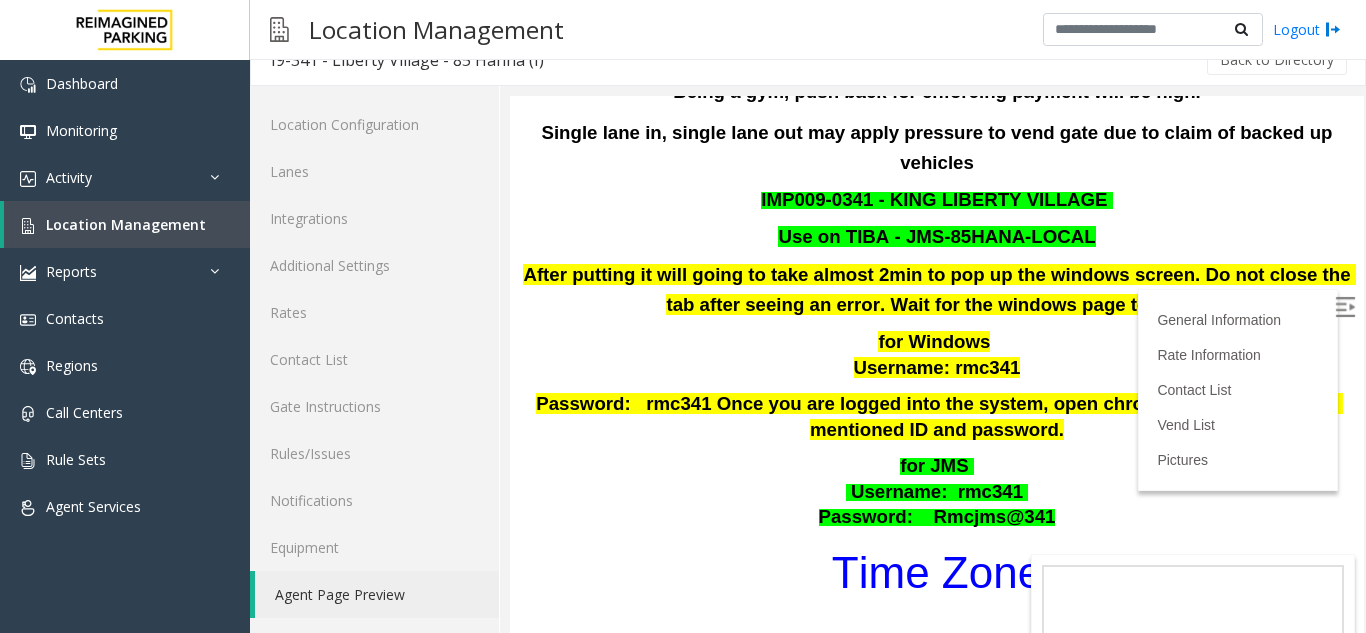 click on "Time Zone" at bounding box center (937, 572) 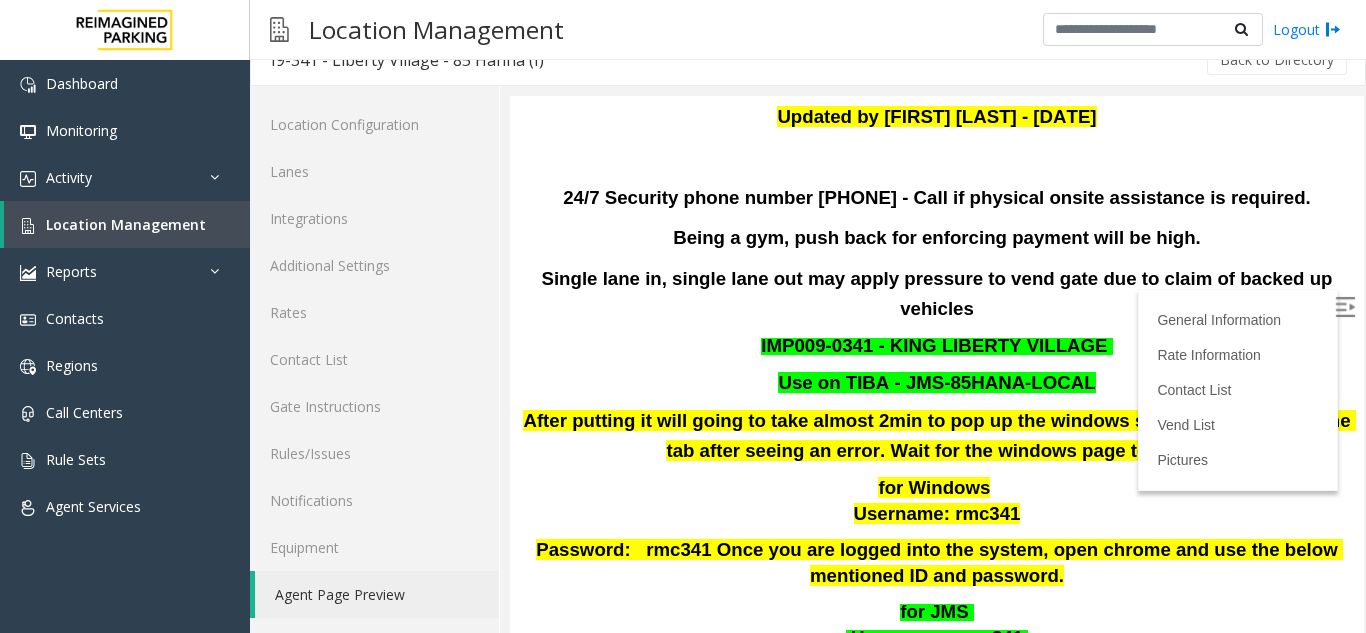 scroll, scrollTop: 200, scrollLeft: 0, axis: vertical 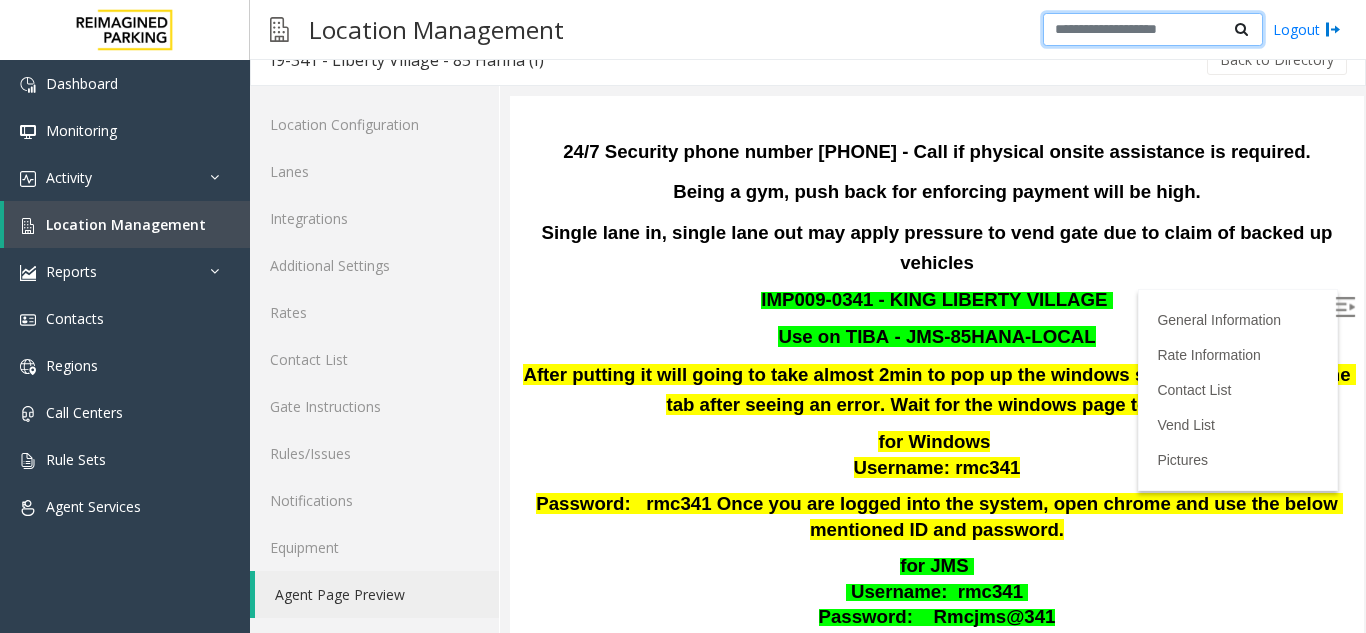 click at bounding box center (1153, 30) 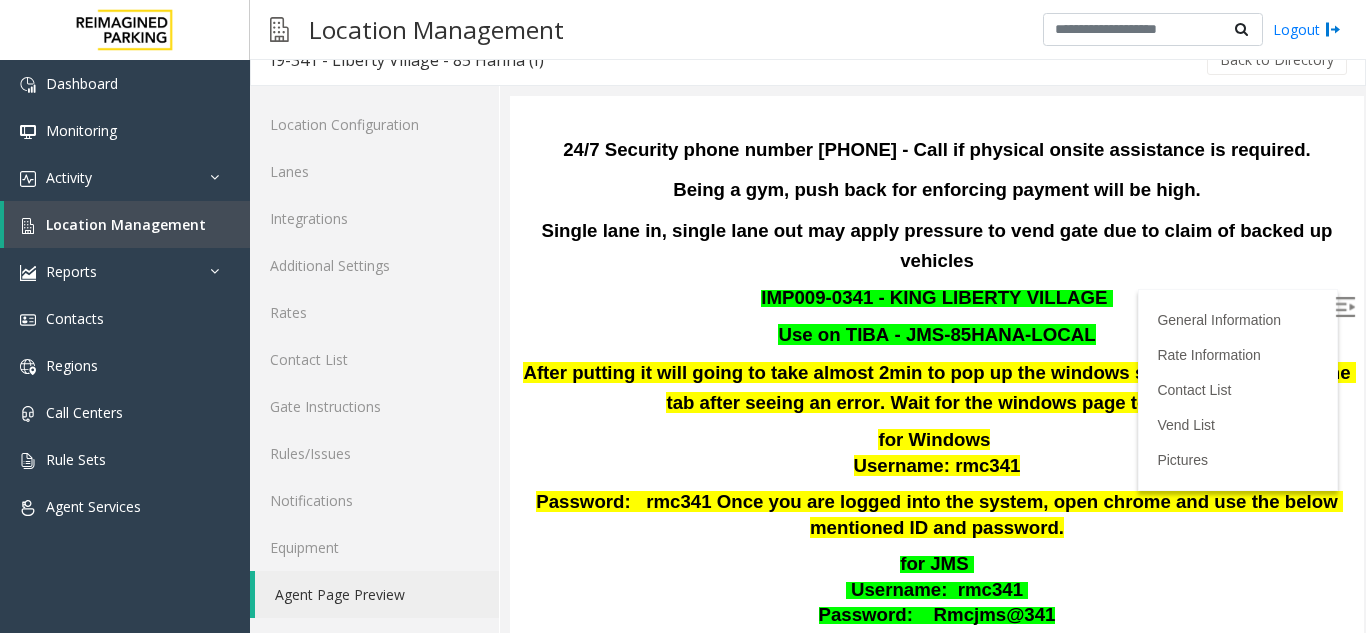 scroll, scrollTop: 170, scrollLeft: 0, axis: vertical 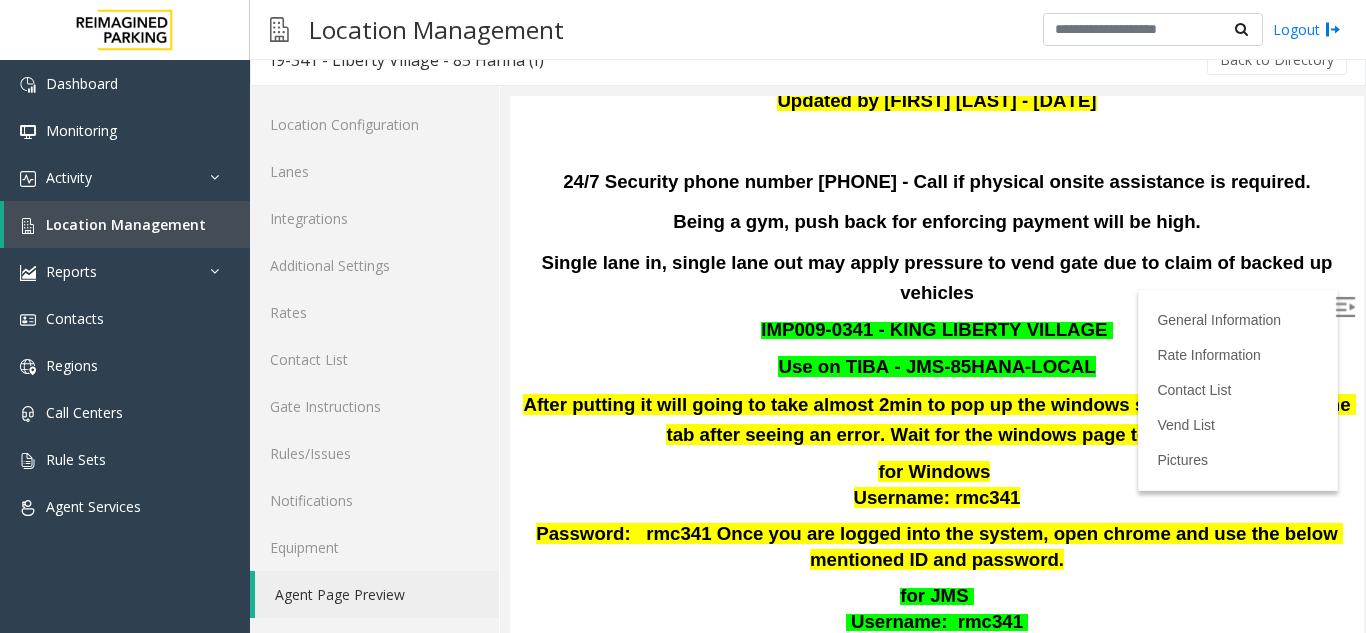 click on "IMP009-0341 - KING LIBERTY VILLAGE" at bounding box center [934, 329] 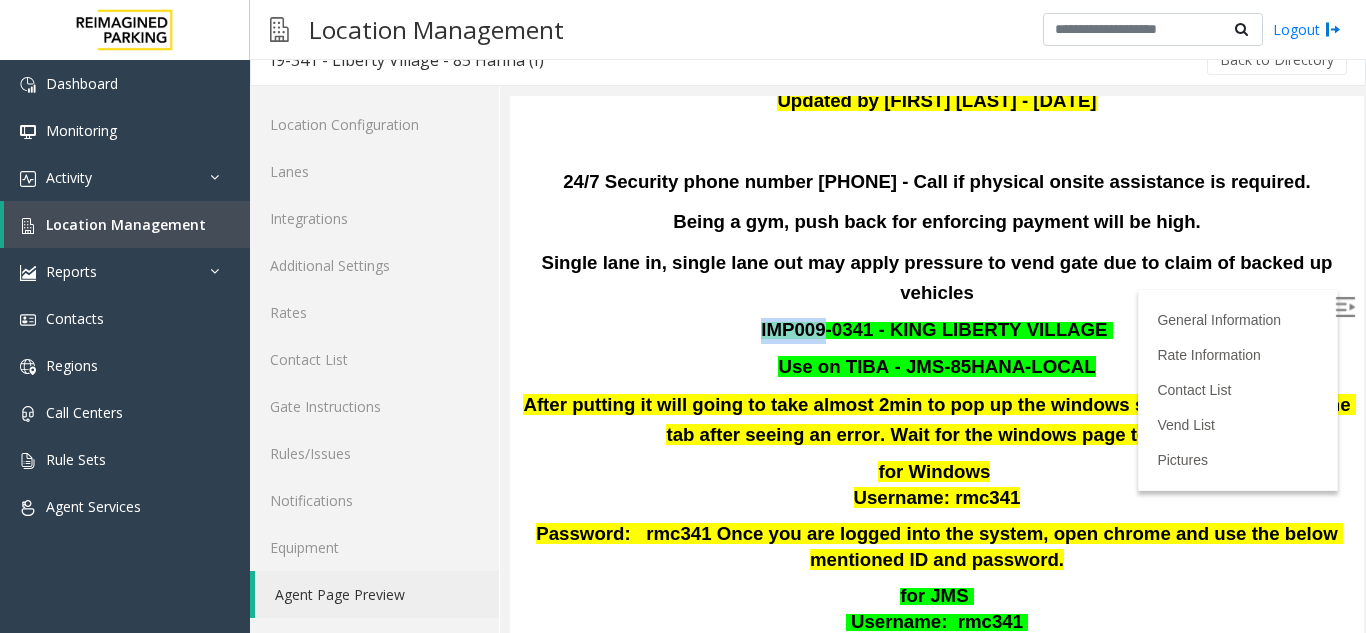 click on "IMP009-0341 - KING LIBERTY VILLAGE" at bounding box center [934, 329] 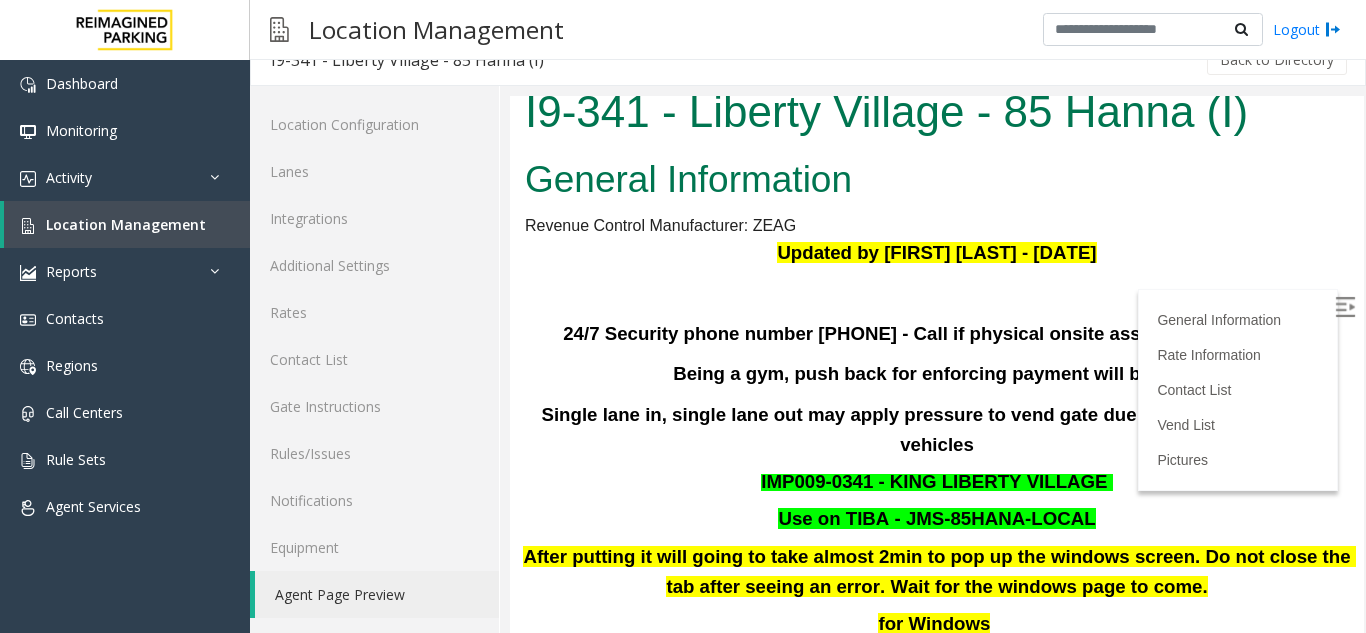 scroll, scrollTop: 0, scrollLeft: 0, axis: both 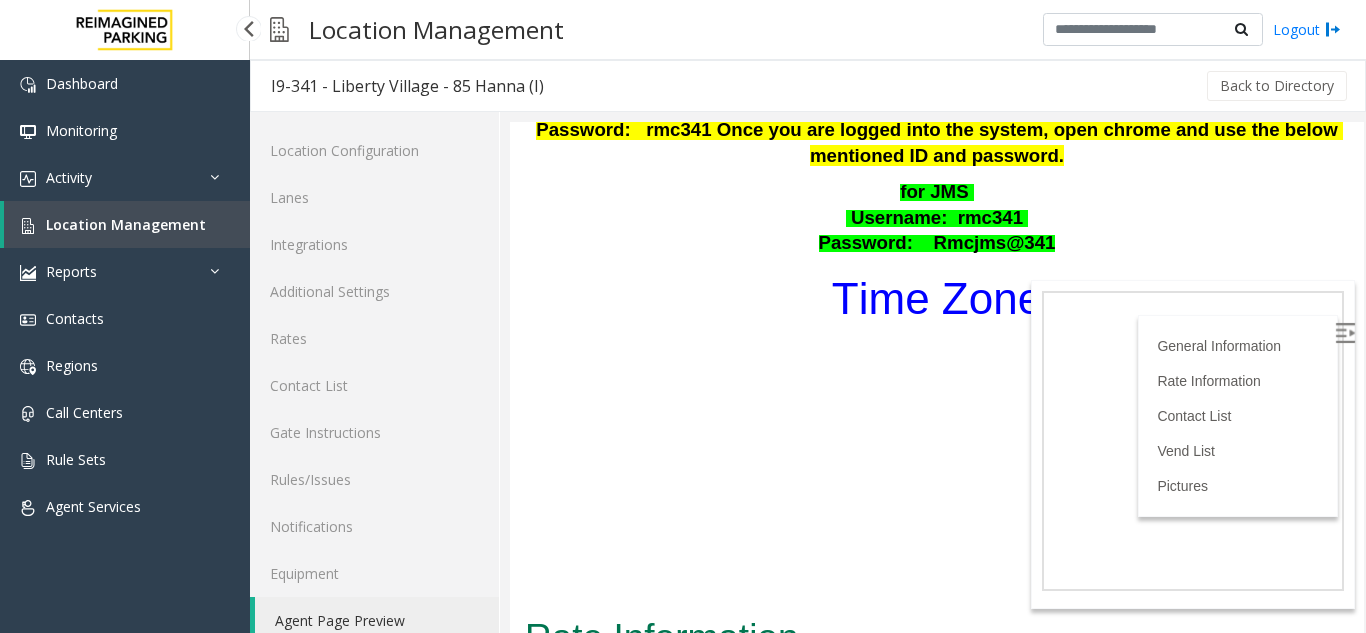 click on "Location Management" at bounding box center (127, 224) 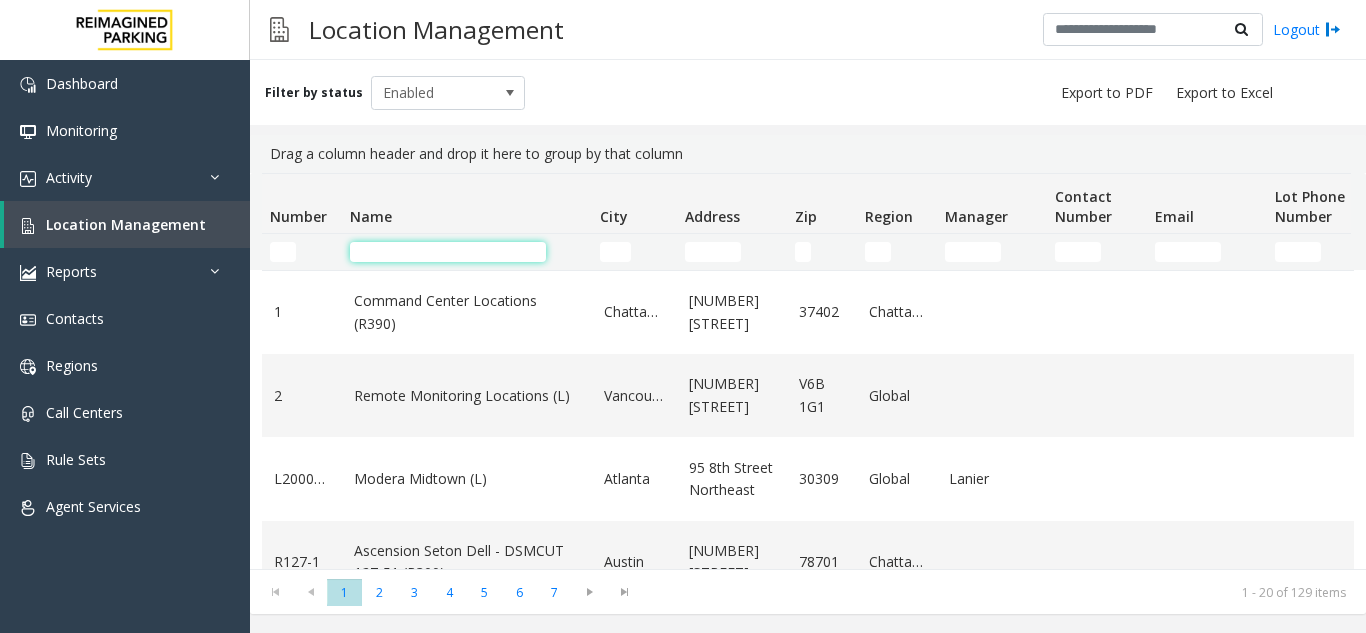 click 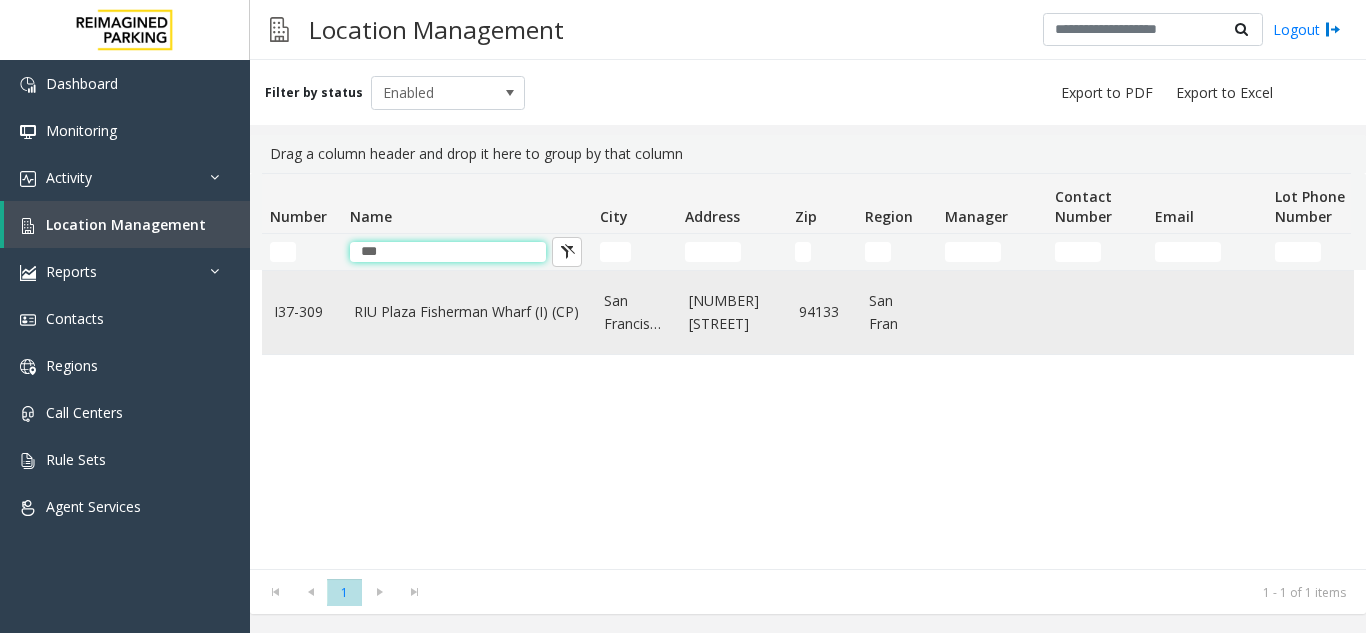 type on "***" 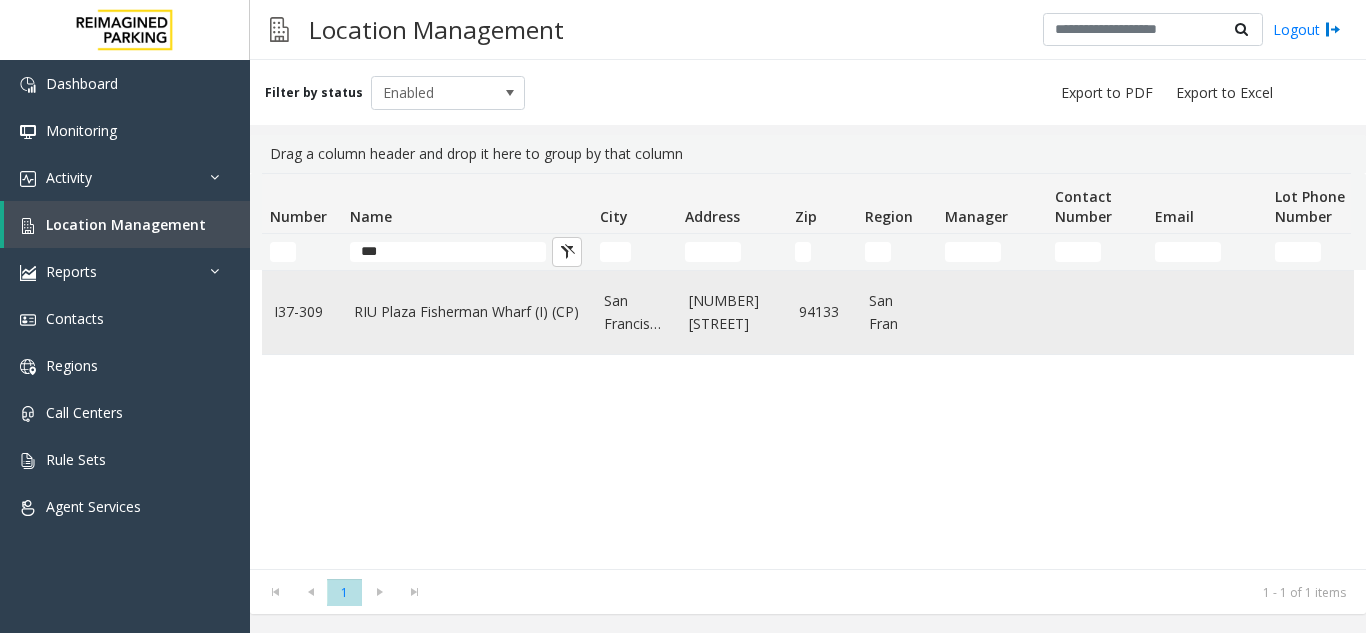 click on "RIU Plaza Fisherman Wharf (I) (CP)" 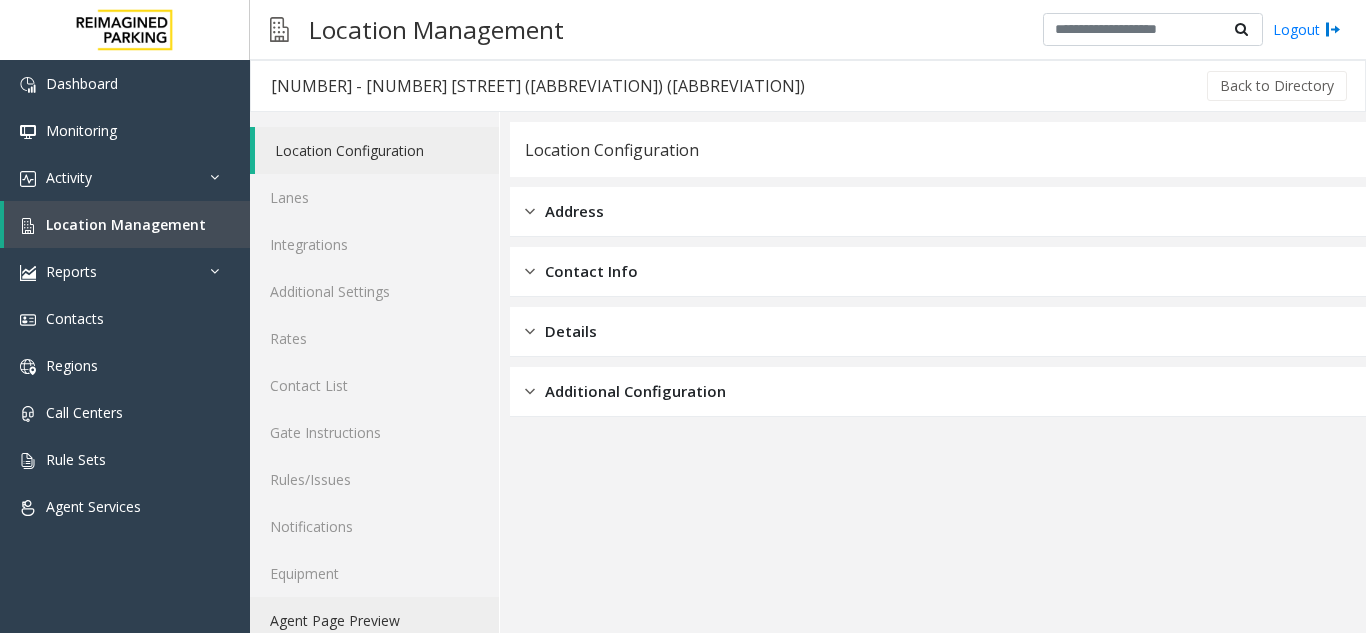 click on "Agent Page Preview" 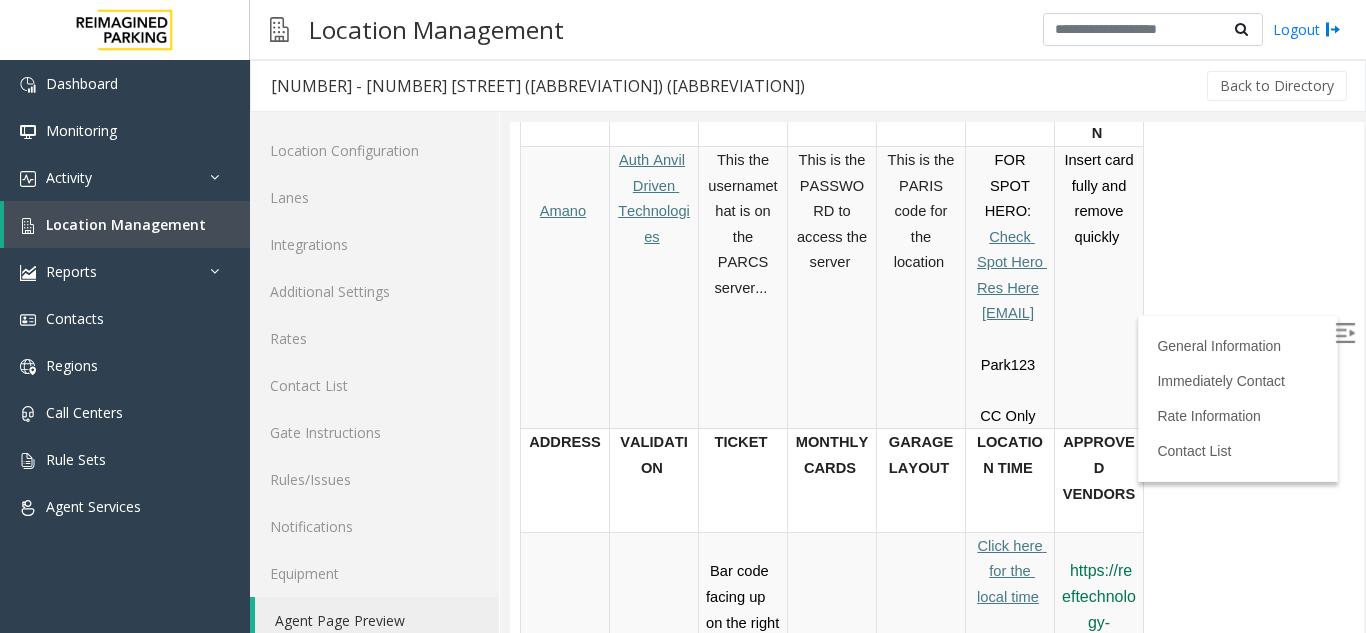 scroll, scrollTop: 647, scrollLeft: 0, axis: vertical 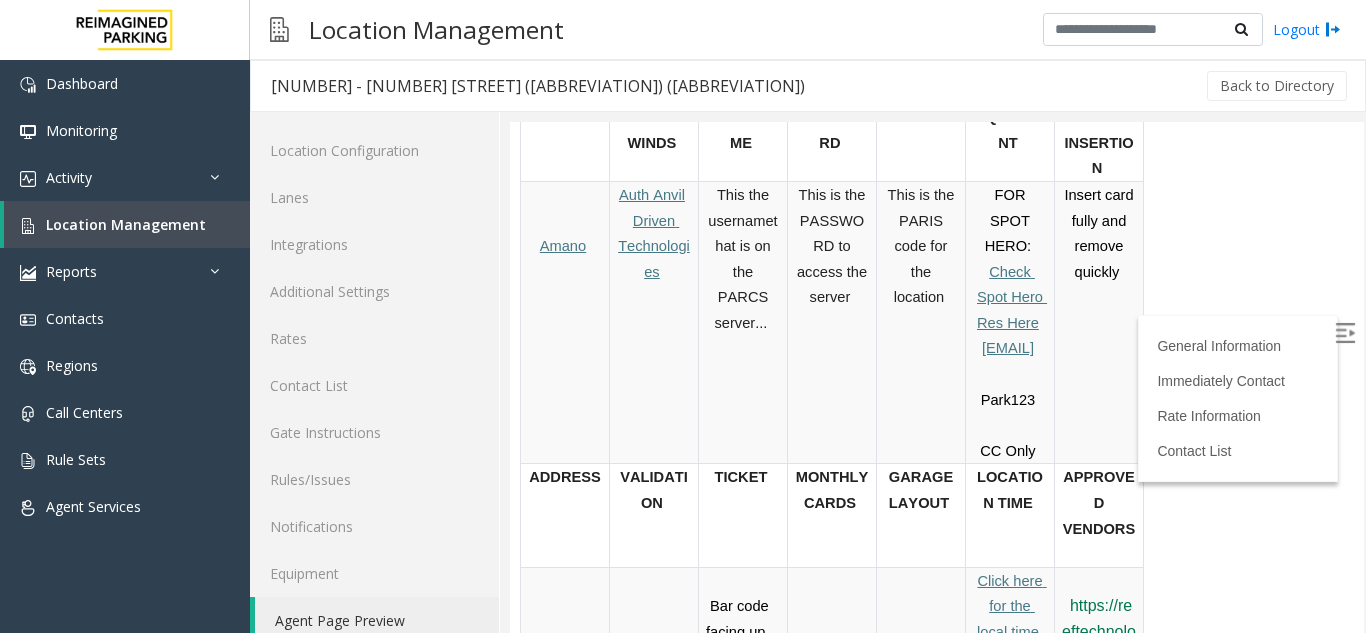 click at bounding box center (1345, 333) 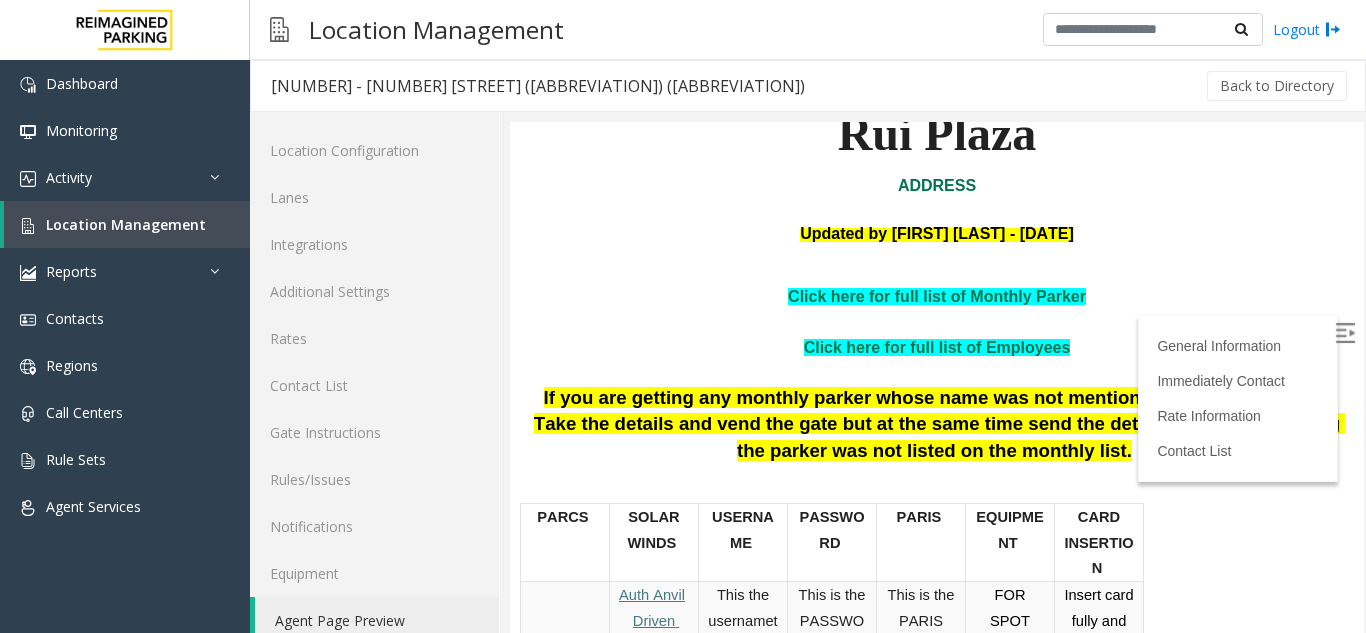 scroll, scrollTop: 0, scrollLeft: 0, axis: both 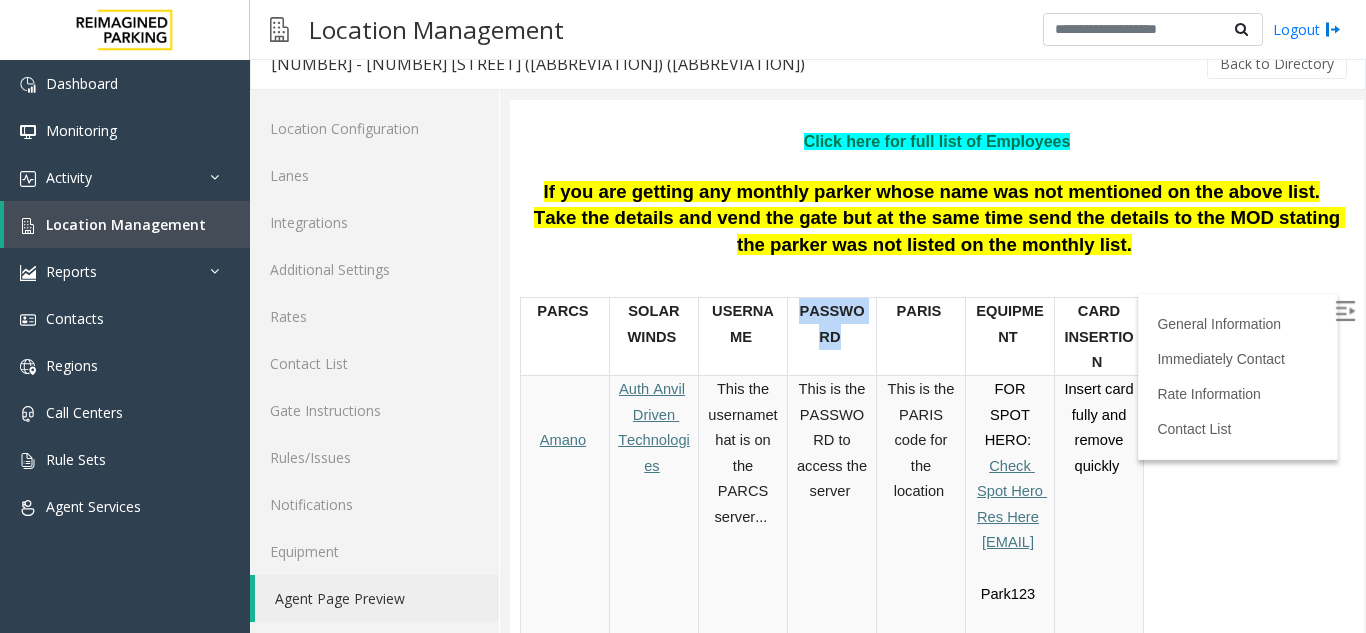 drag, startPoint x: 786, startPoint y: 337, endPoint x: 868, endPoint y: 317, distance: 84.40379 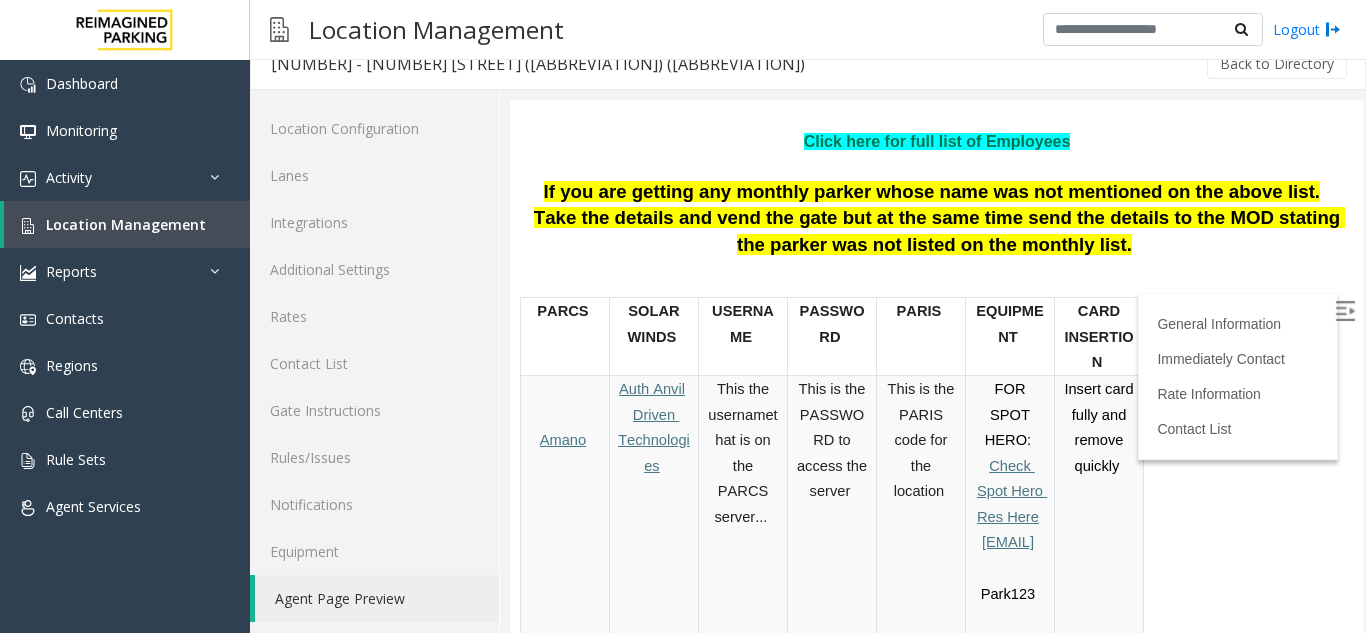 click on "PASSWOR D" at bounding box center [832, 323] 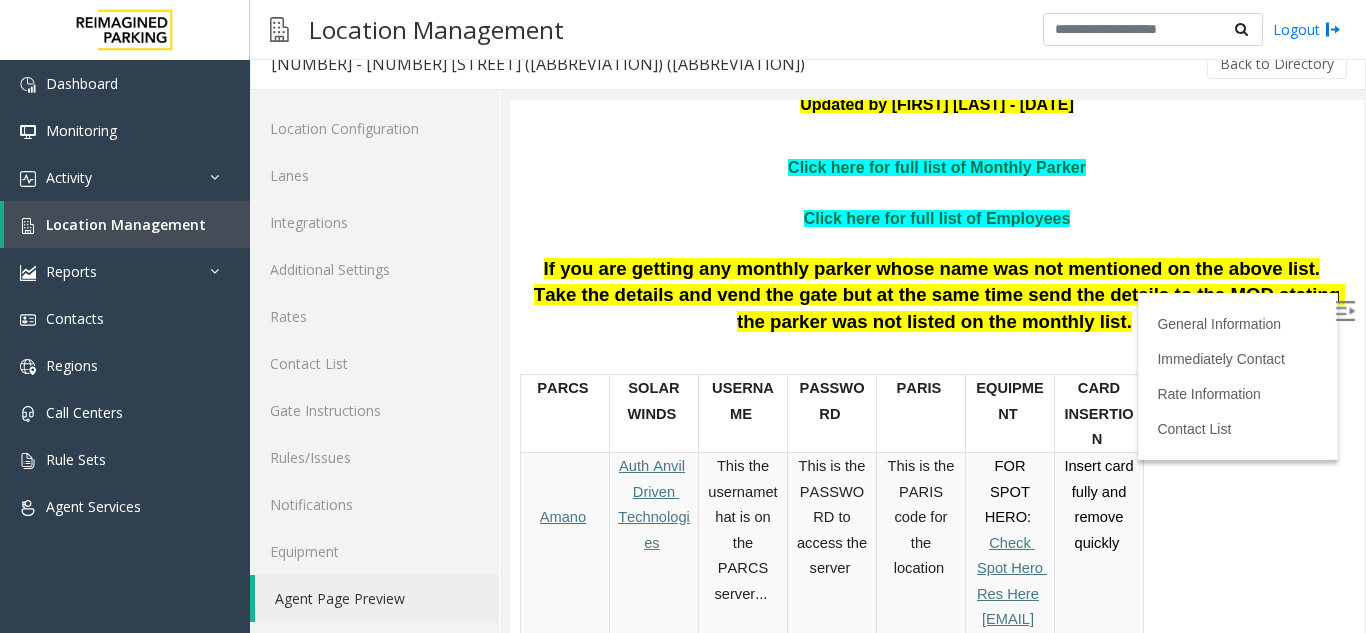 scroll, scrollTop: 231, scrollLeft: 0, axis: vertical 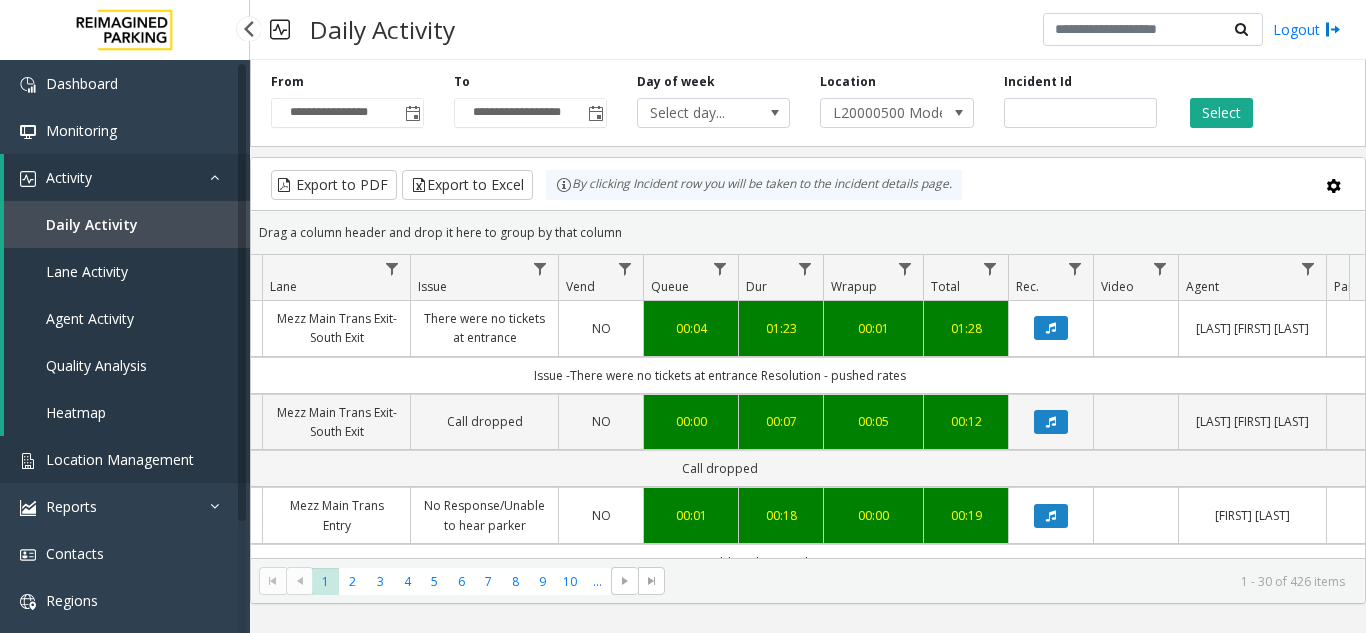 click on "Location Management" at bounding box center (125, 459) 